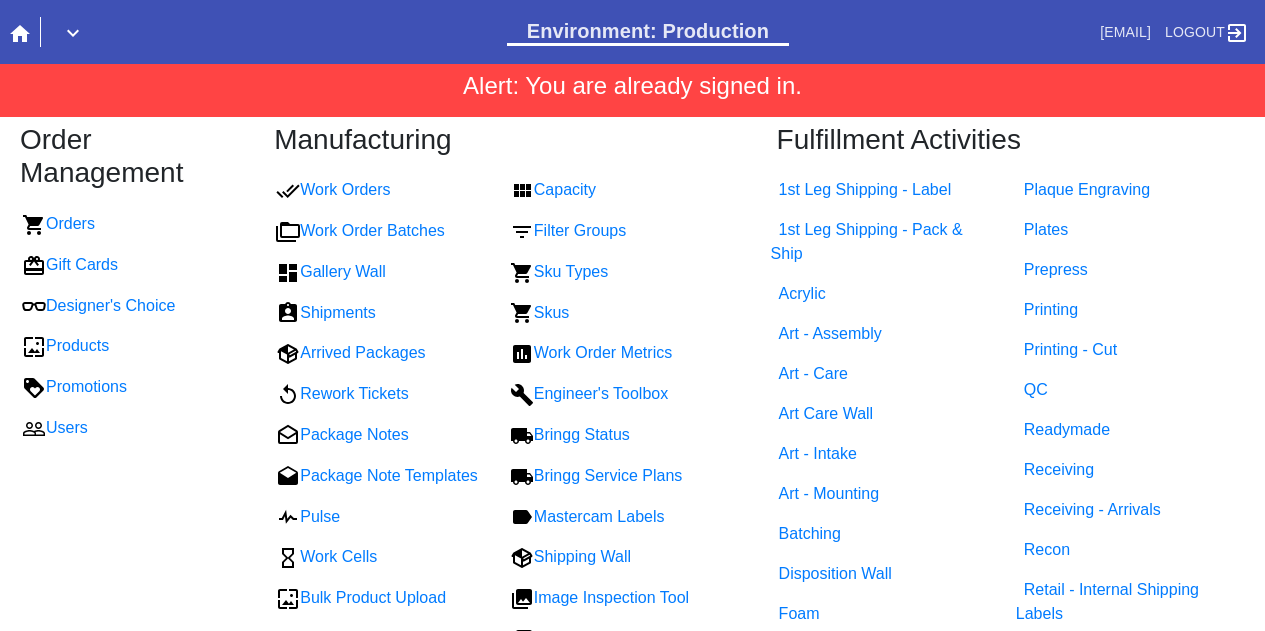 scroll, scrollTop: 0, scrollLeft: 0, axis: both 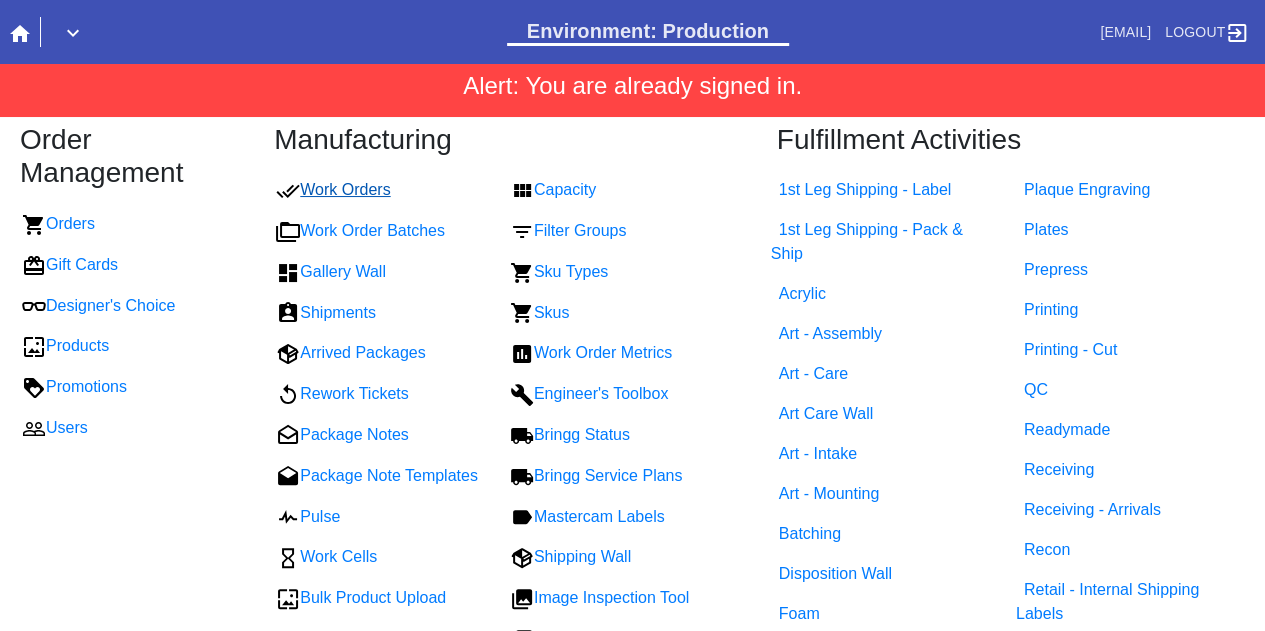 click on "Work Orders" at bounding box center [333, 189] 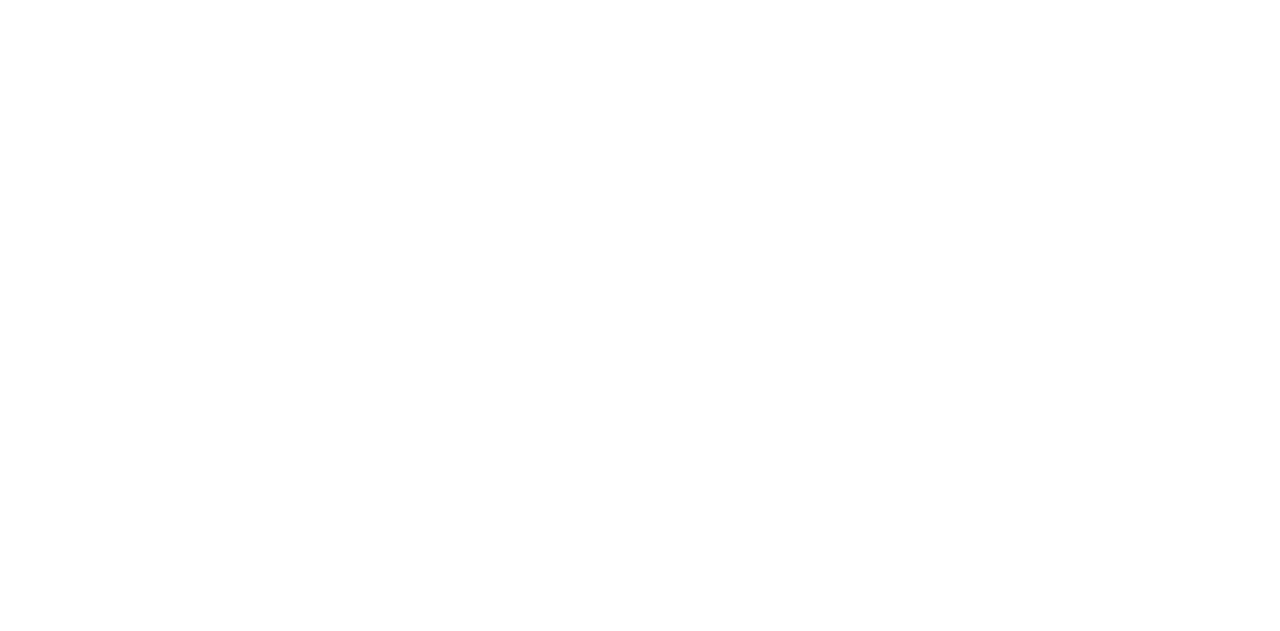 scroll, scrollTop: 0, scrollLeft: 0, axis: both 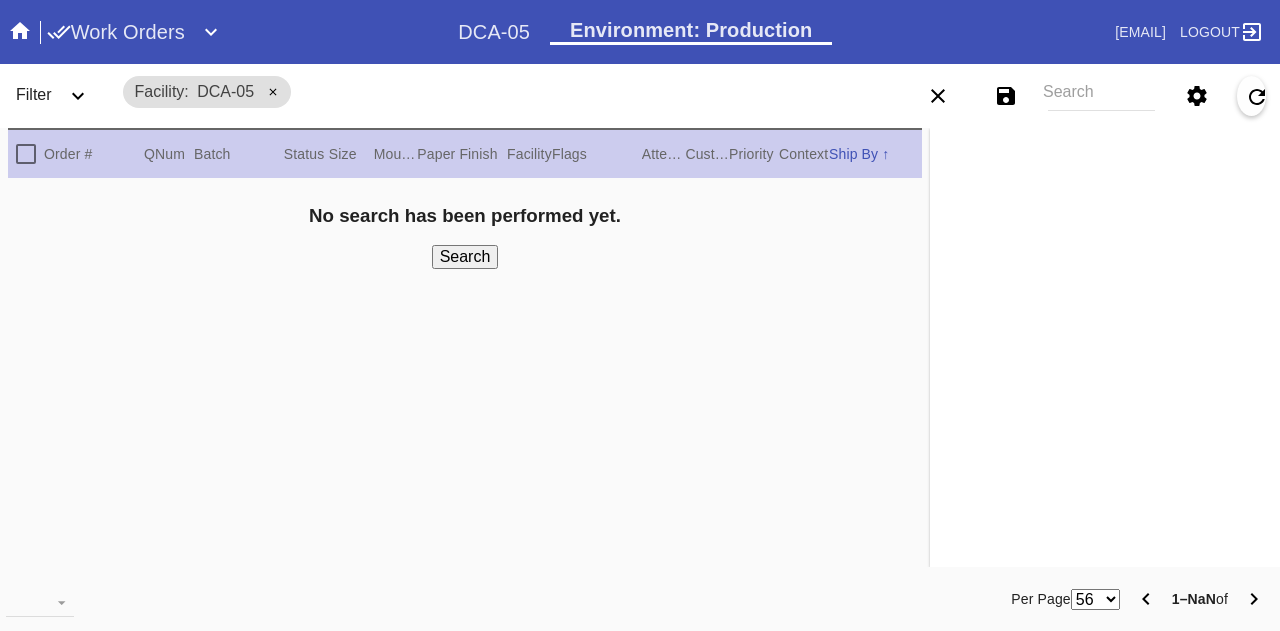 click on "Search" at bounding box center (1101, 96) 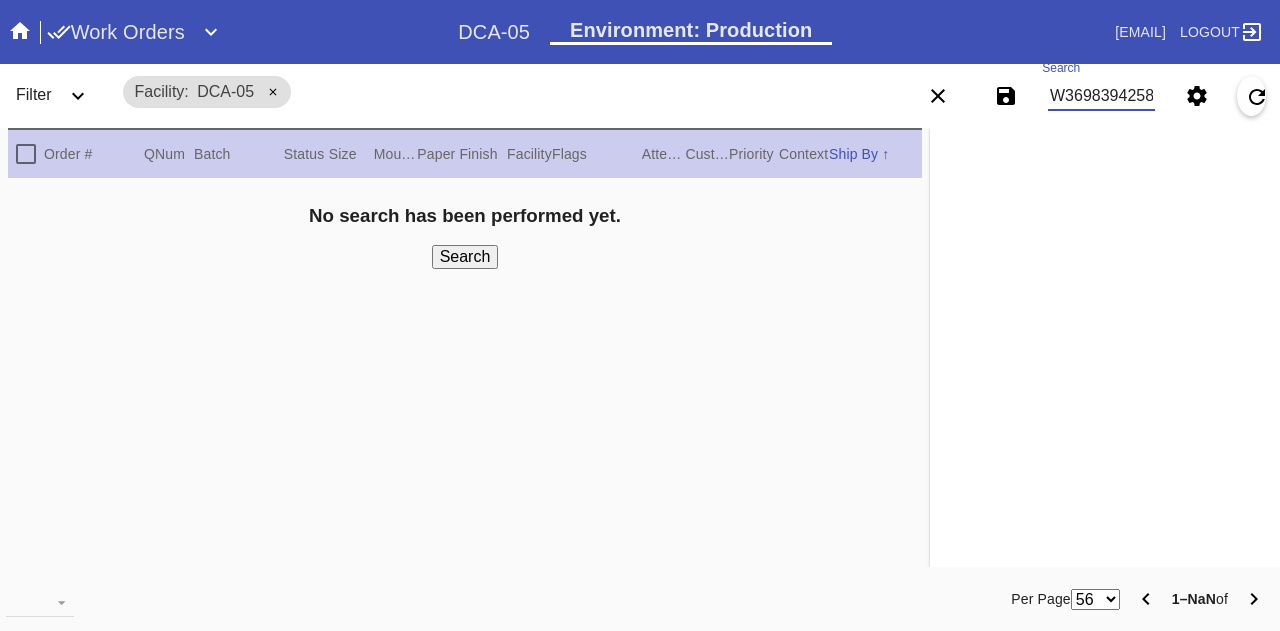 type on "W369839425868720" 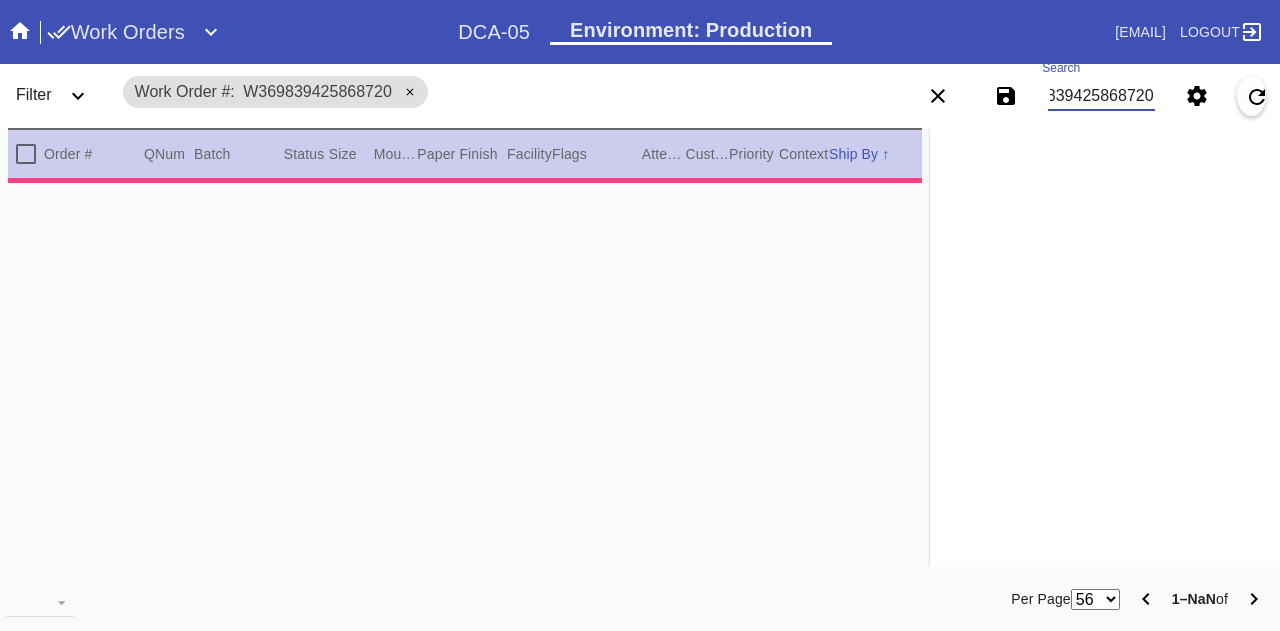 type on "2.0" 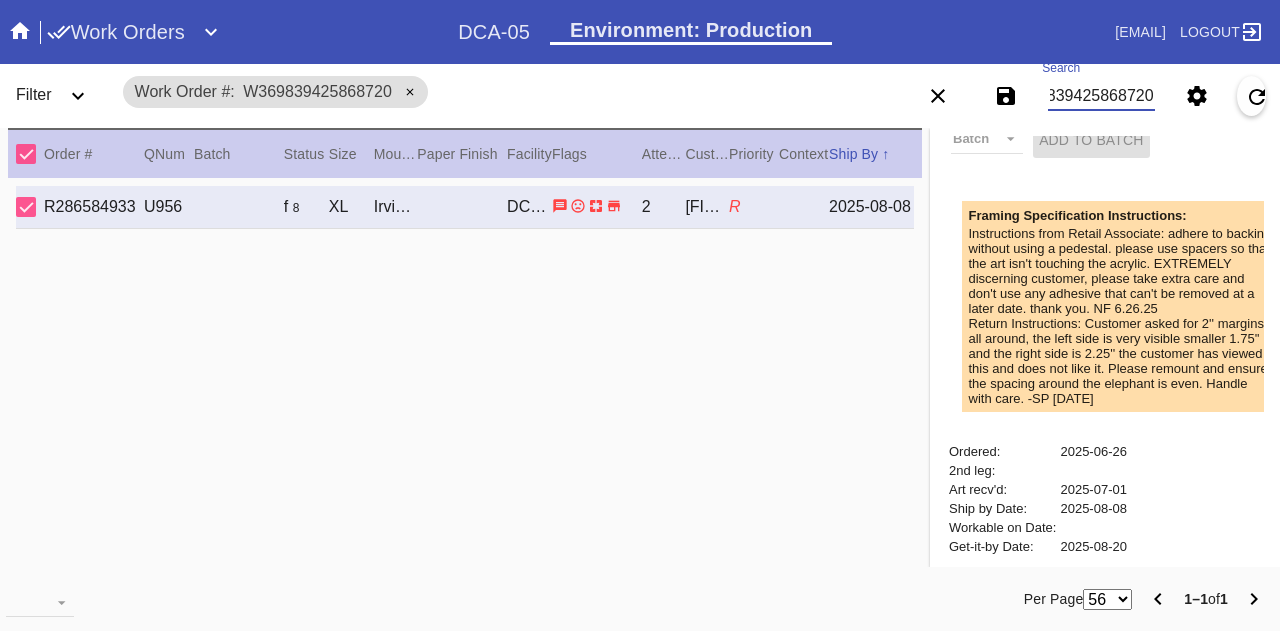 scroll, scrollTop: 699, scrollLeft: 0, axis: vertical 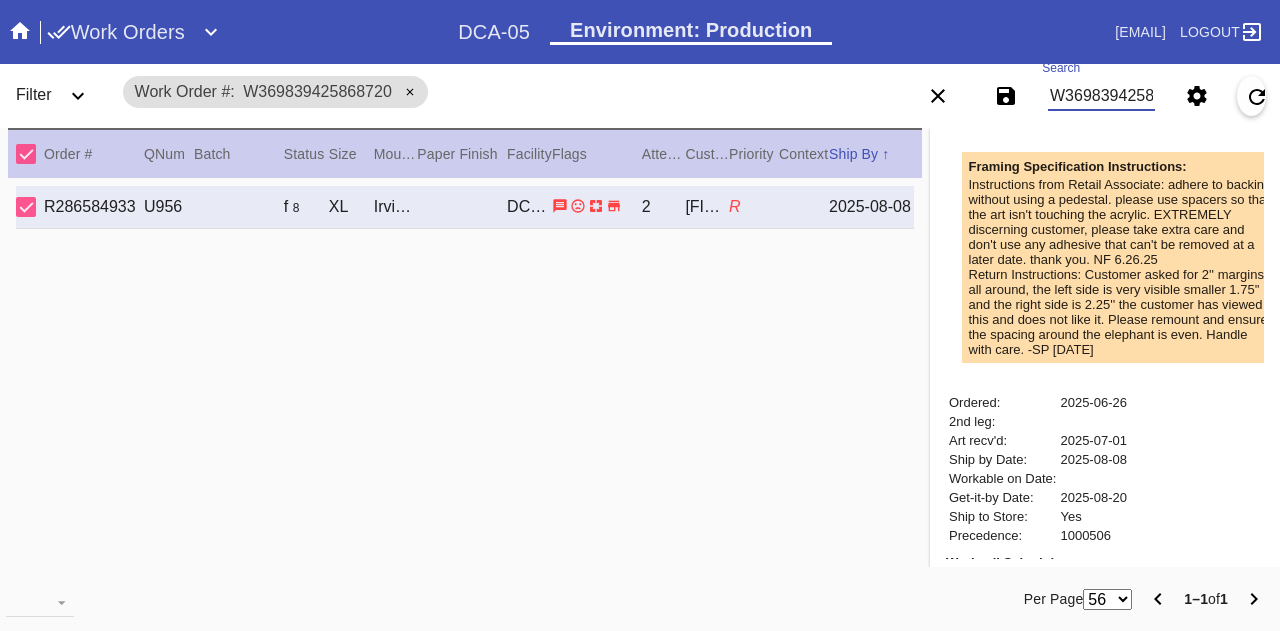 click on "Instructions from Retail Associate: adhere to backing without using a pedestal.  please use spacers so that the art isn't touching the acrylic. EXTREMELY discerning customer, please take extra care and don't use any adhesive that can't be removed at a later date. thank you. NF 6.26.25" at bounding box center [1121, 222] 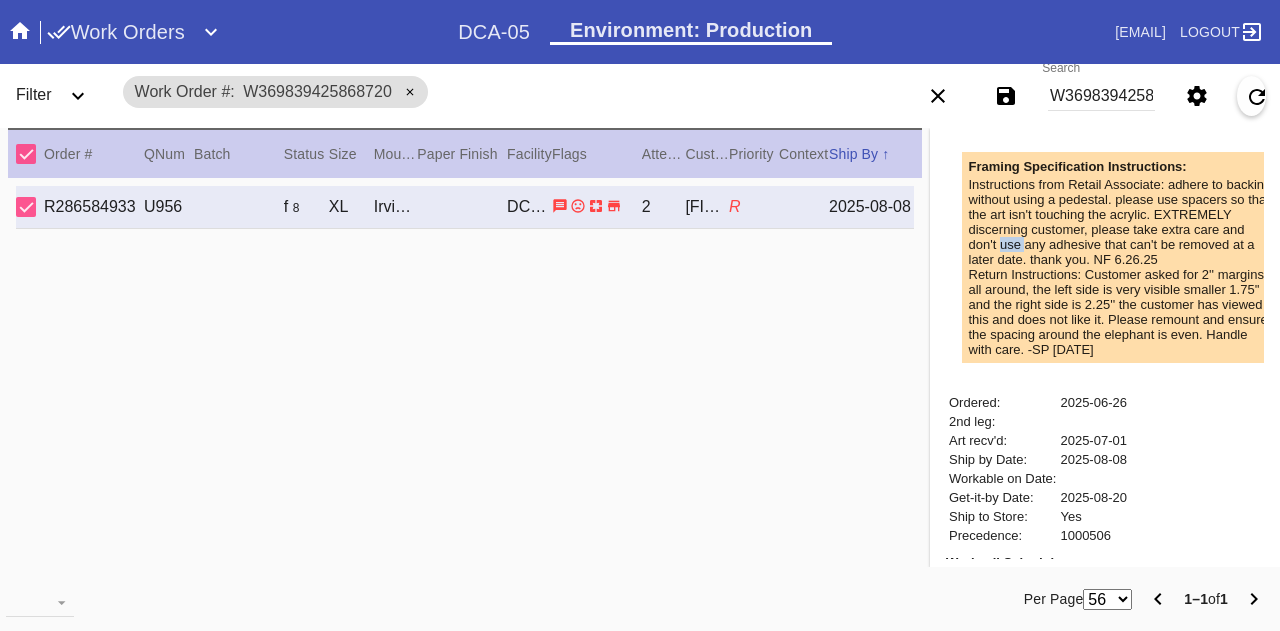 click on "Instructions from Retail Associate: adhere to backing without using a pedestal.  please use spacers so that the art isn't touching the acrylic. EXTREMELY discerning customer, please take extra care and don't use any adhesive that can't be removed at a later date. thank you. NF 6.26.25" at bounding box center [1121, 222] 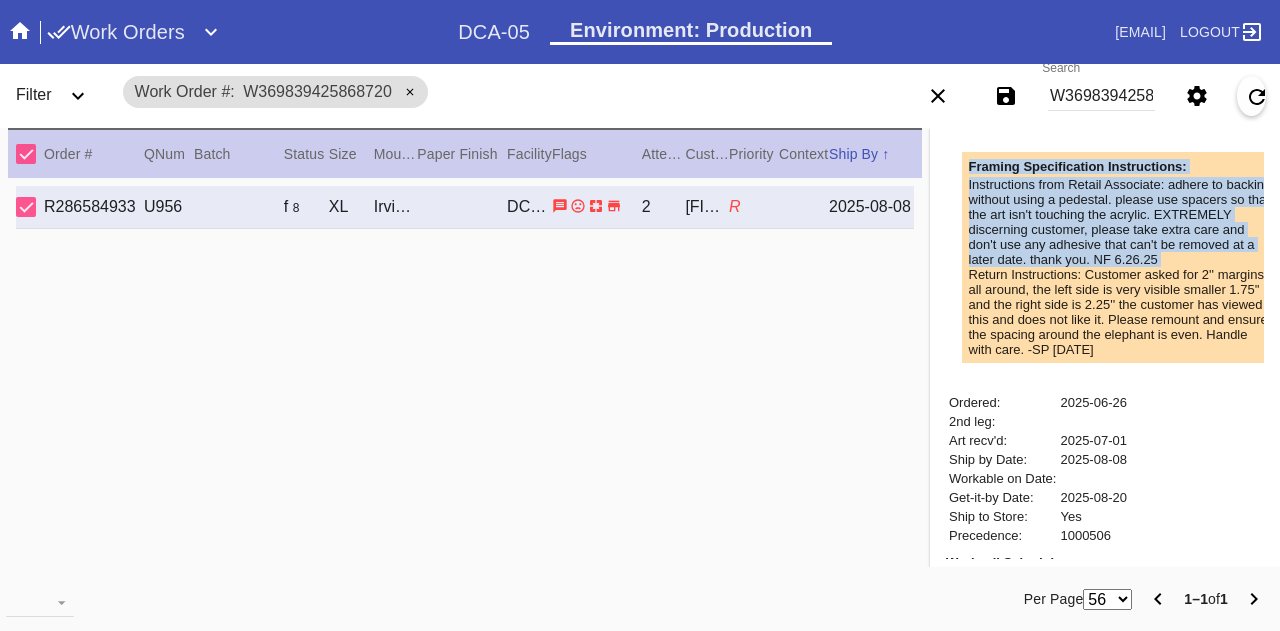 drag, startPoint x: 1088, startPoint y: 257, endPoint x: 1090, endPoint y: 169, distance: 88.02273 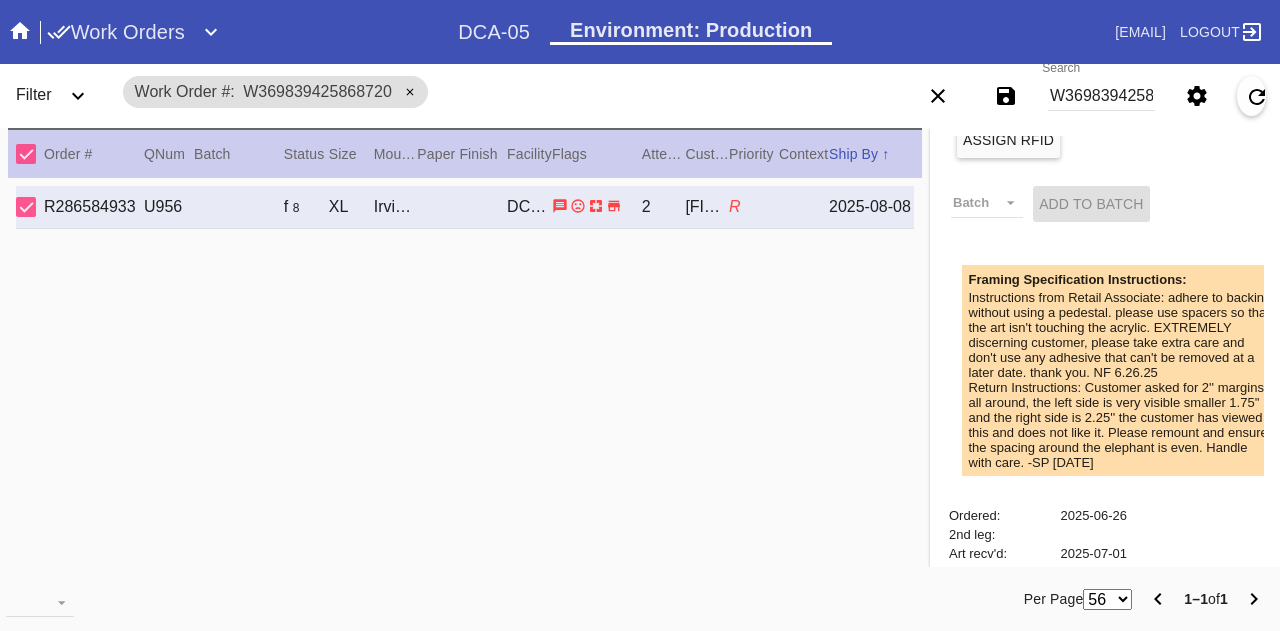 scroll, scrollTop: 583, scrollLeft: 0, axis: vertical 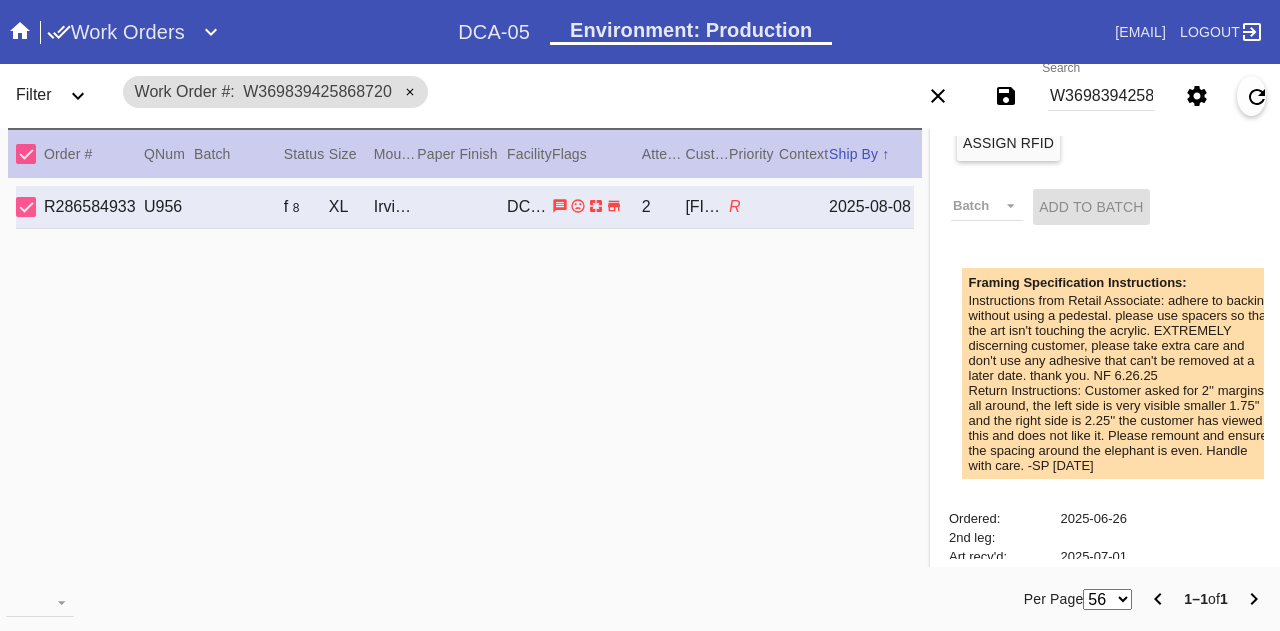 click on "Framing Specification Instructions:" at bounding box center (1121, 282) 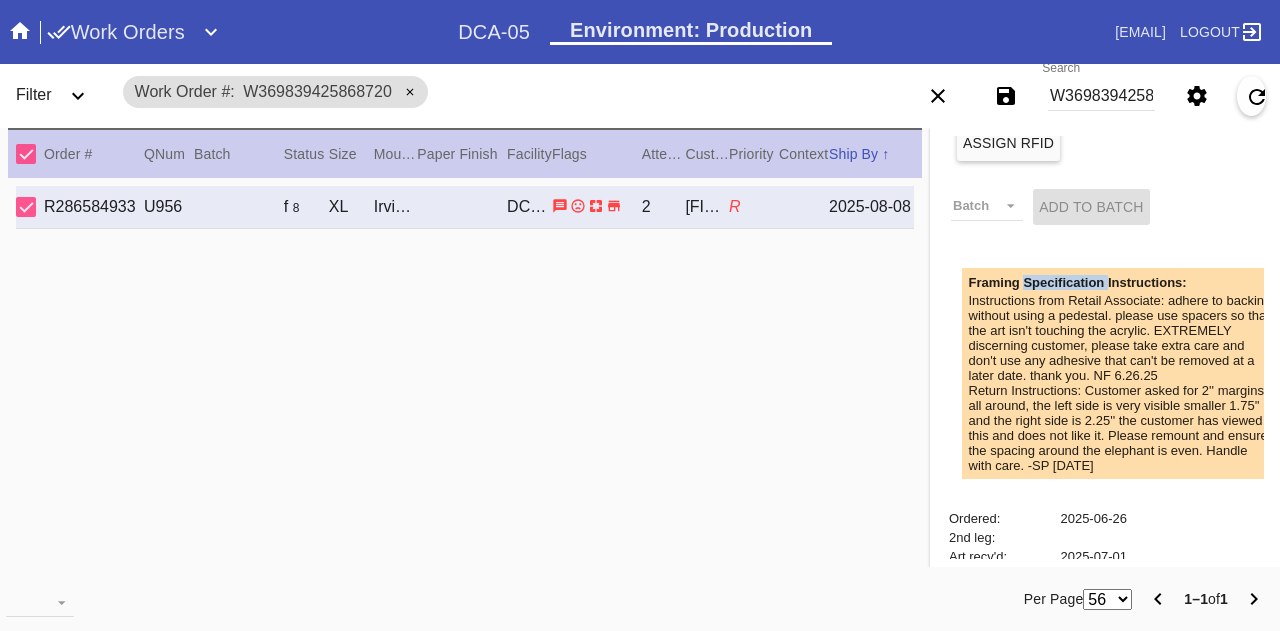 click on "Framing Specification Instructions:" at bounding box center (1121, 282) 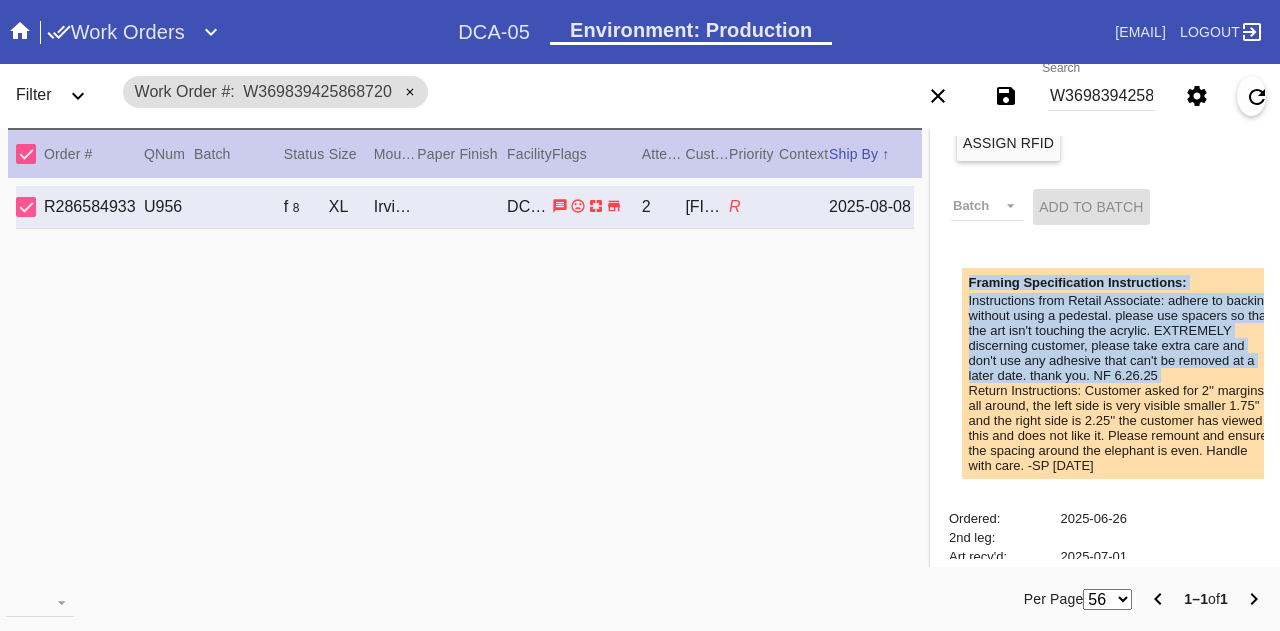 drag, startPoint x: 1070, startPoint y: 283, endPoint x: 1074, endPoint y: 340, distance: 57.14018 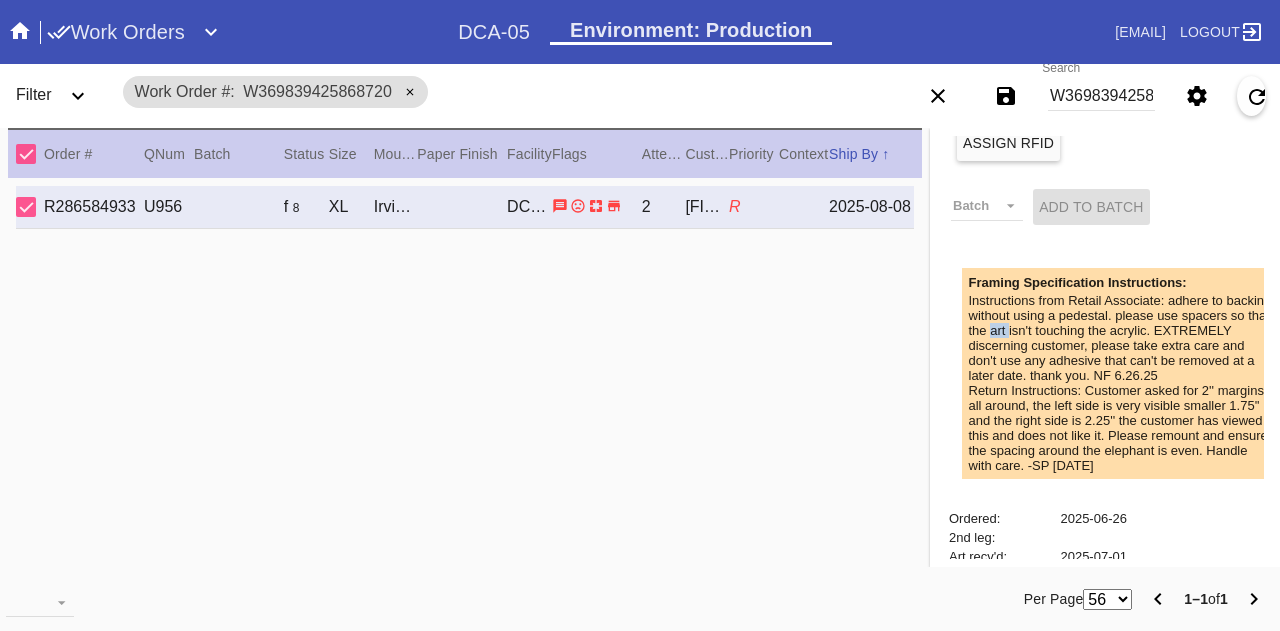 click on "Instructions from Retail Associate: adhere to backing without using a pedestal.  please use spacers so that the art isn't touching the acrylic. EXTREMELY discerning customer, please take extra care and don't use any adhesive that can't be removed at a later date. thank you. NF 6.26.25" at bounding box center (1121, 338) 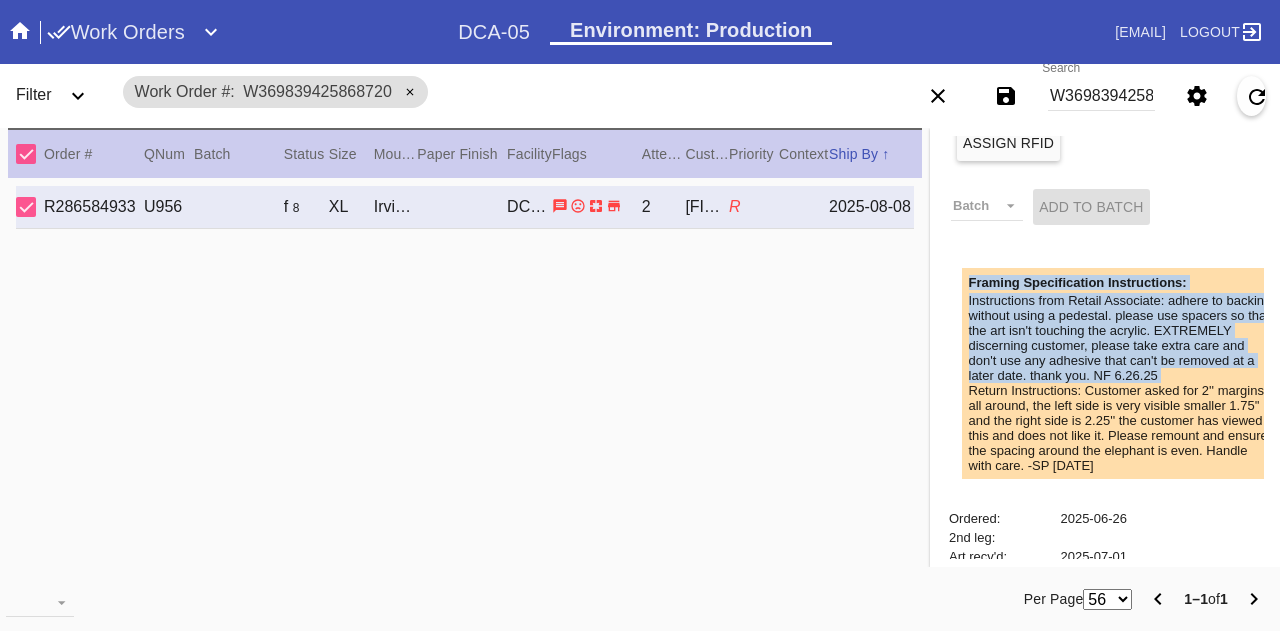 drag, startPoint x: 1074, startPoint y: 340, endPoint x: 1060, endPoint y: 279, distance: 62.58594 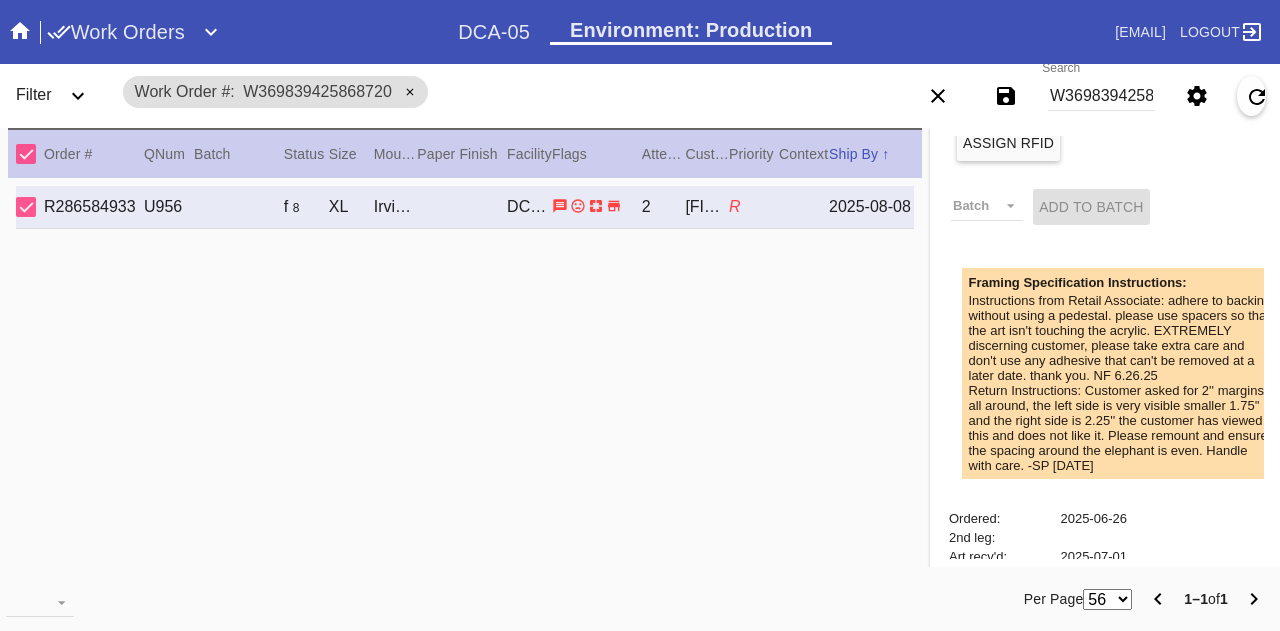 click on "Framing Specification Instructions:" at bounding box center [1121, 282] 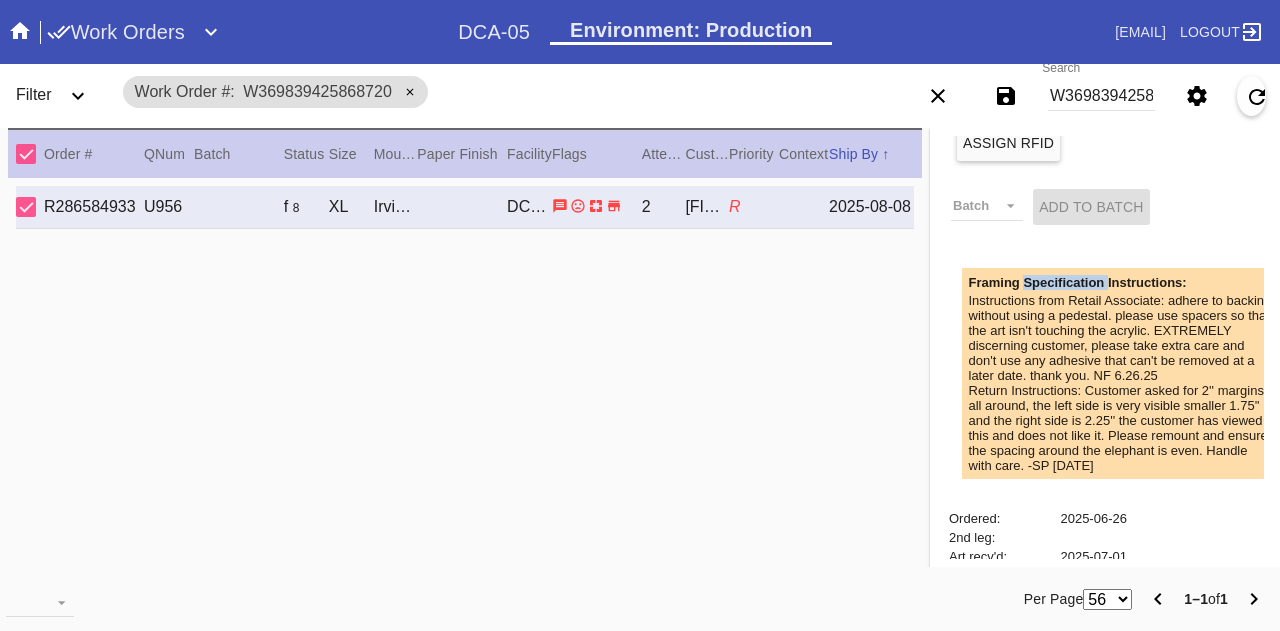 click on "Framing Specification Instructions:" at bounding box center (1121, 282) 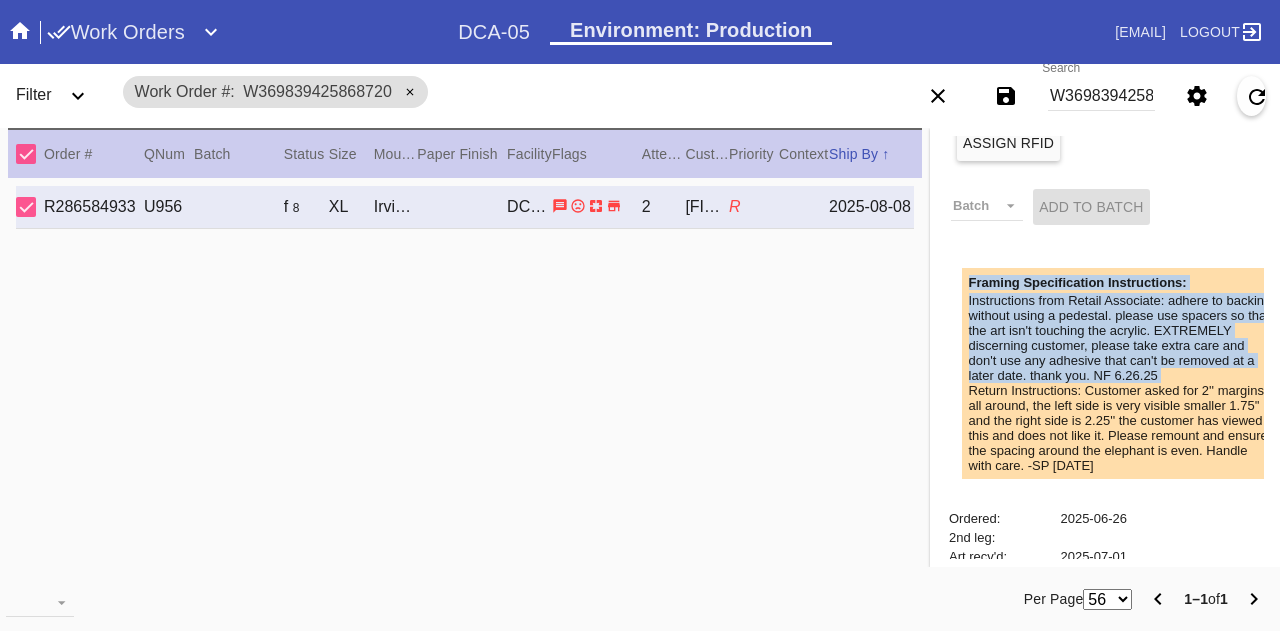 drag, startPoint x: 1060, startPoint y: 279, endPoint x: 1063, endPoint y: 327, distance: 48.09366 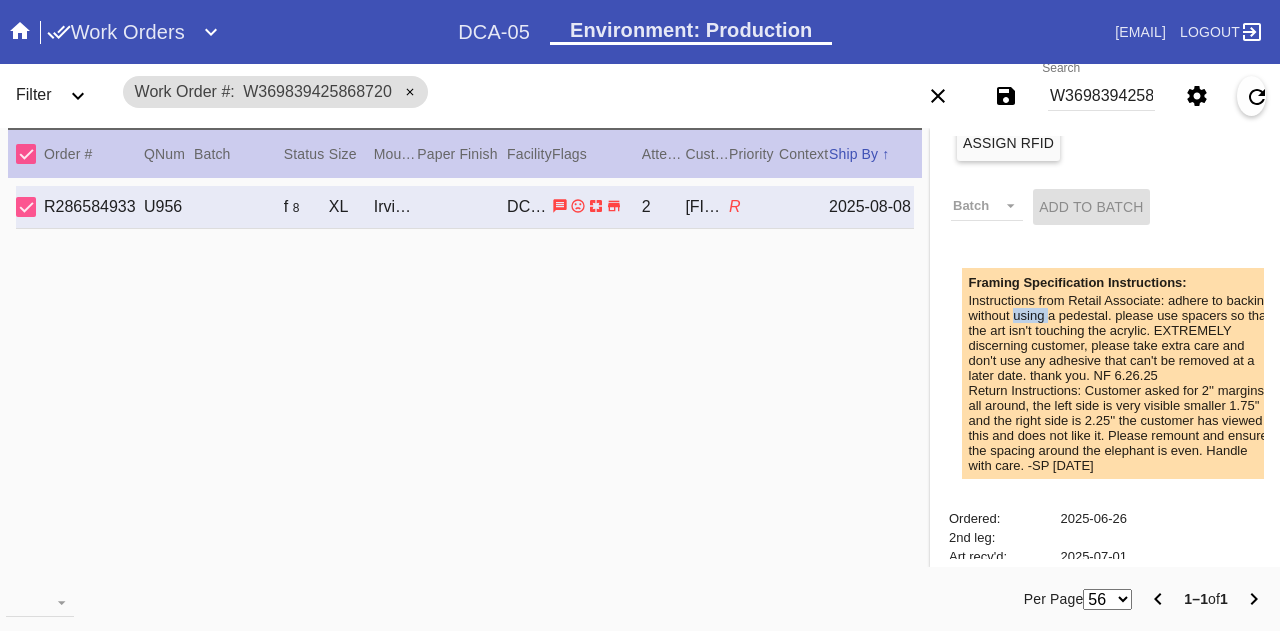 click on "Instructions from Retail Associate: adhere to backing without using a pedestal.  please use spacers so that the art isn't touching the acrylic. EXTREMELY discerning customer, please take extra care and don't use any adhesive that can't be removed at a later date. thank you. NF 6.26.25" at bounding box center [1121, 338] 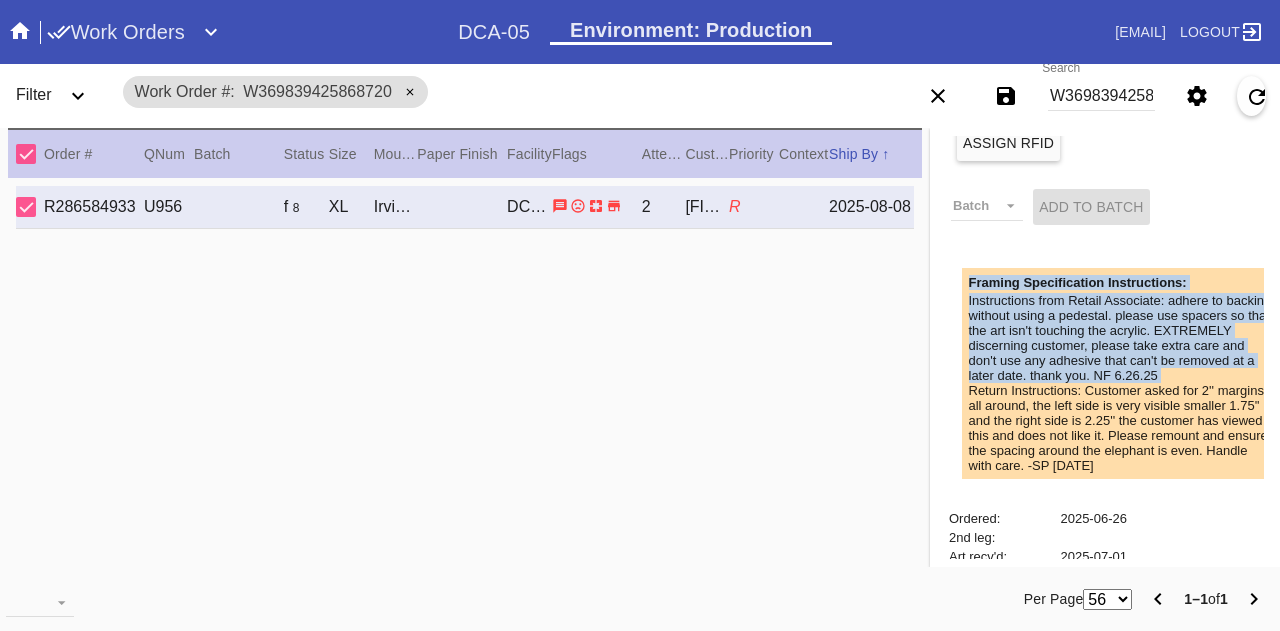 drag, startPoint x: 1063, startPoint y: 327, endPoint x: 1040, endPoint y: 293, distance: 41.04875 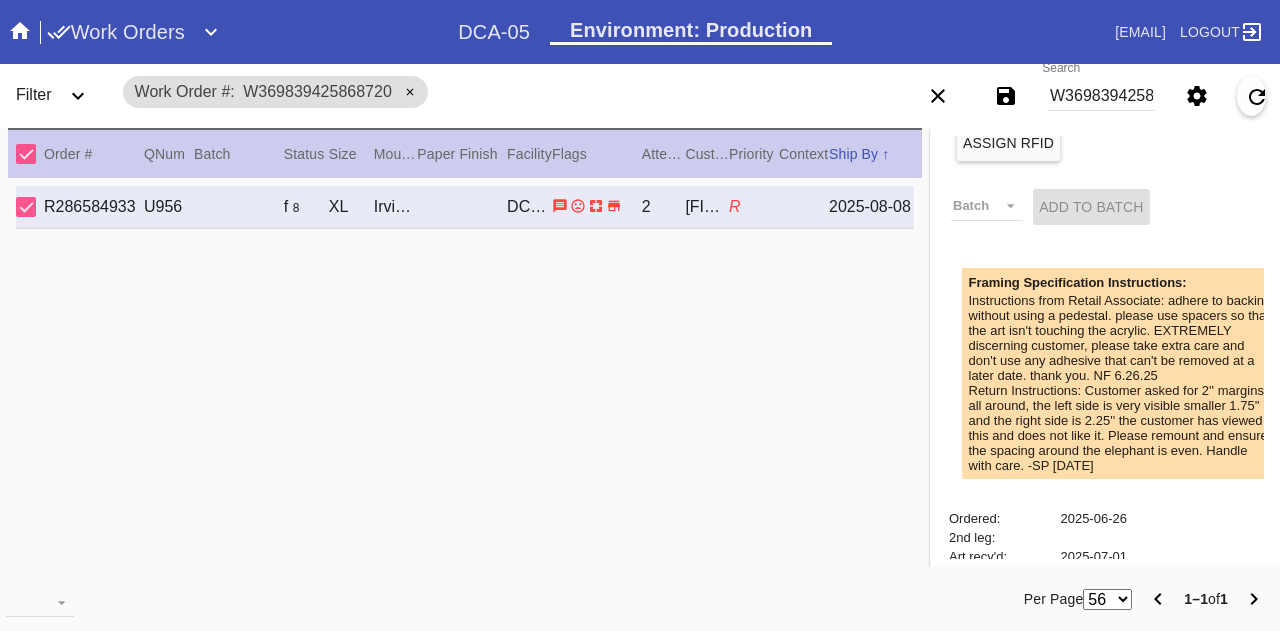 click on "Framing Specification Instructions:" at bounding box center [1121, 282] 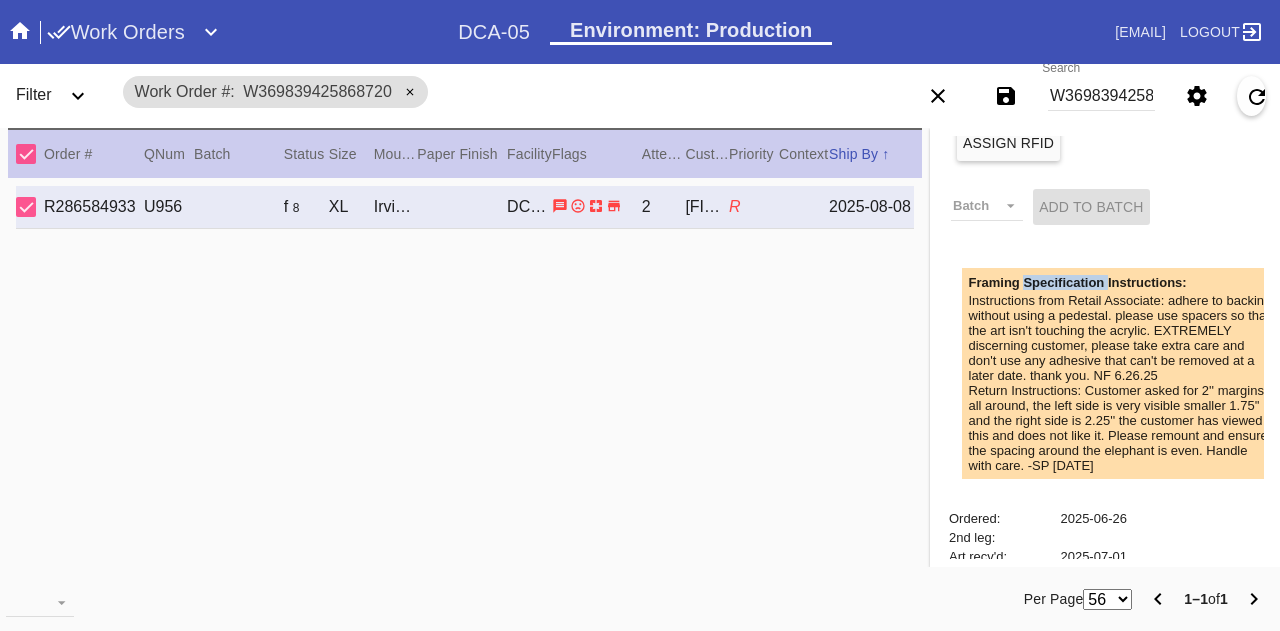click on "Framing Specification Instructions:" at bounding box center [1121, 282] 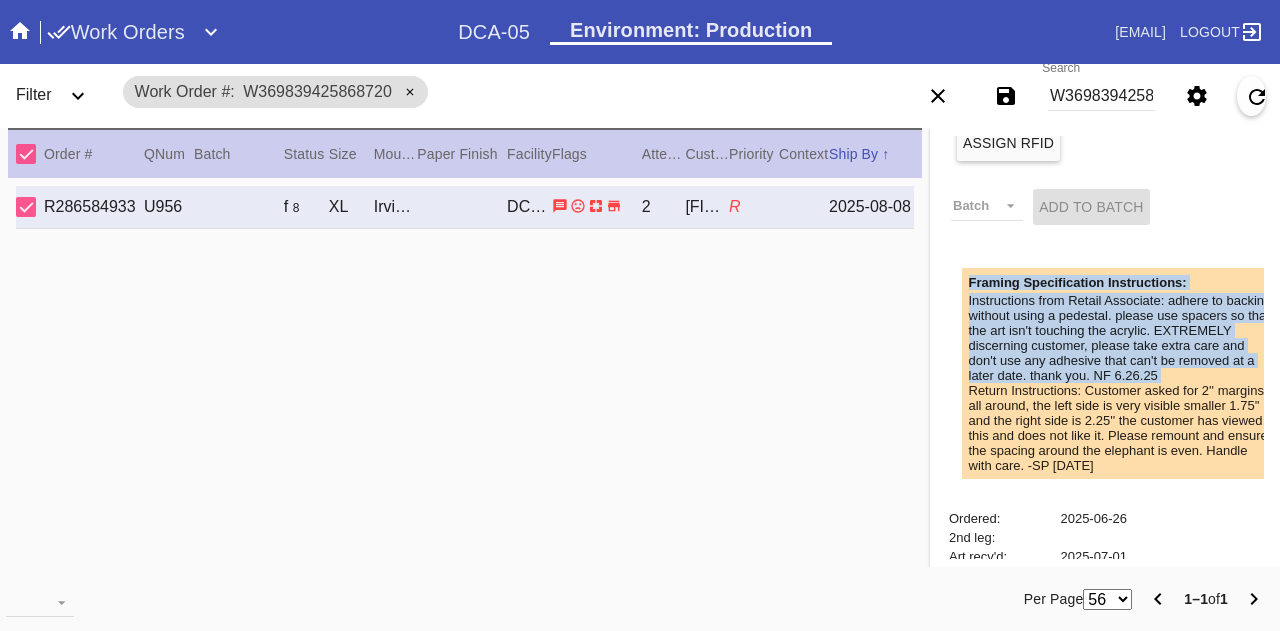 drag, startPoint x: 1040, startPoint y: 293, endPoint x: 1040, endPoint y: 316, distance: 23 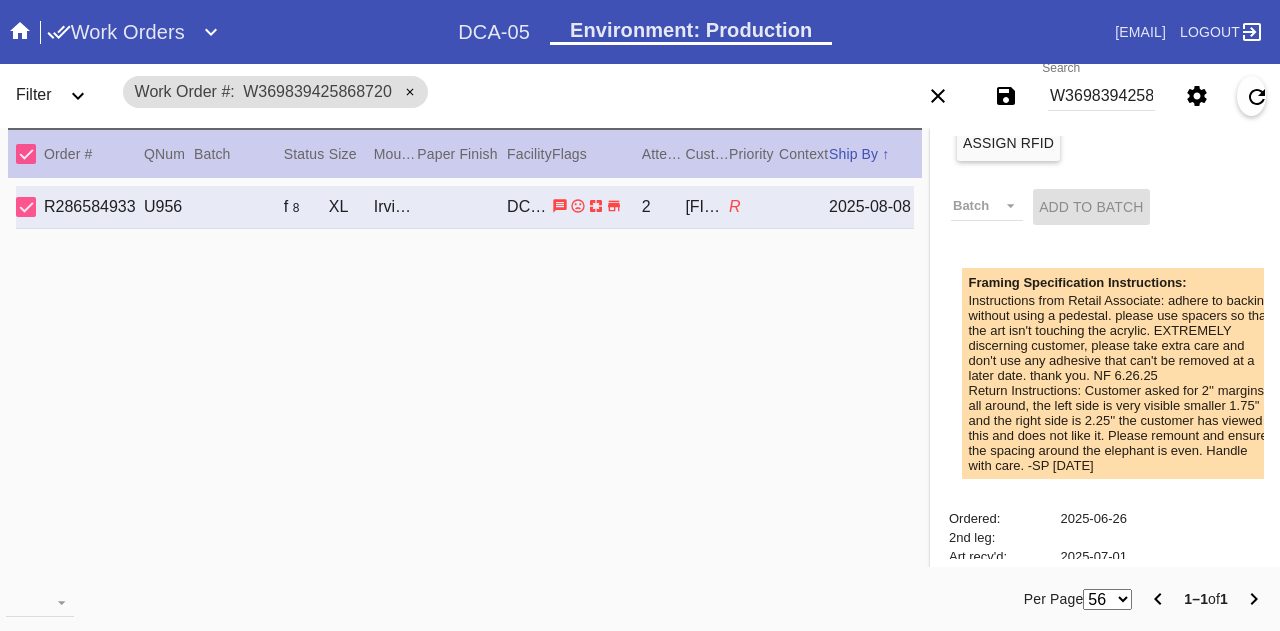 click on "Instructions from Retail Associate: adhere to backing without using a pedestal.  please use spacers so that the art isn't touching the acrylic. EXTREMELY discerning customer, please take extra care and don't use any adhesive that can't be removed at a later date. thank you. NF 6.26.25" at bounding box center [1121, 338] 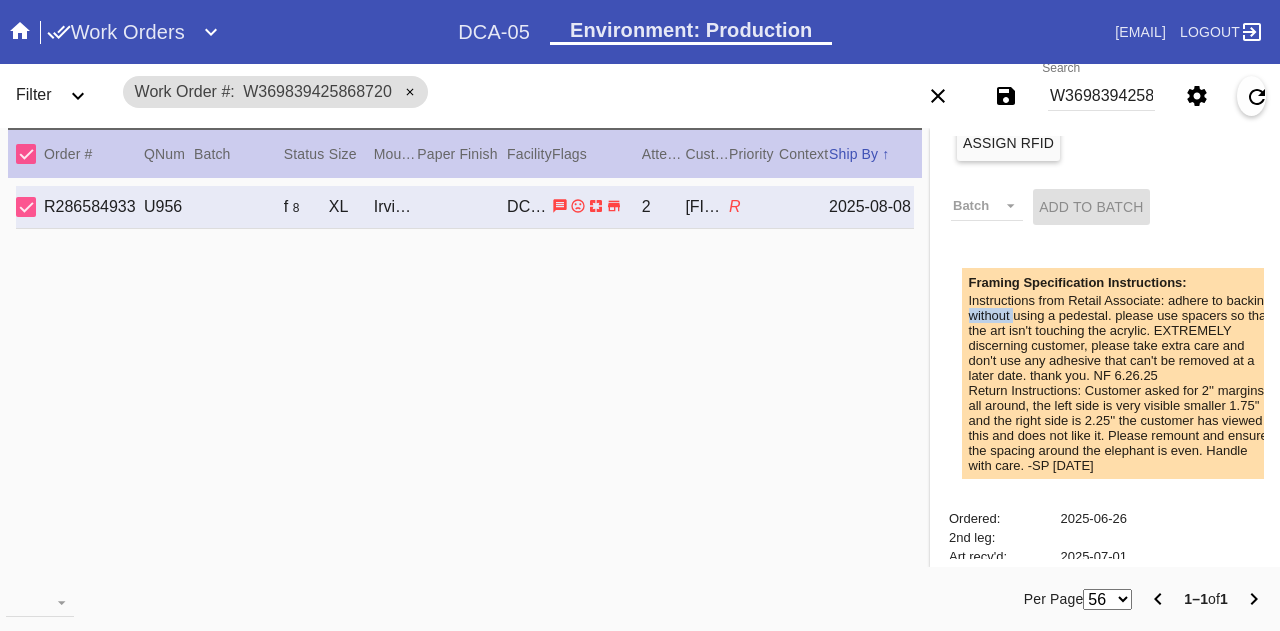 click on "Instructions from Retail Associate: adhere to backing without using a pedestal.  please use spacers so that the art isn't touching the acrylic. EXTREMELY discerning customer, please take extra care and don't use any adhesive that can't be removed at a later date. thank you. NF 6.26.25" at bounding box center [1121, 338] 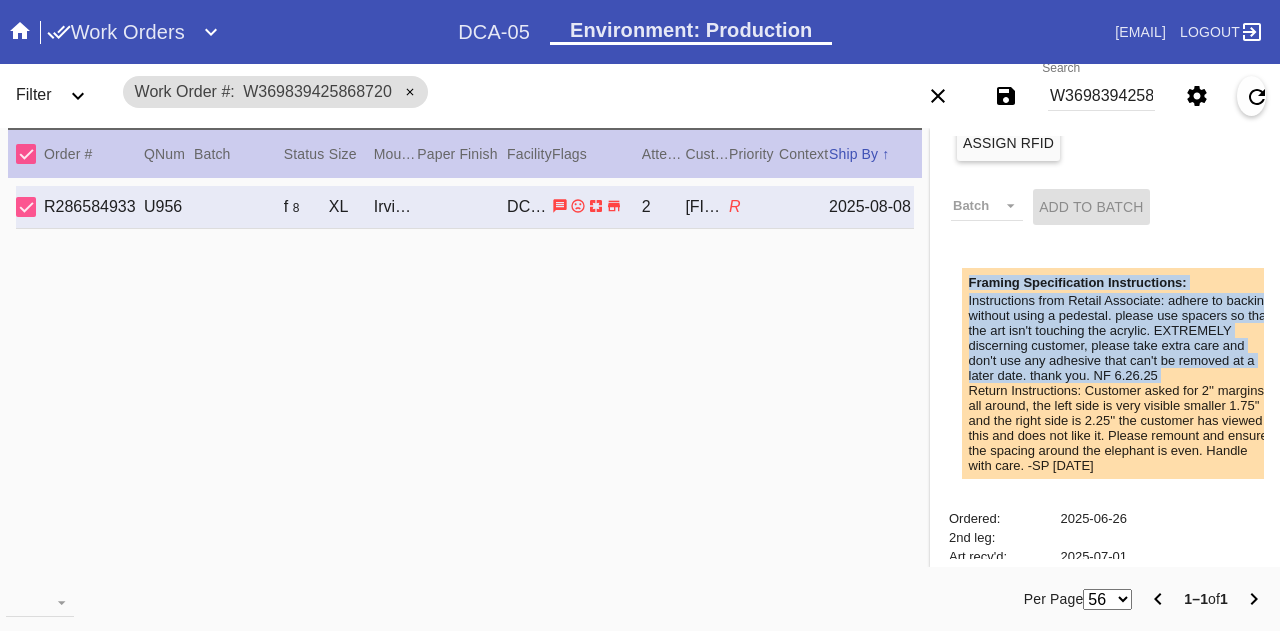 drag, startPoint x: 1040, startPoint y: 316, endPoint x: 1038, endPoint y: 288, distance: 28.071337 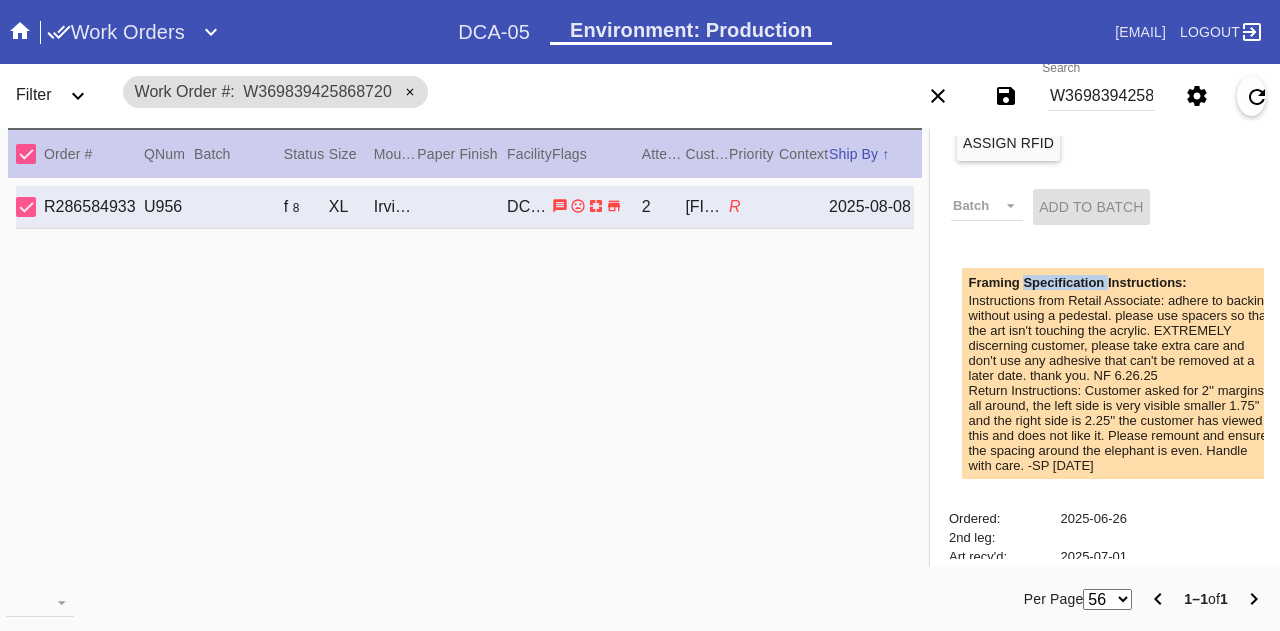 click on "Framing Specification Instructions:" at bounding box center [1121, 282] 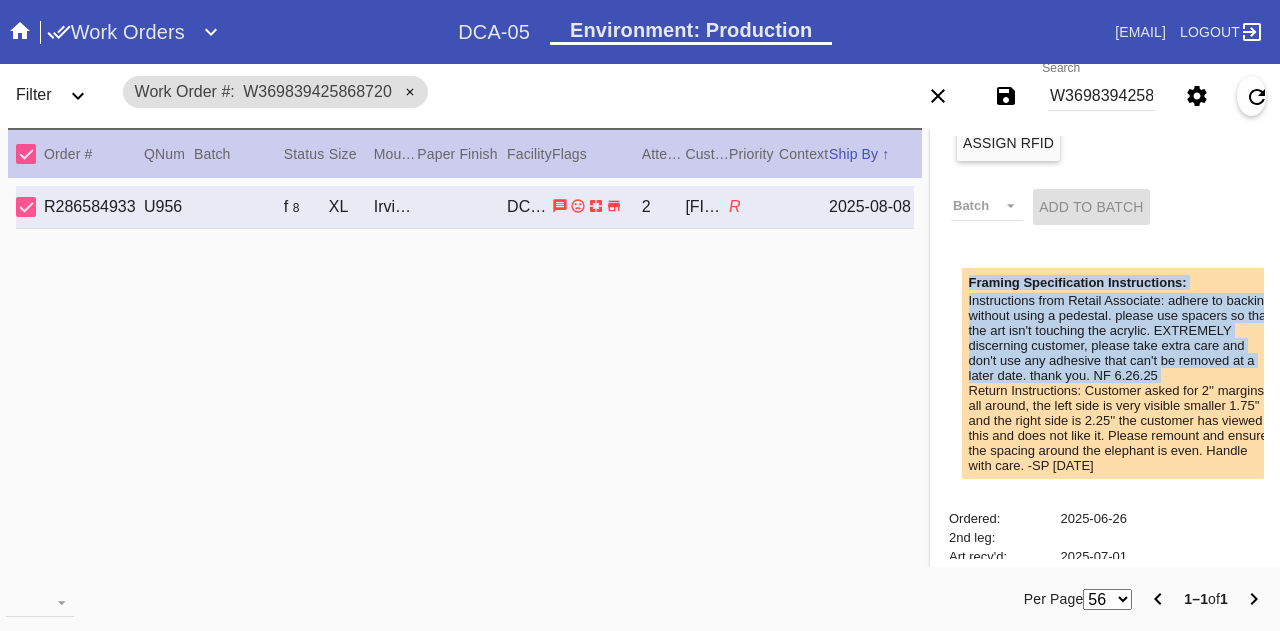 drag, startPoint x: 1038, startPoint y: 288, endPoint x: 1039, endPoint y: 306, distance: 18.027756 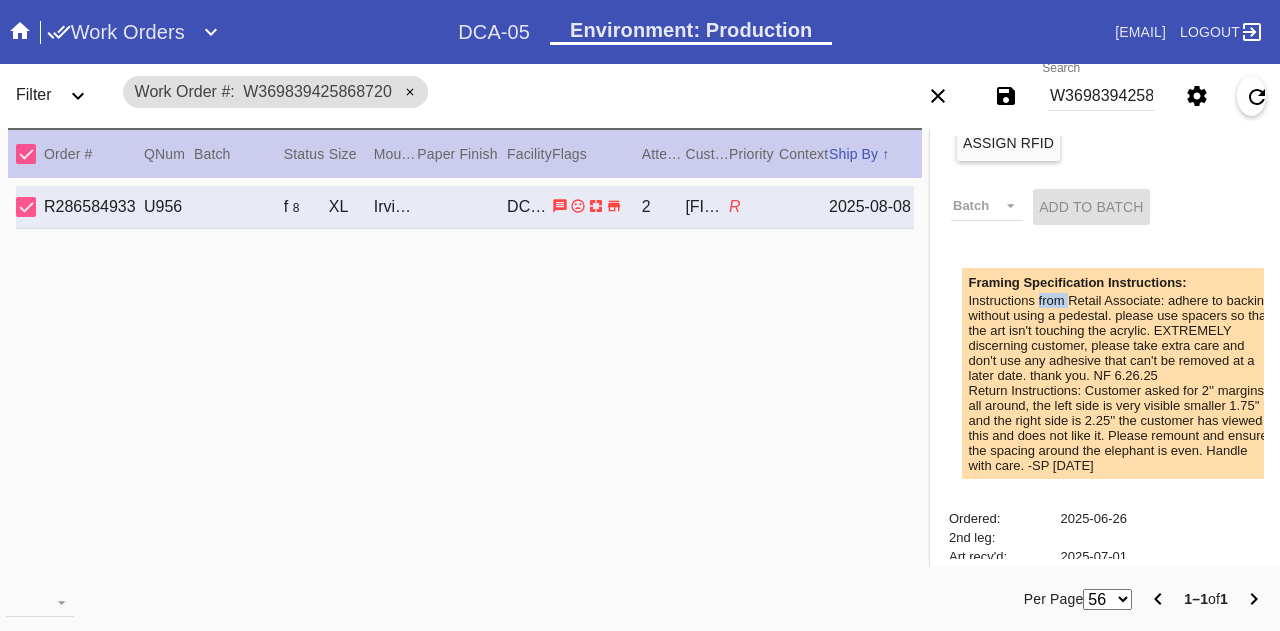 click on "Instructions from Retail Associate: adhere to backing without using a pedestal.  please use spacers so that the art isn't touching the acrylic. EXTREMELY discerning customer, please take extra care and don't use any adhesive that can't be removed at a later date. thank you. NF 6.26.25" at bounding box center (1121, 338) 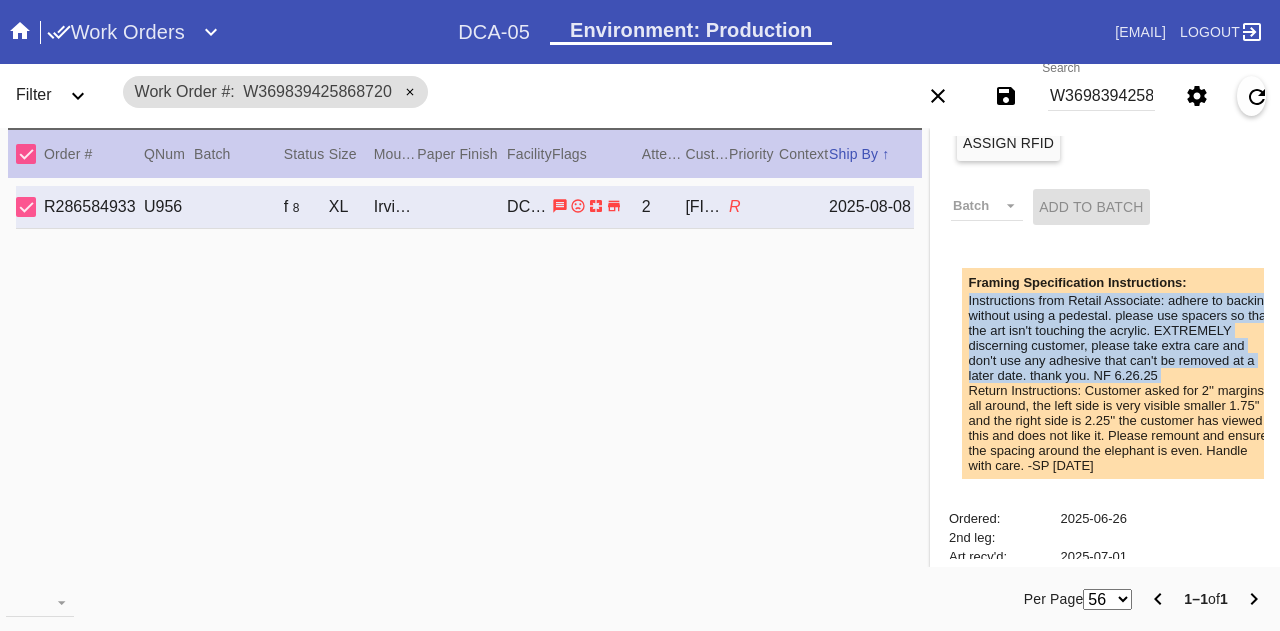 drag, startPoint x: 1039, startPoint y: 306, endPoint x: 1031, endPoint y: 295, distance: 13.601471 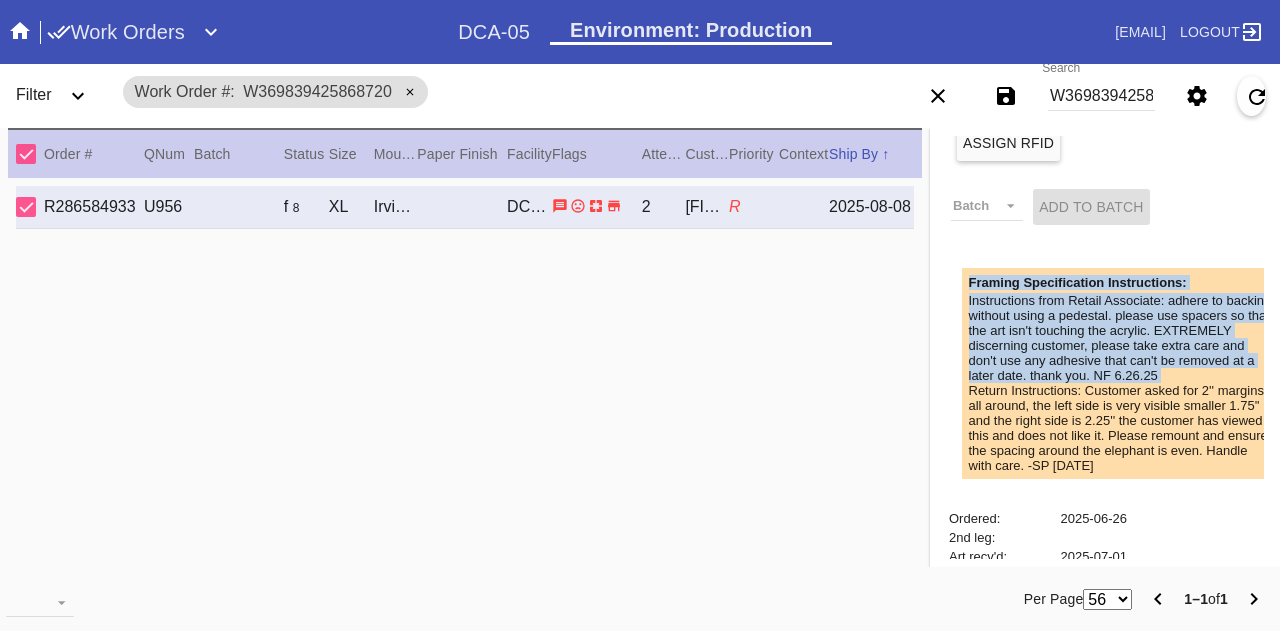 click on "Framing Specification Instructions:" at bounding box center (1121, 282) 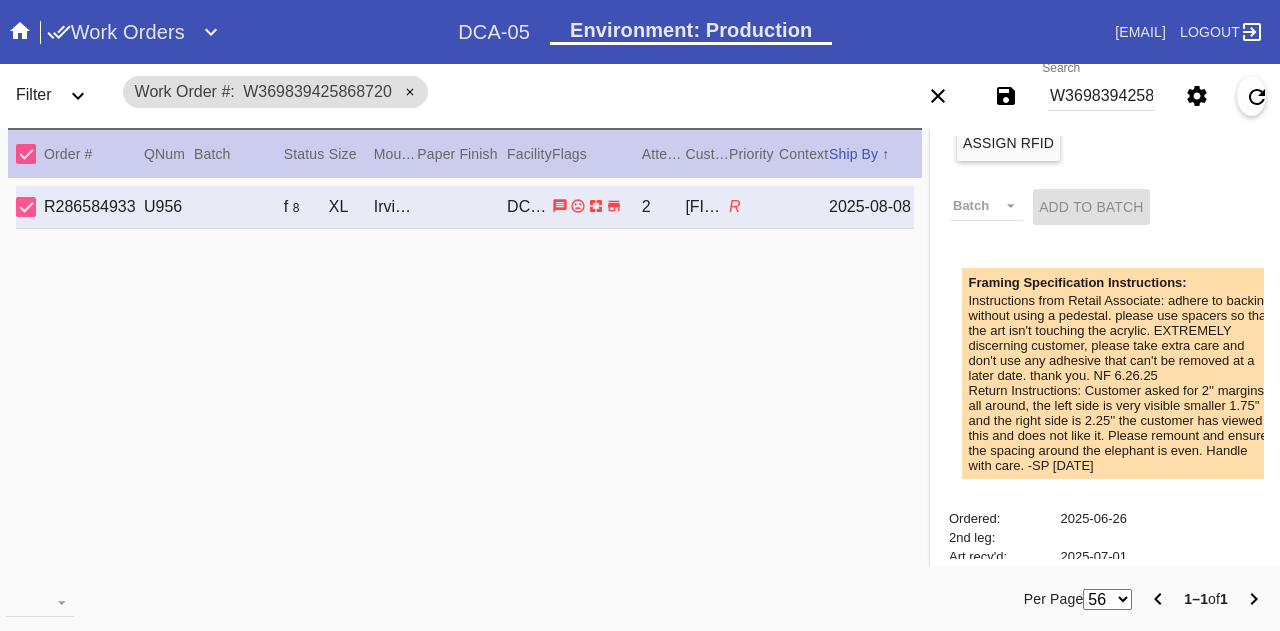 click on "Framing Specification Instructions:" at bounding box center [1121, 282] 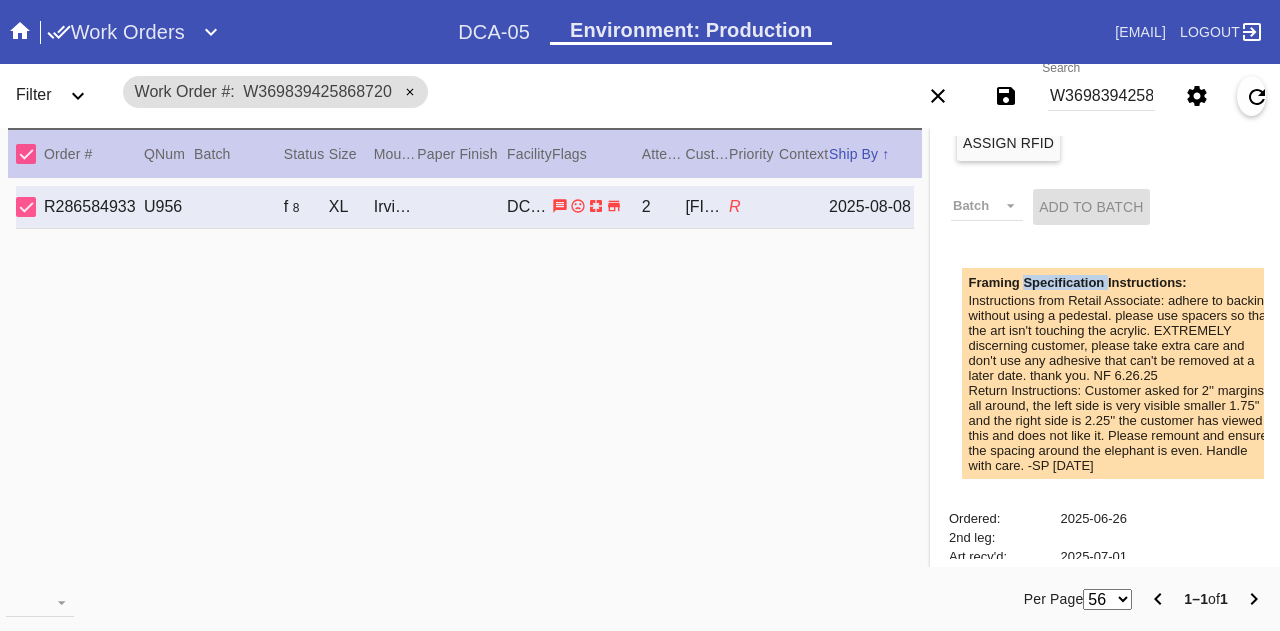 click on "Framing Specification Instructions:" at bounding box center [1121, 282] 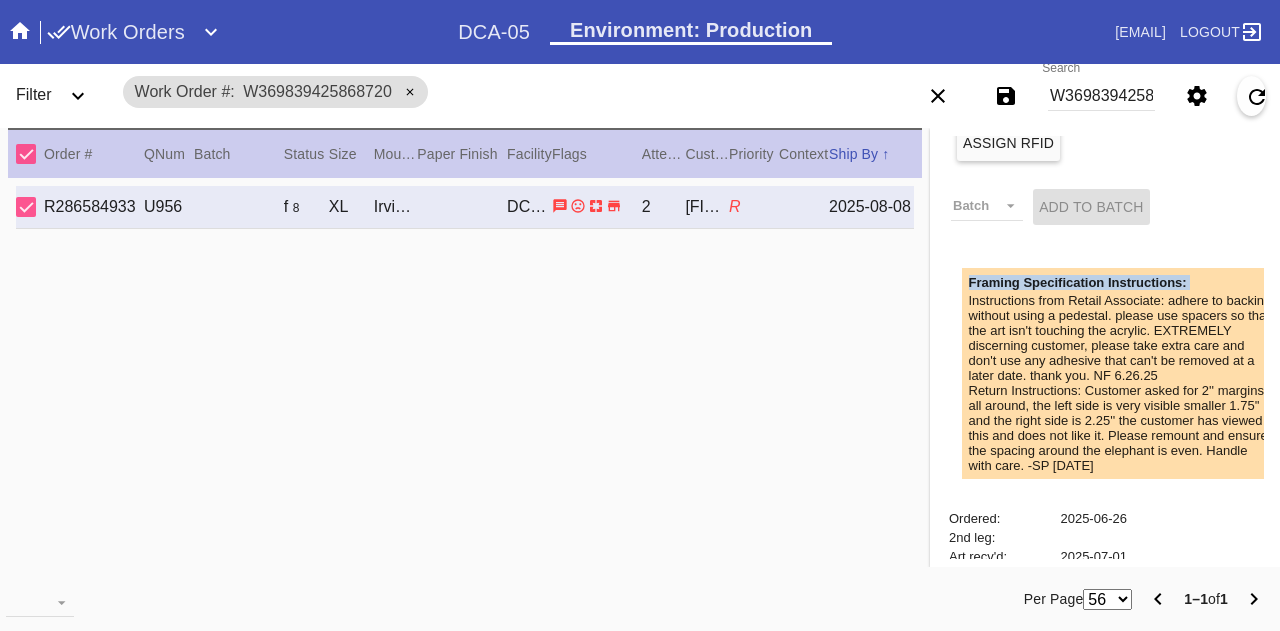 drag, startPoint x: 1031, startPoint y: 295, endPoint x: 1049, endPoint y: 306, distance: 21.095022 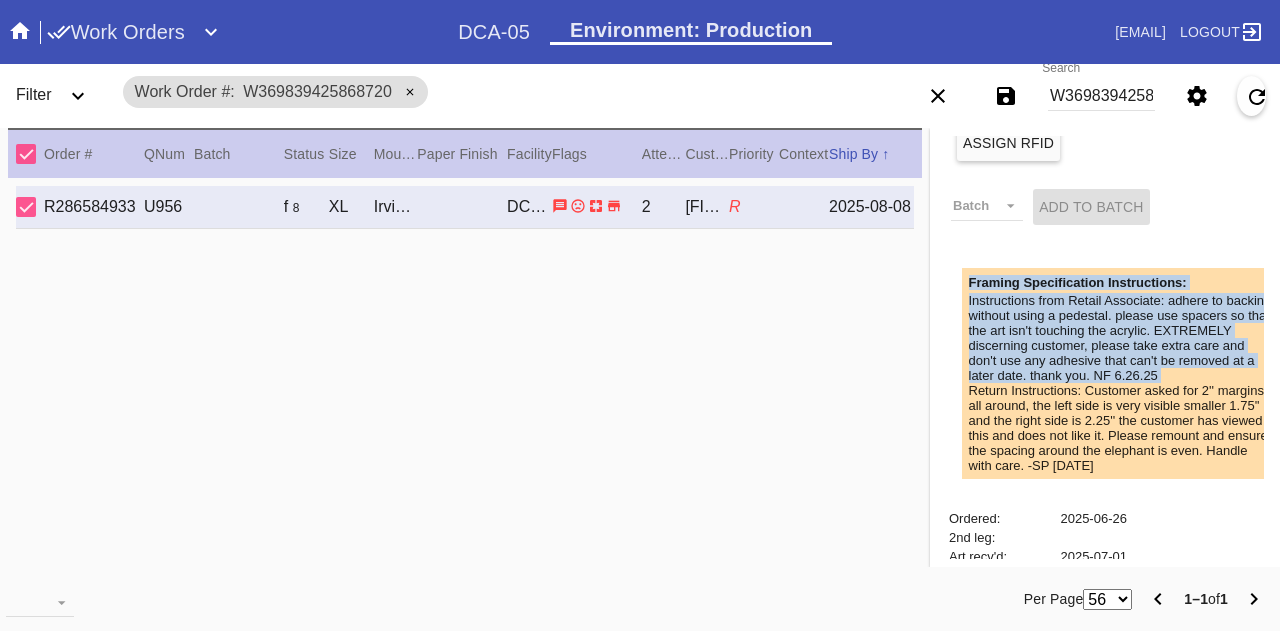 click on "Instructions from Retail Associate: adhere to backing without using a pedestal.  please use spacers so that the art isn't touching the acrylic. EXTREMELY discerning customer, please take extra care and don't use any adhesive that can't be removed at a later date. thank you. NF 6.26.25" at bounding box center [1121, 338] 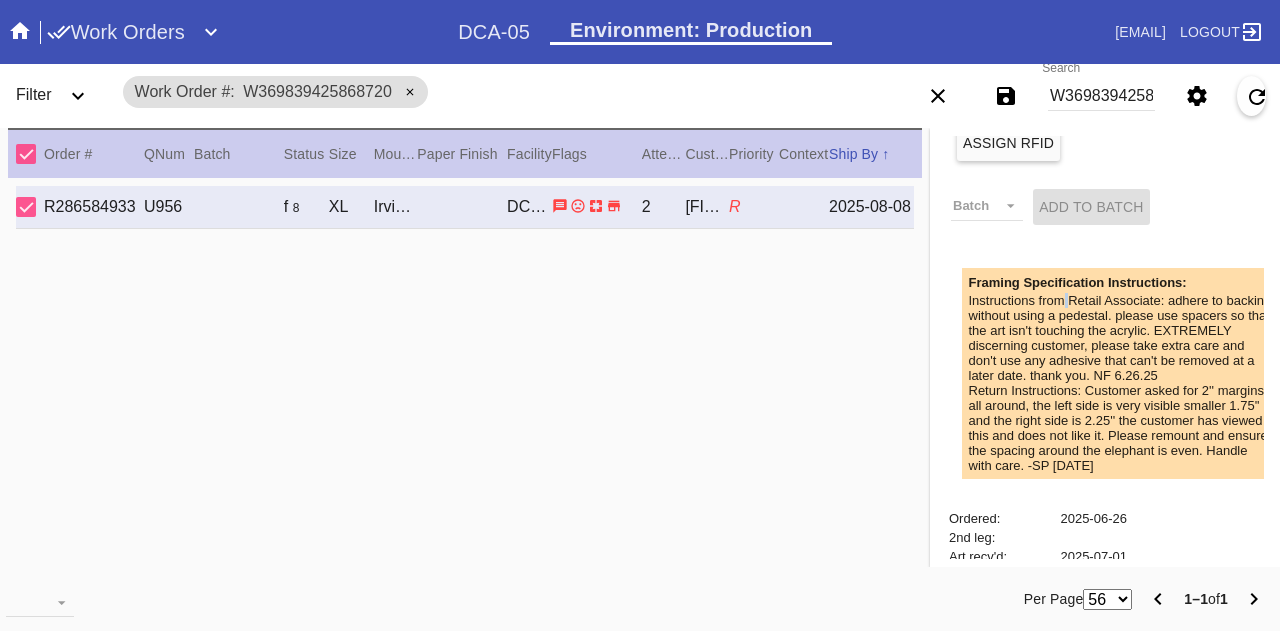 click on "Instructions from Retail Associate: adhere to backing without using a pedestal.  please use spacers so that the art isn't touching the acrylic. EXTREMELY discerning customer, please take extra care and don't use any adhesive that can't be removed at a later date. thank you. NF 6.26.25" at bounding box center [1121, 338] 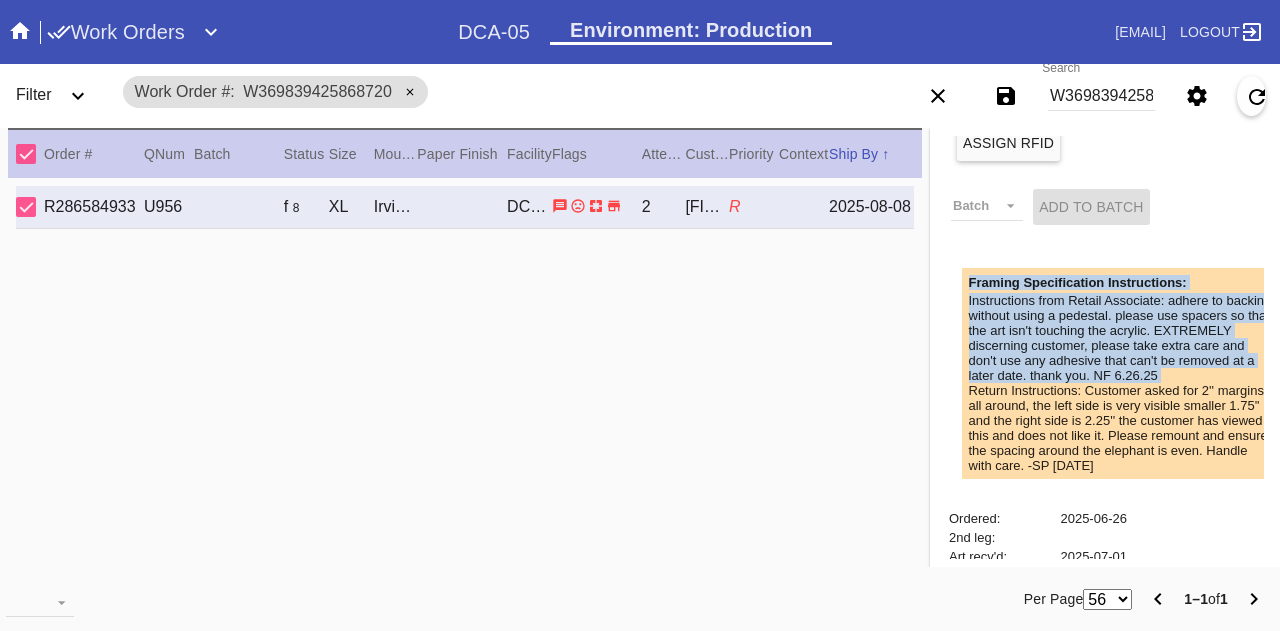 drag, startPoint x: 1049, startPoint y: 306, endPoint x: 1044, endPoint y: 287, distance: 19.646883 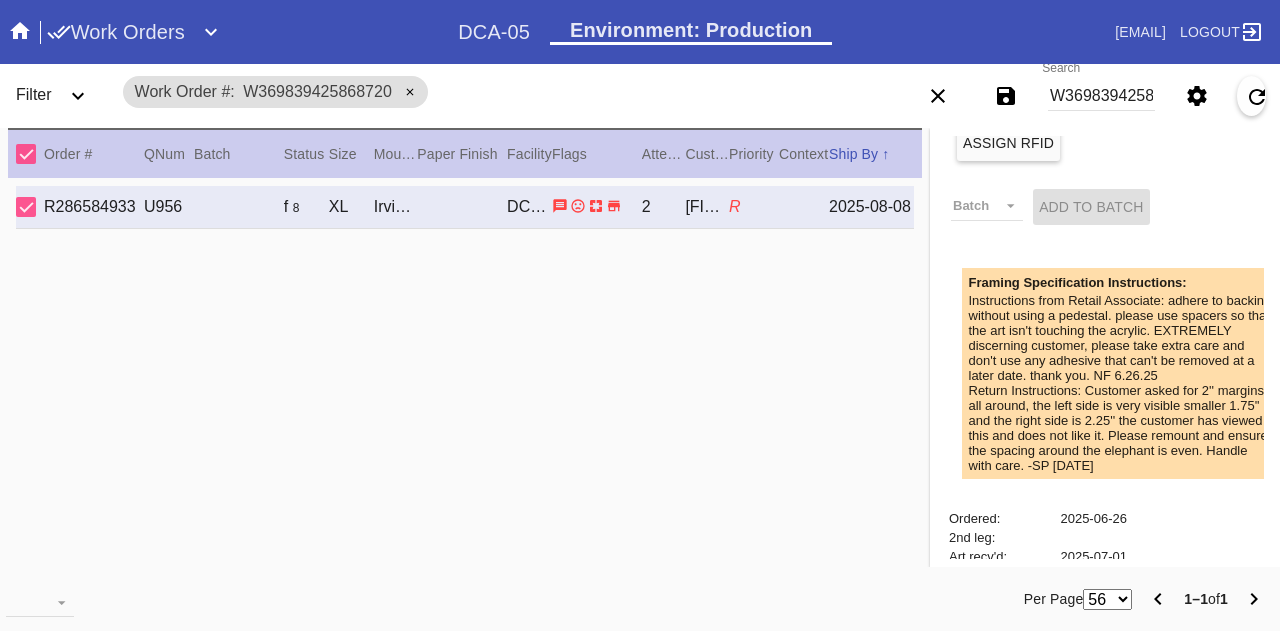 click on "Instructions from Retail Associate: adhere to backing without using a pedestal.  please use spacers so that the art isn't touching the acrylic. EXTREMELY discerning customer, please take extra care and don't use any adhesive that can't be removed at a later date. thank you. NF 6.26.25" at bounding box center [1121, 338] 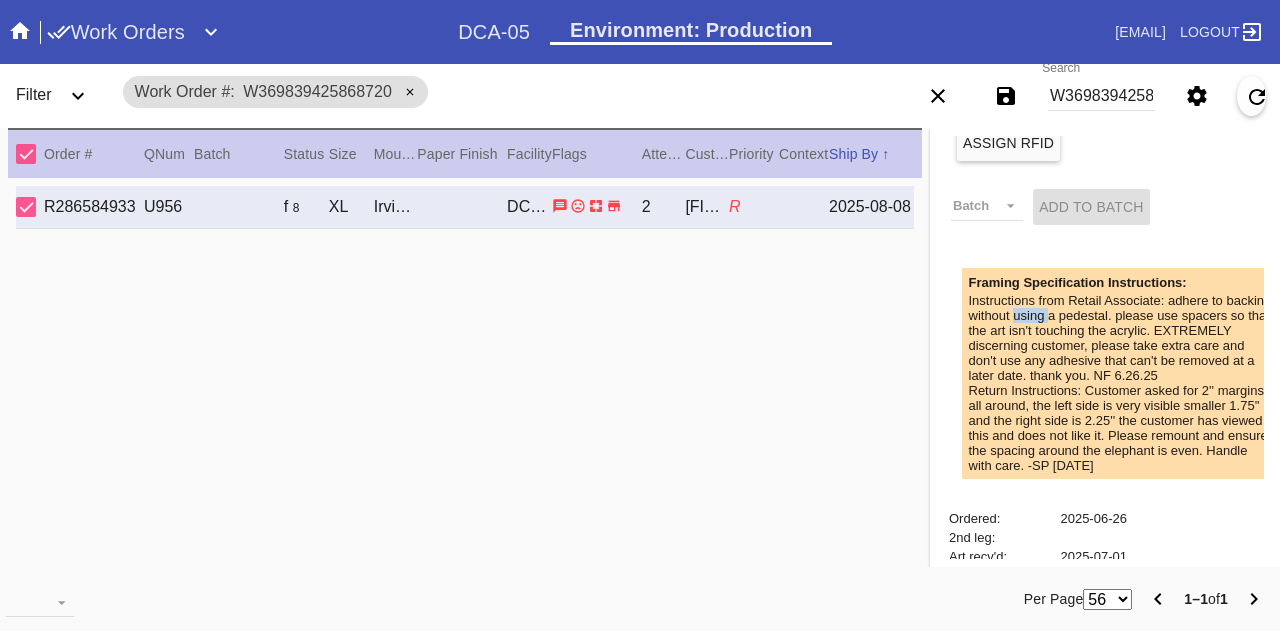 click on "Instructions from Retail Associate: adhere to backing without using a pedestal.  please use spacers so that the art isn't touching the acrylic. EXTREMELY discerning customer, please take extra care and don't use any adhesive that can't be removed at a later date. thank you. NF 6.26.25" at bounding box center [1121, 338] 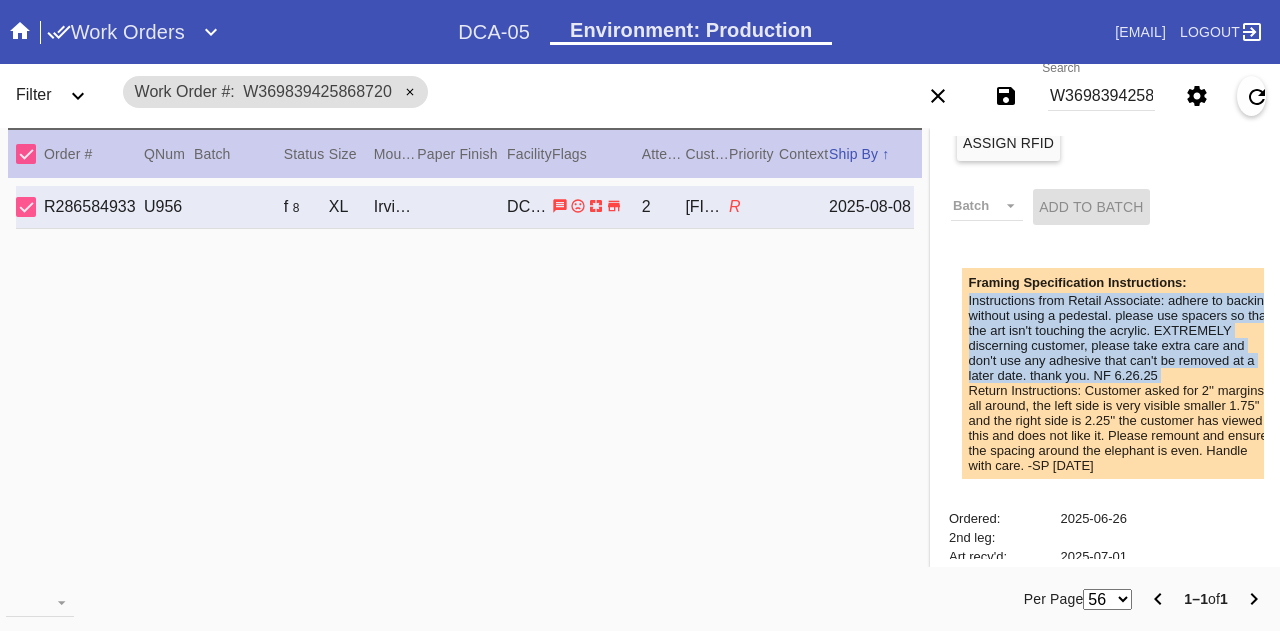 drag, startPoint x: 1056, startPoint y: 318, endPoint x: 1040, endPoint y: 299, distance: 24.839485 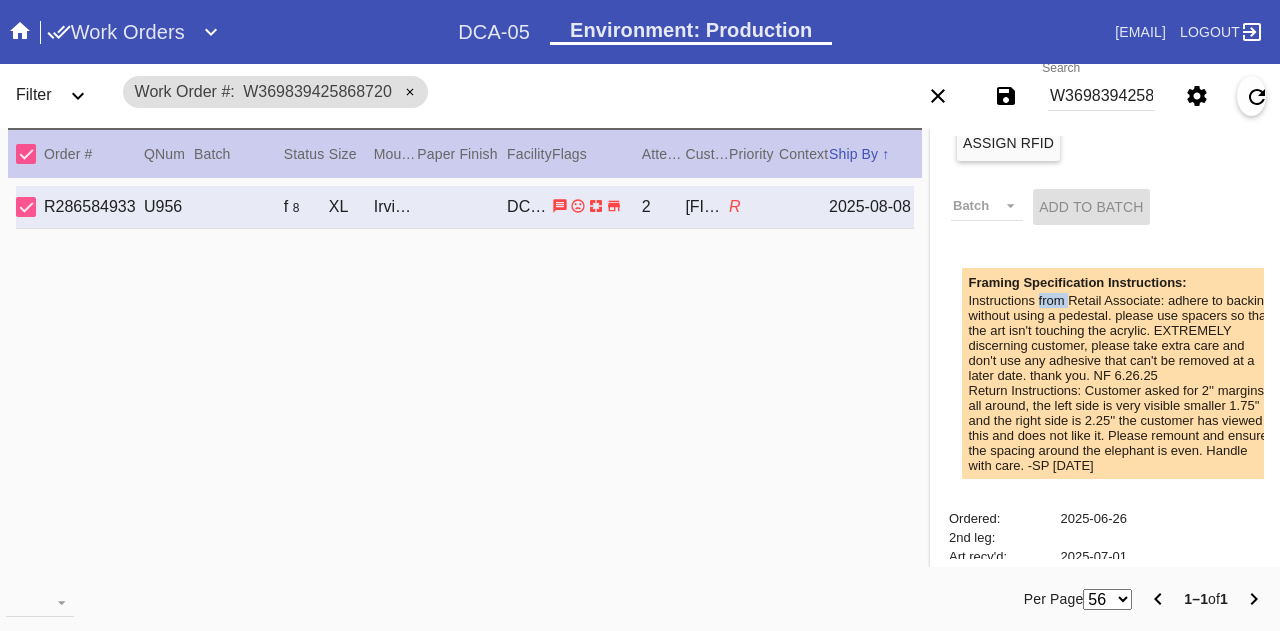 click on "Instructions from Retail Associate: adhere to backing without using a pedestal.  please use spacers so that the art isn't touching the acrylic. EXTREMELY discerning customer, please take extra care and don't use any adhesive that can't be removed at a later date. thank you. NF 6.26.25" at bounding box center [1121, 338] 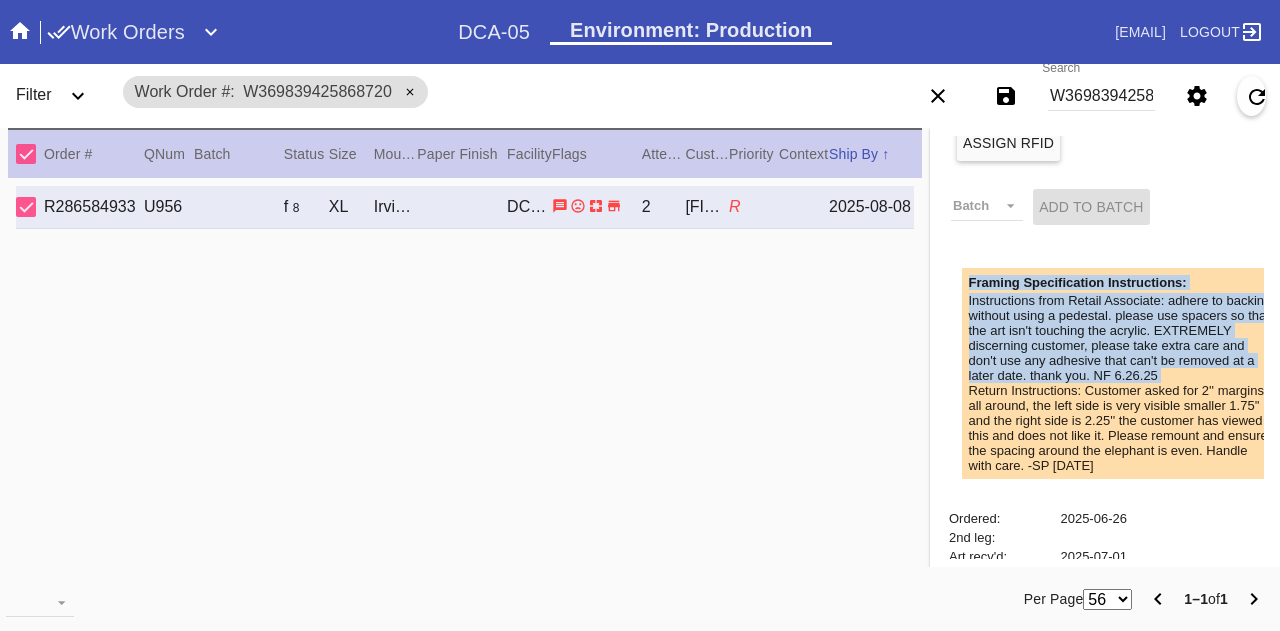 drag, startPoint x: 1040, startPoint y: 299, endPoint x: 1031, endPoint y: 285, distance: 16.643316 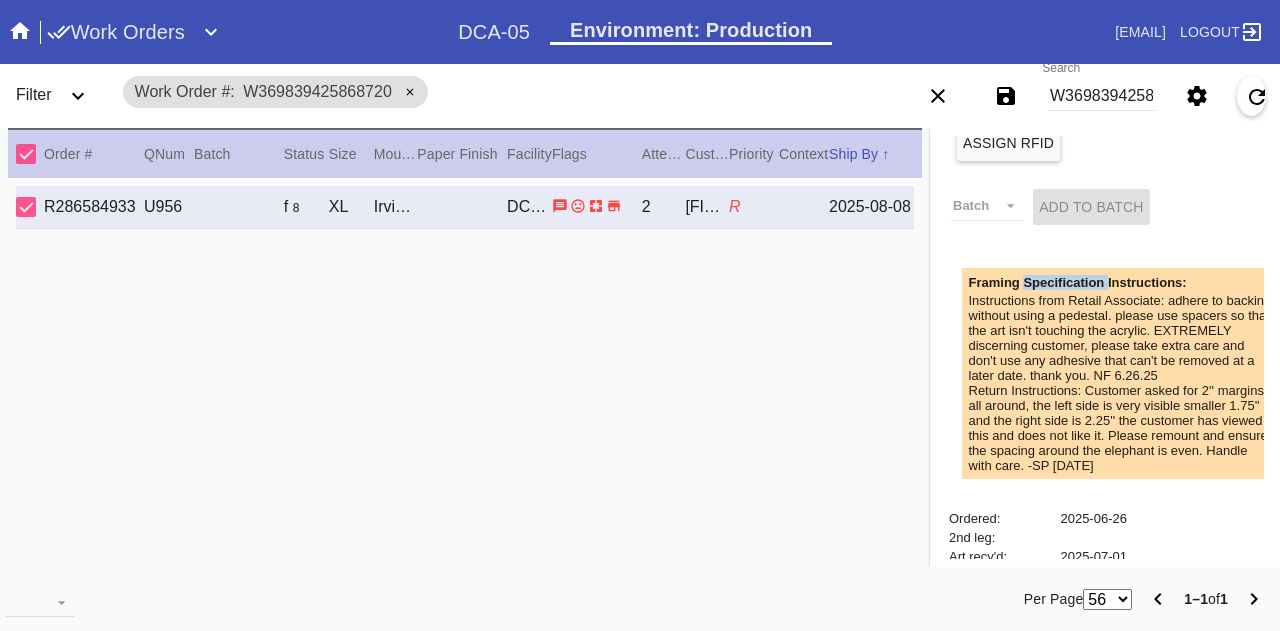 click on "Framing Specification Instructions:" at bounding box center [1121, 282] 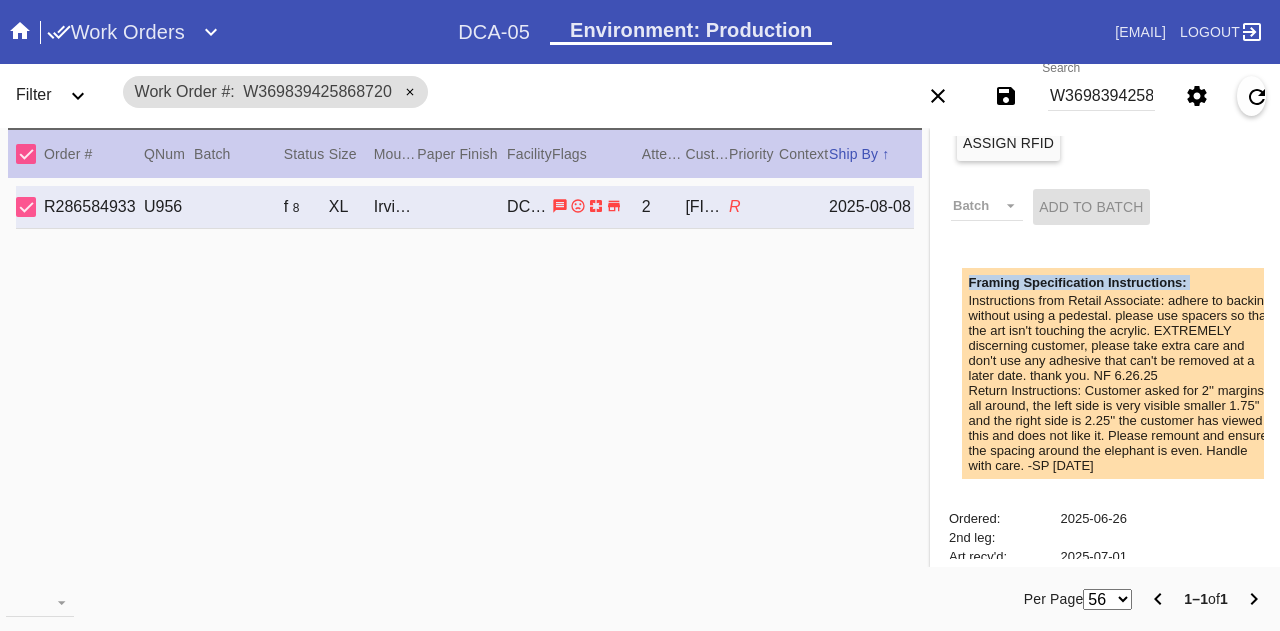 drag, startPoint x: 1031, startPoint y: 285, endPoint x: 1031, endPoint y: 297, distance: 12 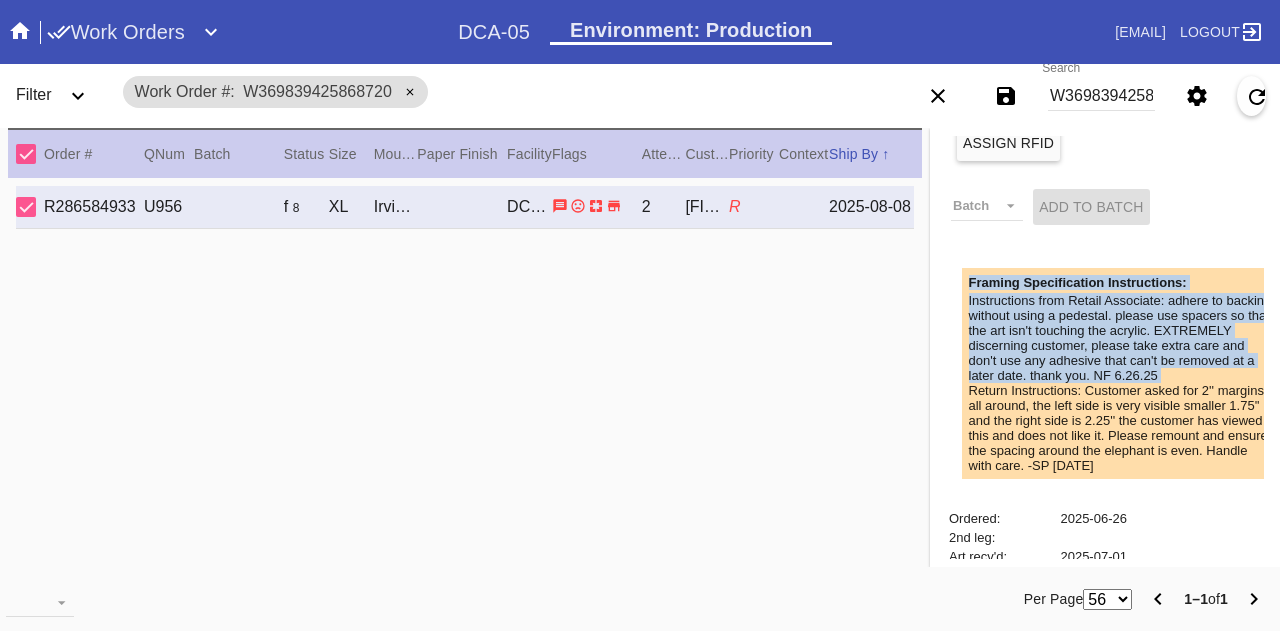 click on "Framing Specification Instructions: Instructions from Retail Associate: adhere to backing without using a pedestal.  please use spacers so that the art isn't touching the acrylic. EXTREMELY discerning customer, please take extra care and don't use any adhesive that can't be removed at a later date. thank you. NF 6.26.25 Return Instructions: Customer asked for 2'' margins all around, the left side is very visible smaller 1.75'' and the right side is 2.25'' the customer has viewed this and does not like it. Please remount and ensure the spacing around the elephant is even. Handle with care. -SP 8/2" at bounding box center [1121, 373] 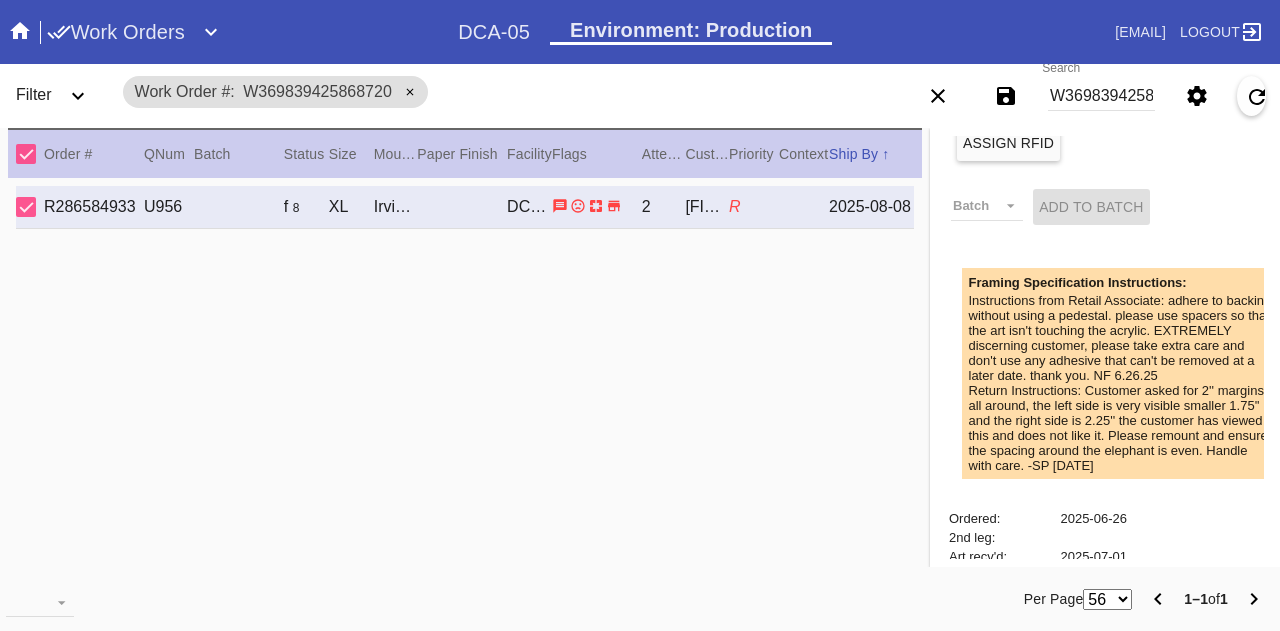 click on "Instructions from Retail Associate: adhere to backing without using a pedestal.  please use spacers so that the art isn't touching the acrylic. EXTREMELY discerning customer, please take extra care and don't use any adhesive that can't be removed at a later date. thank you. NF 6.26.25" at bounding box center (1121, 338) 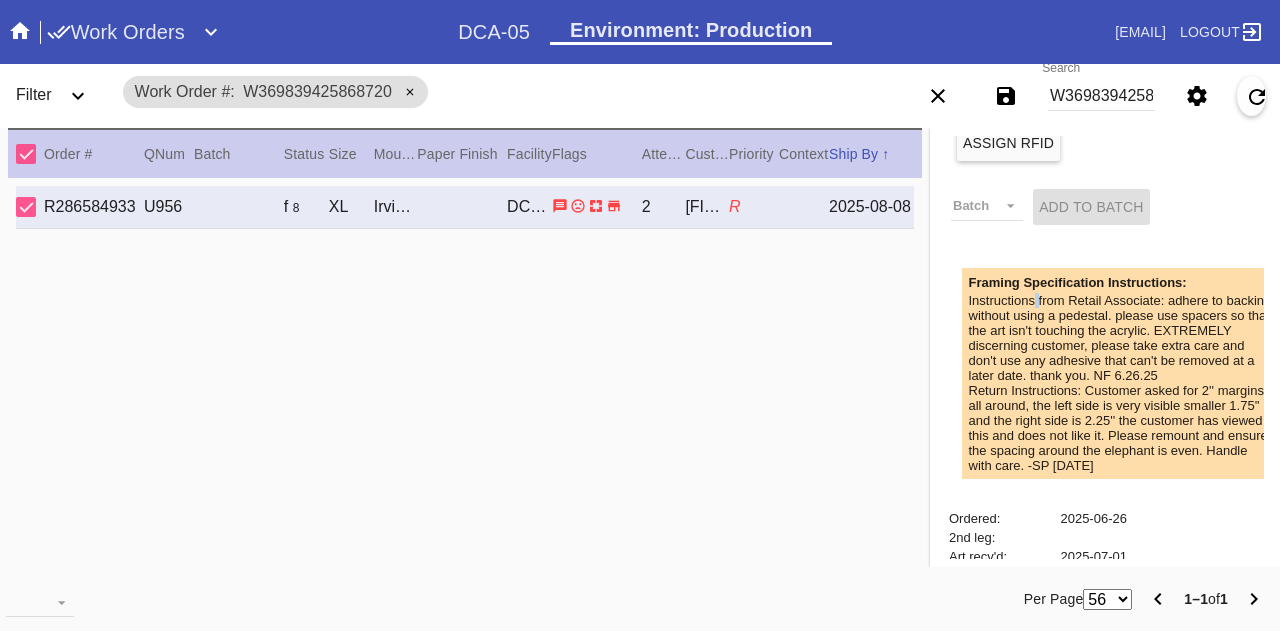 click on "Instructions from Retail Associate: adhere to backing without using a pedestal.  please use spacers so that the art isn't touching the acrylic. EXTREMELY discerning customer, please take extra care and don't use any adhesive that can't be removed at a later date. thank you. NF 6.26.25" at bounding box center (1121, 338) 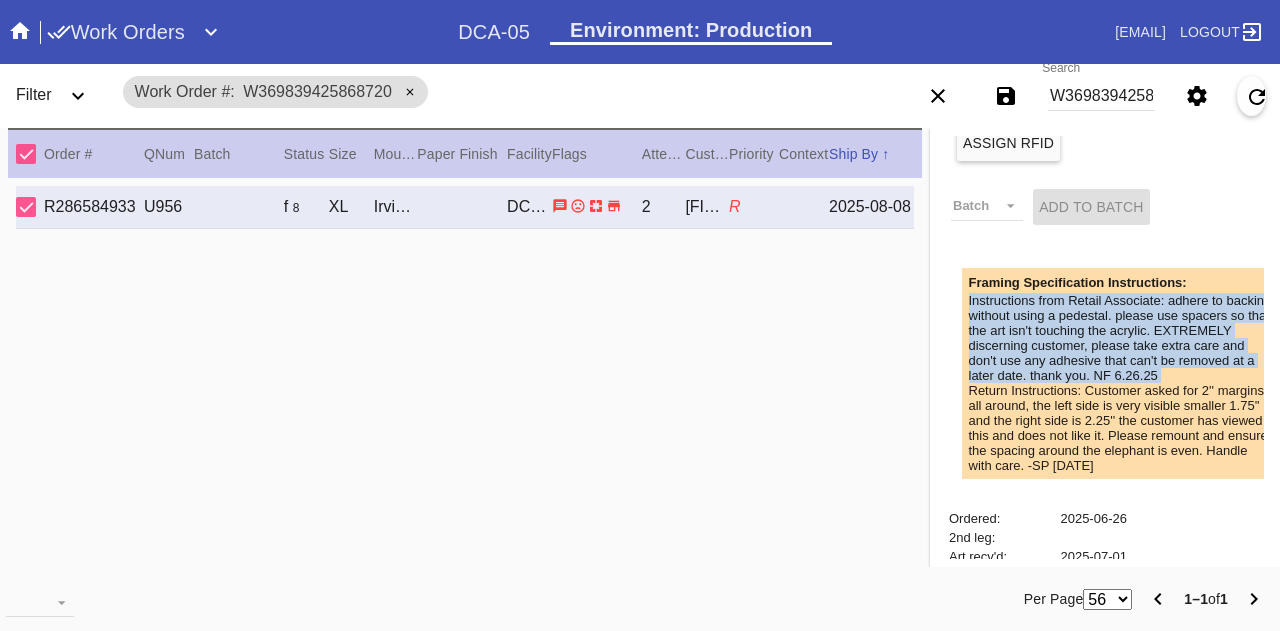 click on "Instructions from Retail Associate: adhere to backing without using a pedestal.  please use spacers so that the art isn't touching the acrylic. EXTREMELY discerning customer, please take extra care and don't use any adhesive that can't be removed at a later date. thank you. NF 6.26.25" at bounding box center [1121, 338] 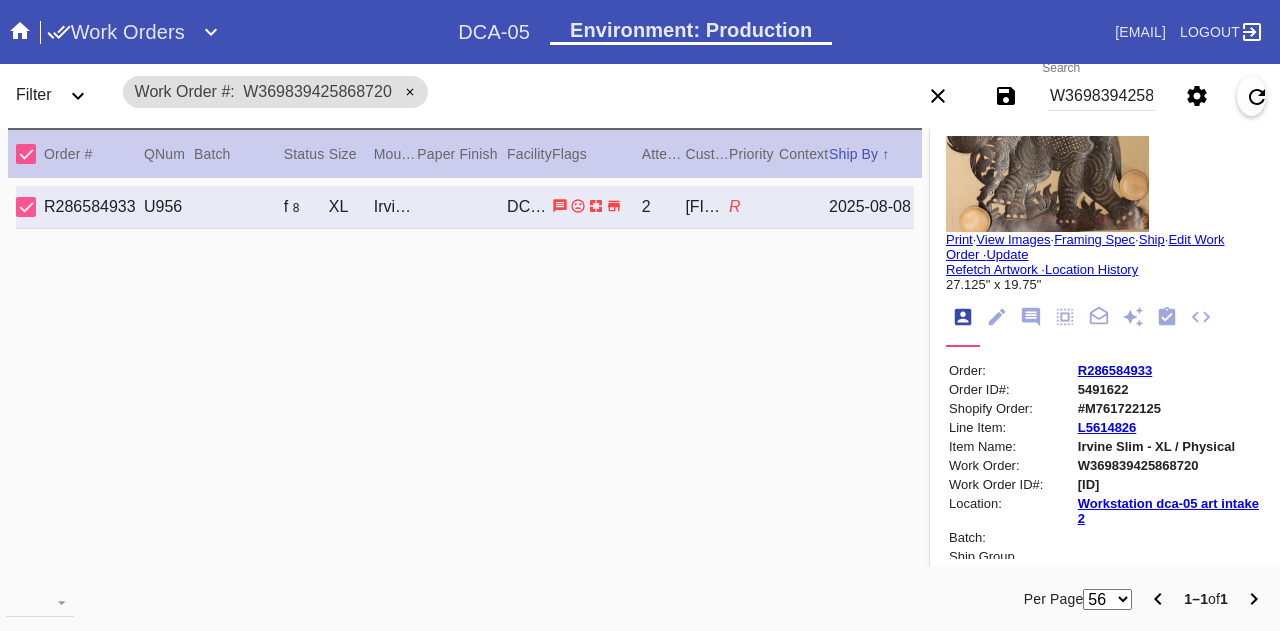 scroll, scrollTop: 61, scrollLeft: 0, axis: vertical 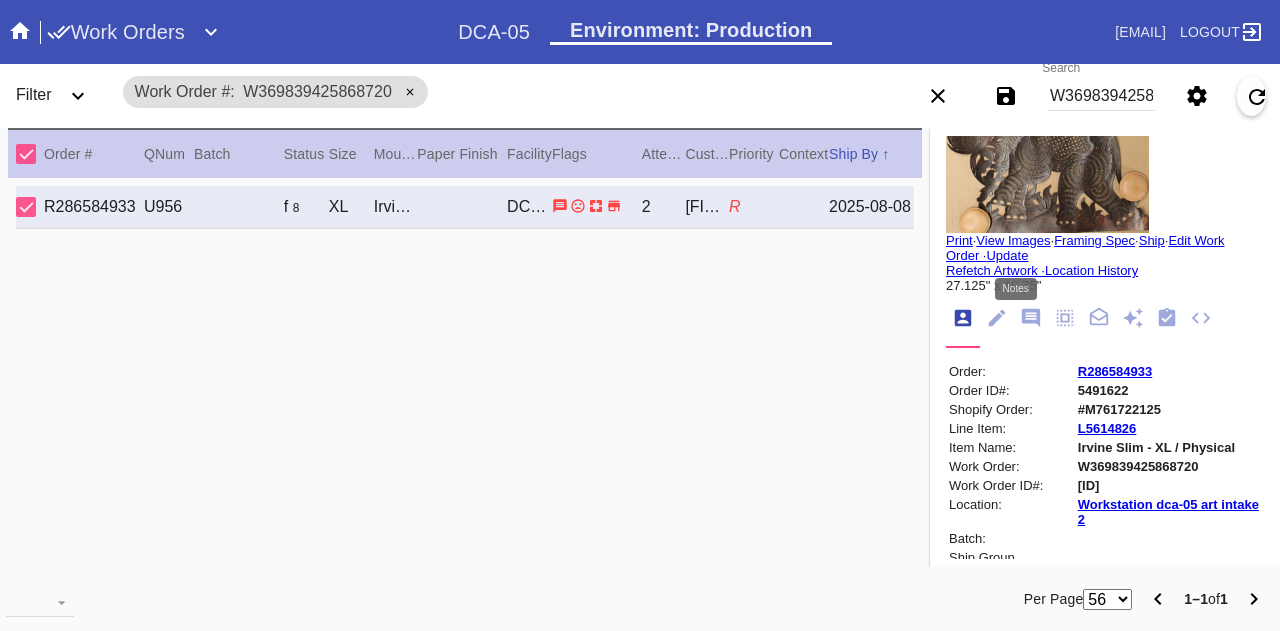 click 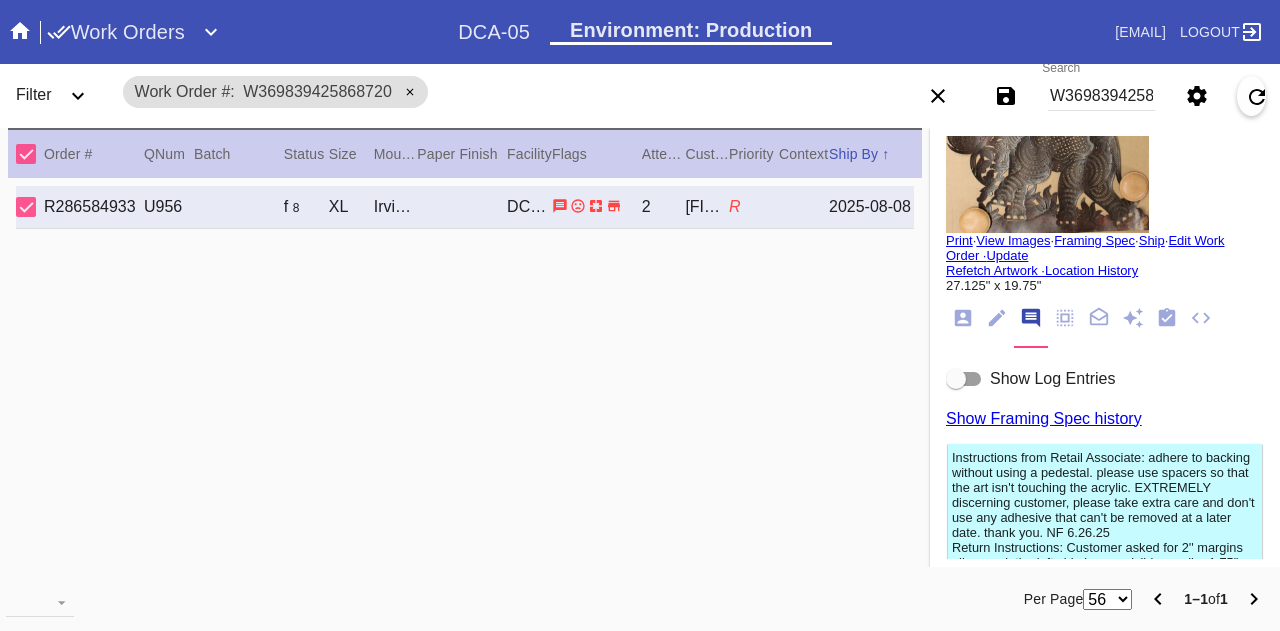 click on "Show Log Entries" at bounding box center (1052, 378) 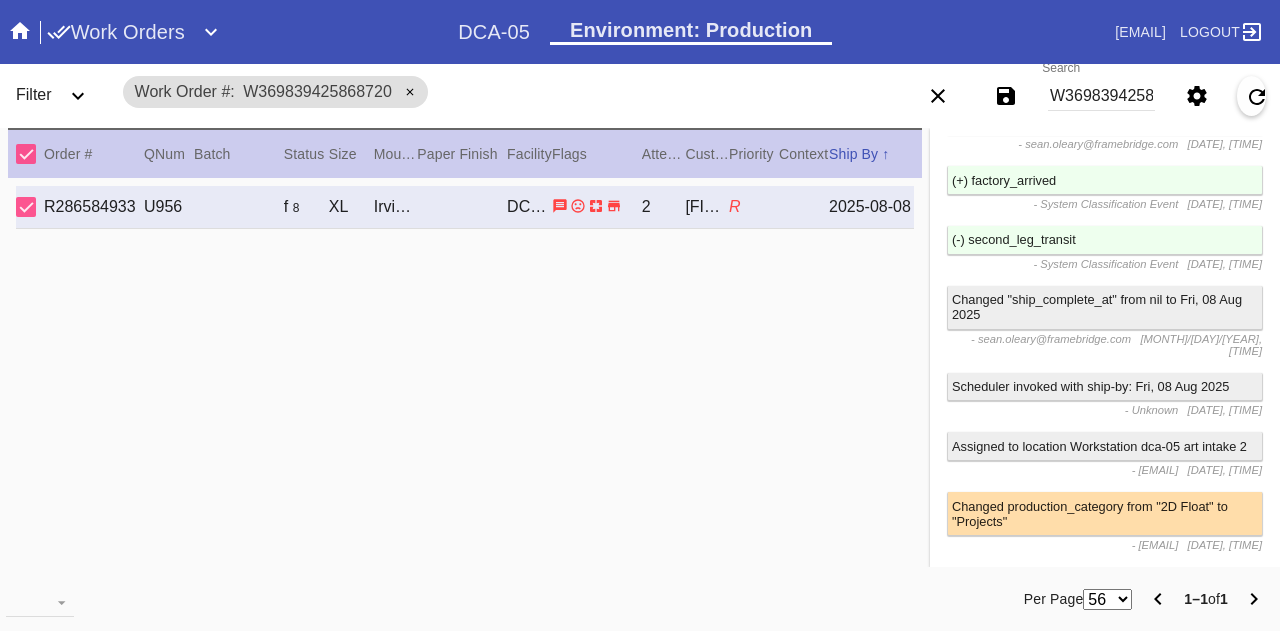 scroll, scrollTop: 2132, scrollLeft: 0, axis: vertical 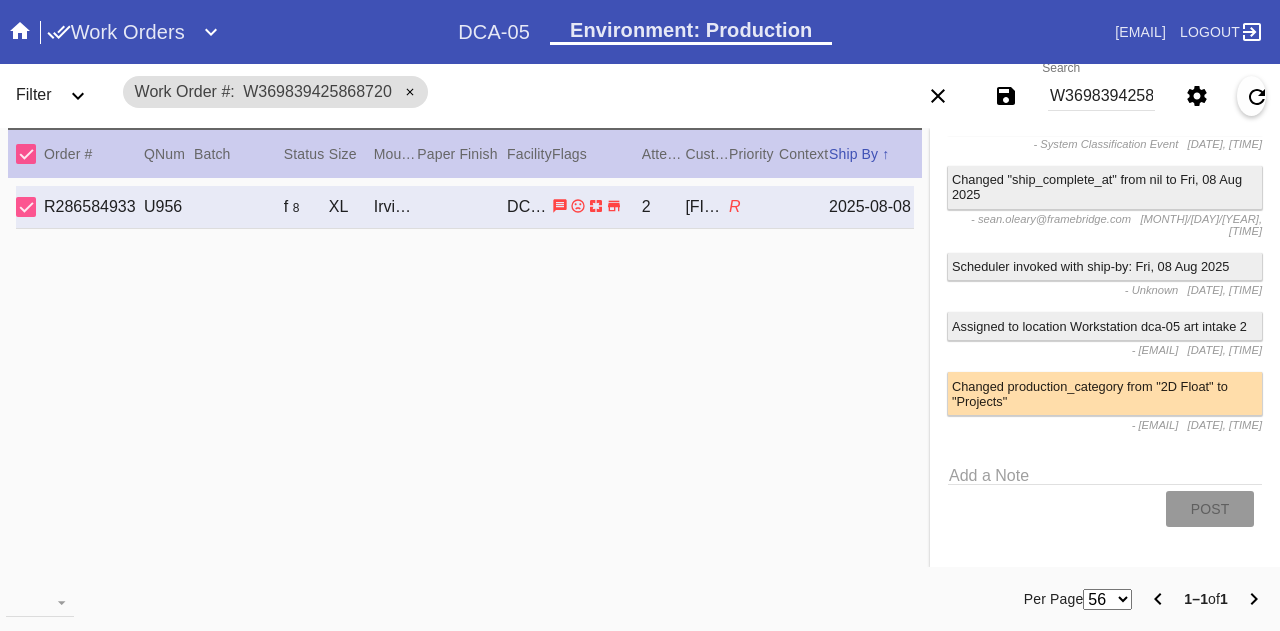 click on "Assigned to location Workstation dca-05 art intake 2" at bounding box center (1105, 326) 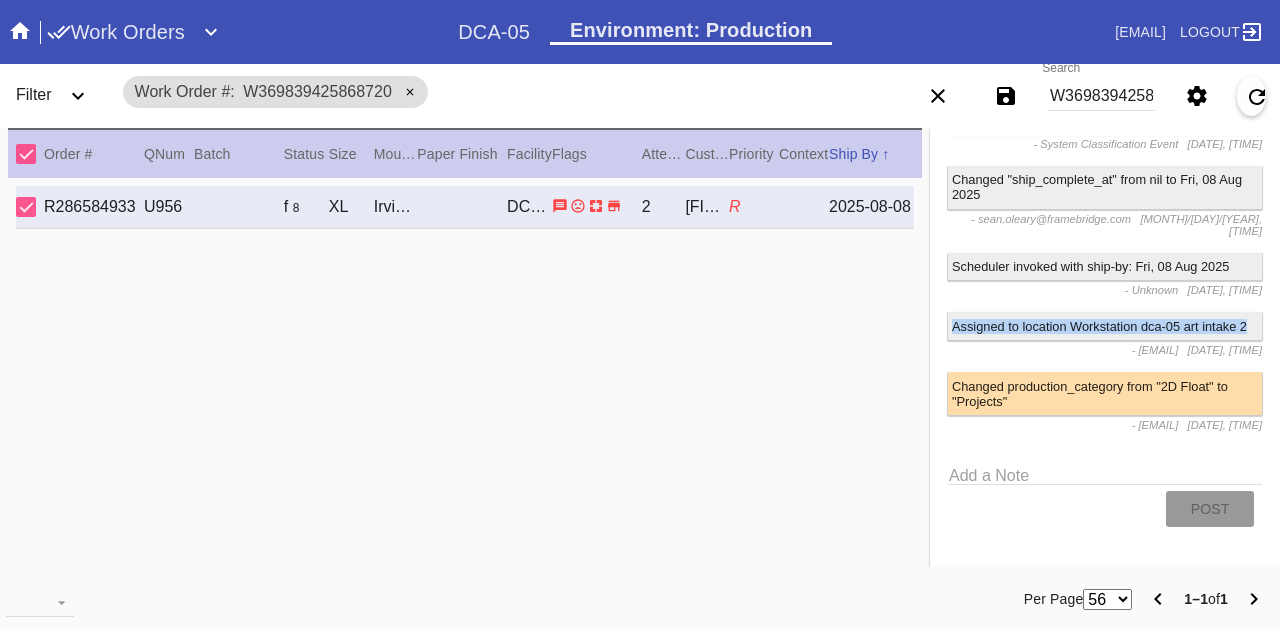 click on "Assigned to location Workstation dca-05 art intake 2" at bounding box center [1105, 326] 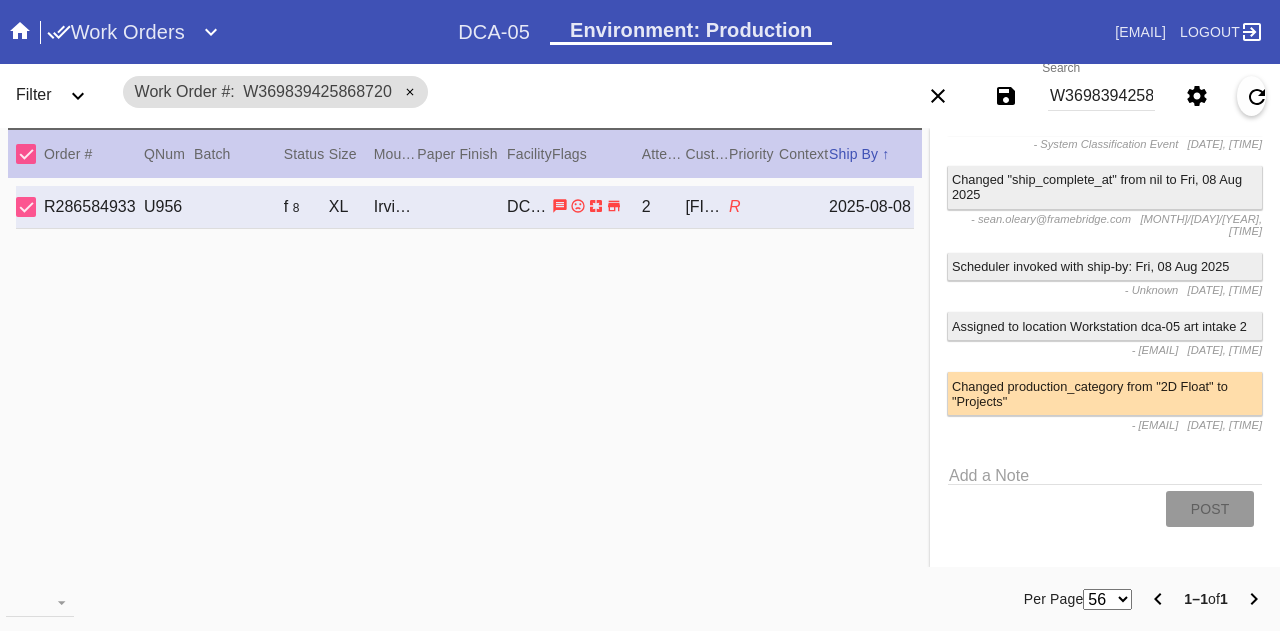 click on "- [EMAIL]" at bounding box center (1155, 350) 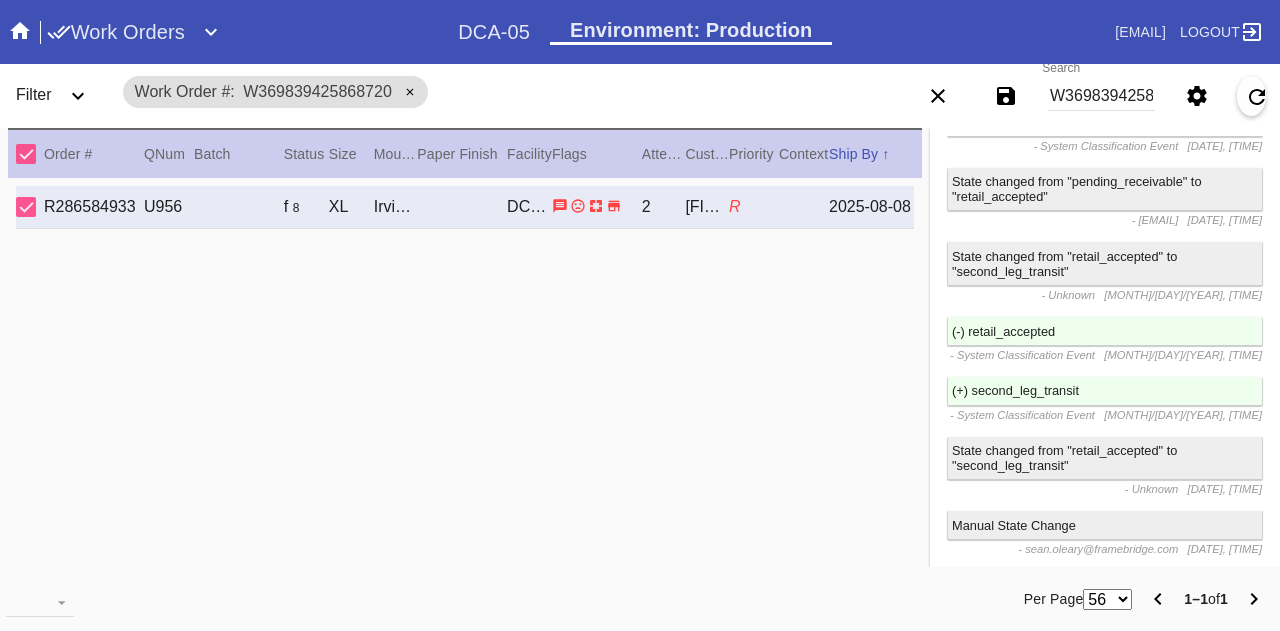 scroll, scrollTop: 1580, scrollLeft: 0, axis: vertical 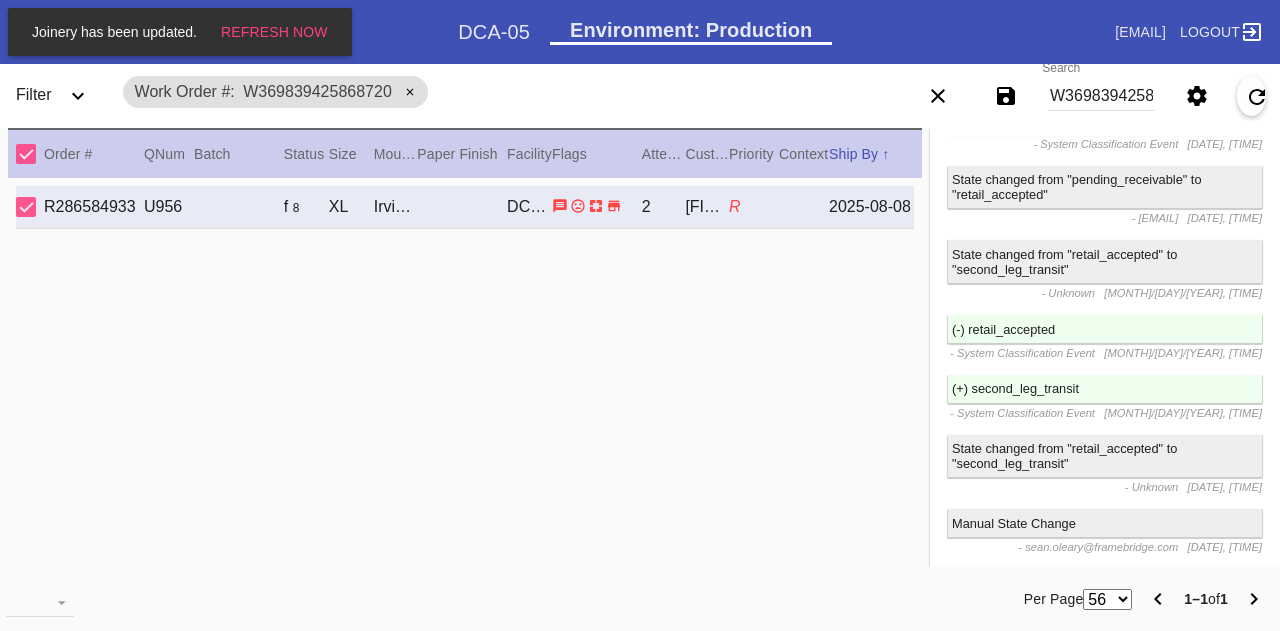 click on "W369839425868720" at bounding box center [1101, 96] 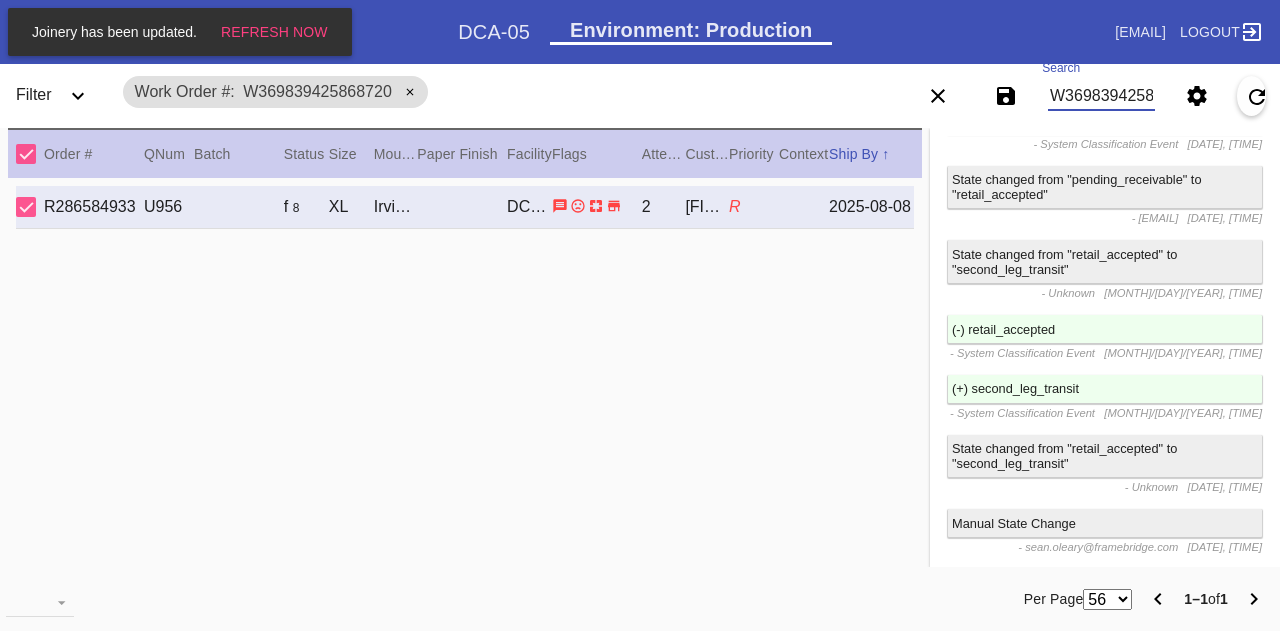 click on "W369839425868720" at bounding box center [1101, 96] 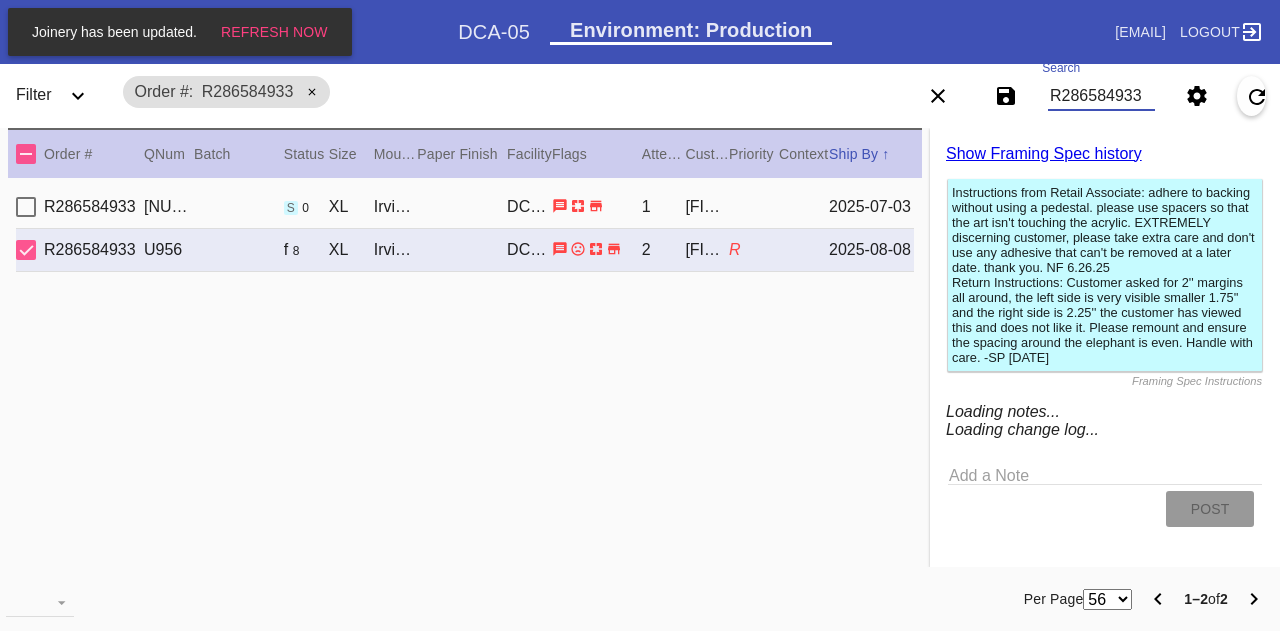 scroll, scrollTop: 1580, scrollLeft: 0, axis: vertical 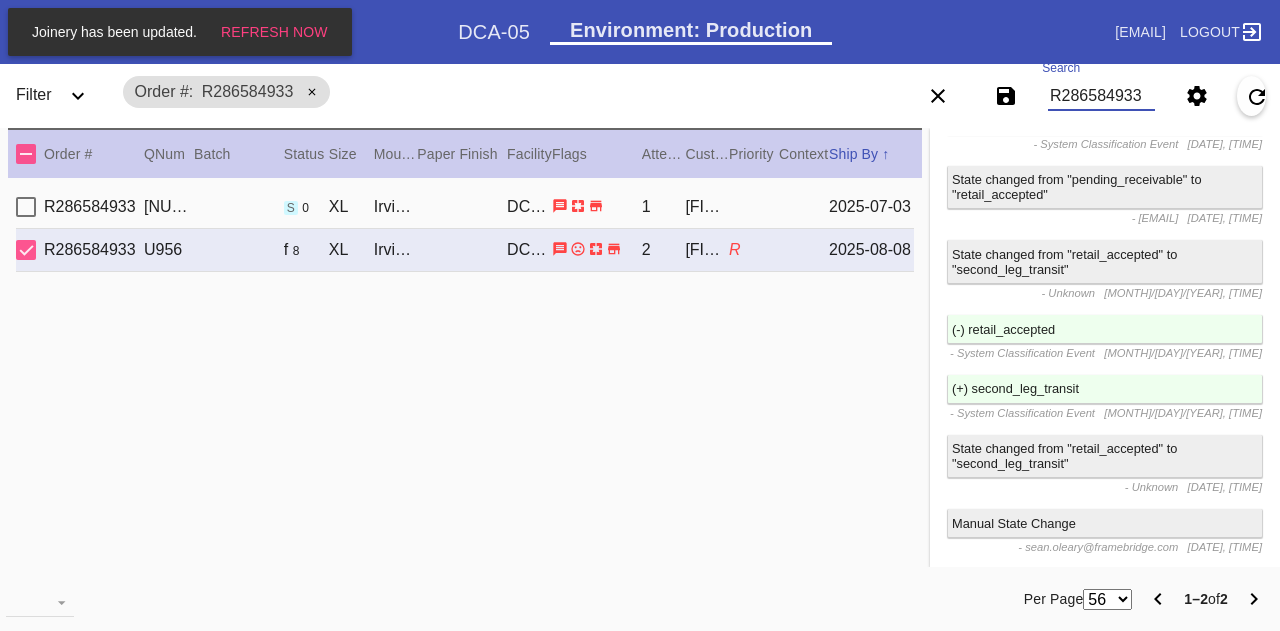 type on "R286584933" 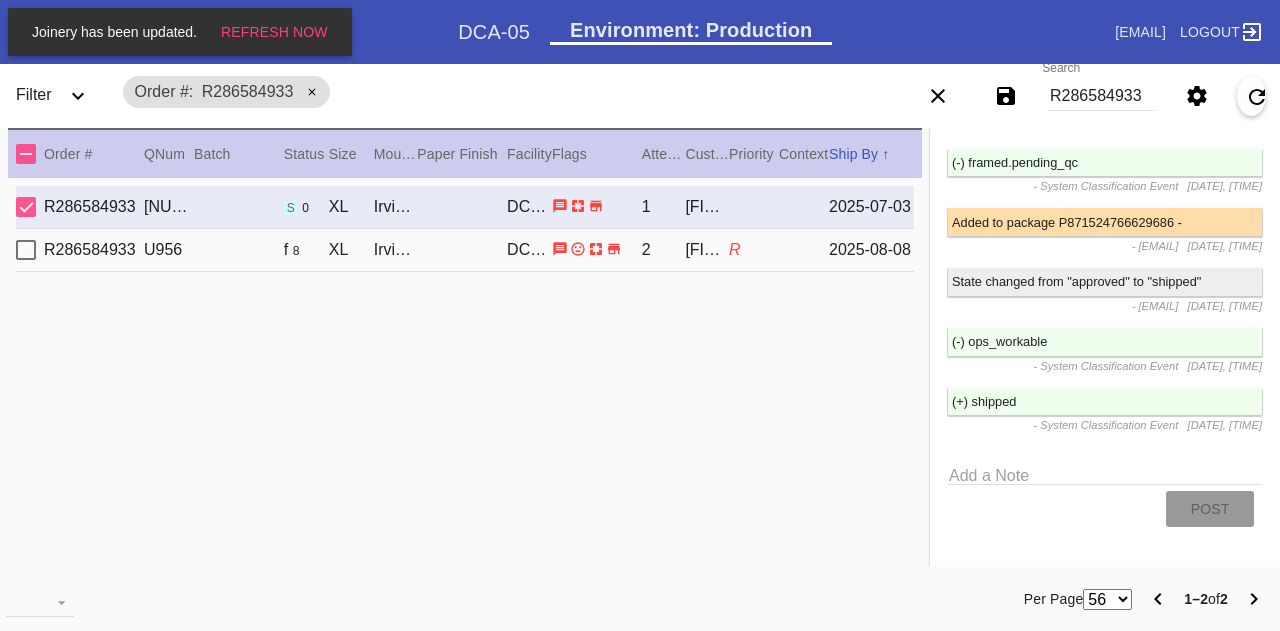 scroll, scrollTop: 4752, scrollLeft: 0, axis: vertical 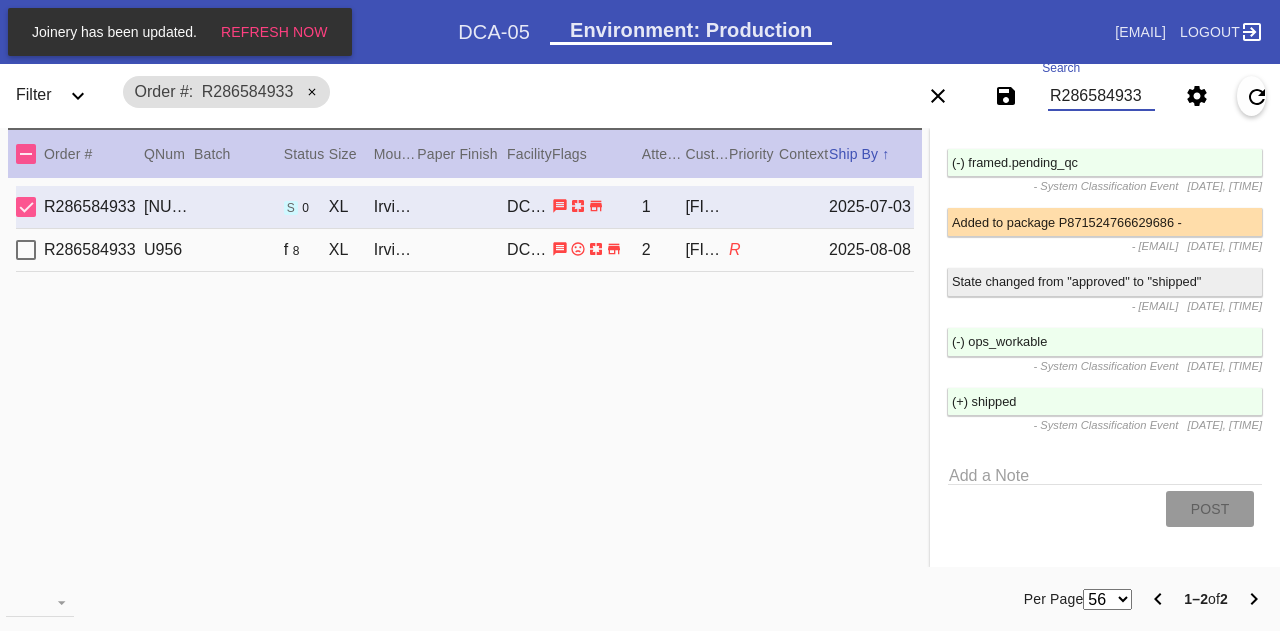 click on "R286584933" at bounding box center [1101, 96] 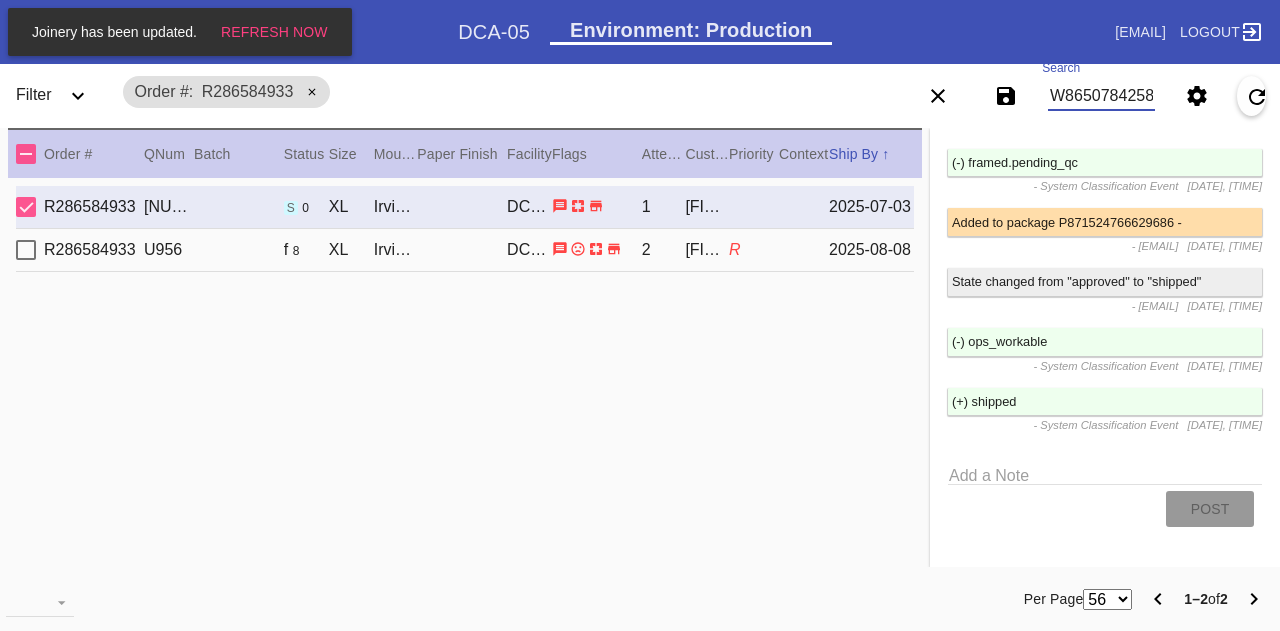 type on "W865078425882138" 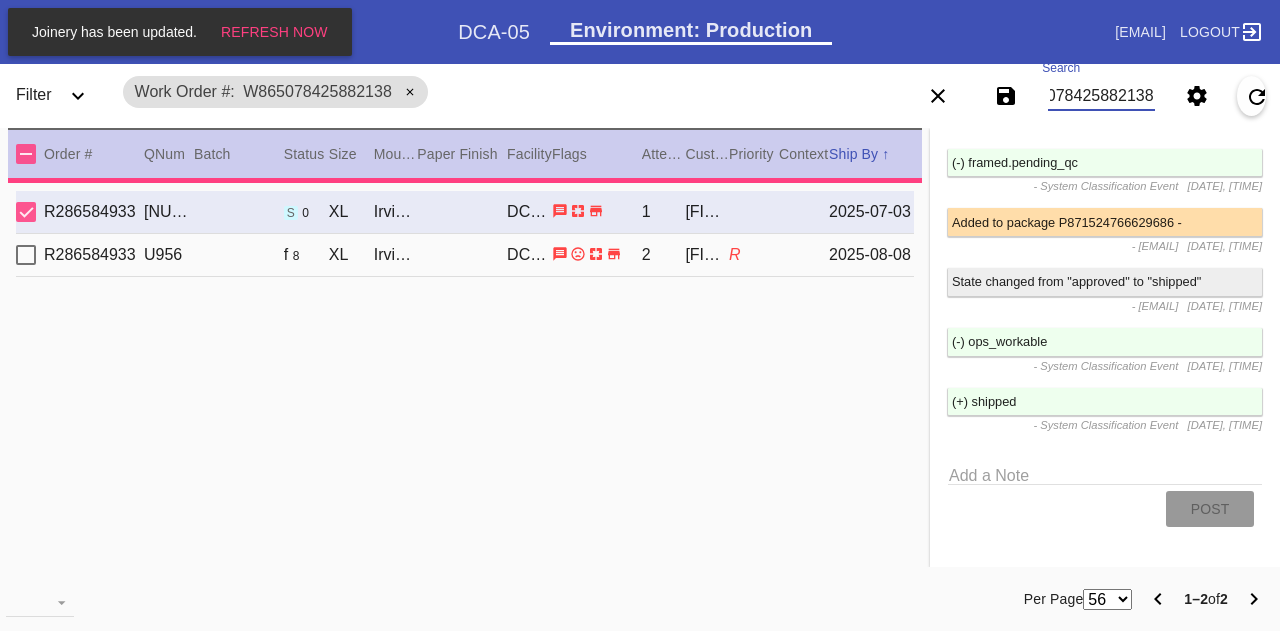 type on "1.5" 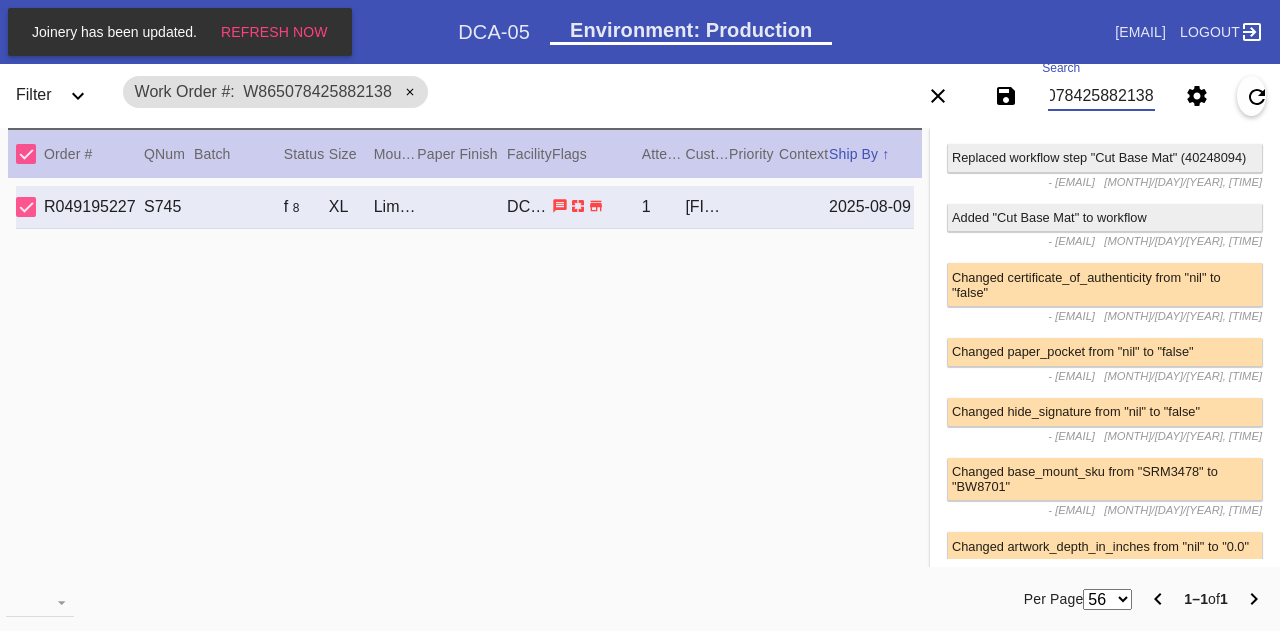 scroll, scrollTop: 830, scrollLeft: 0, axis: vertical 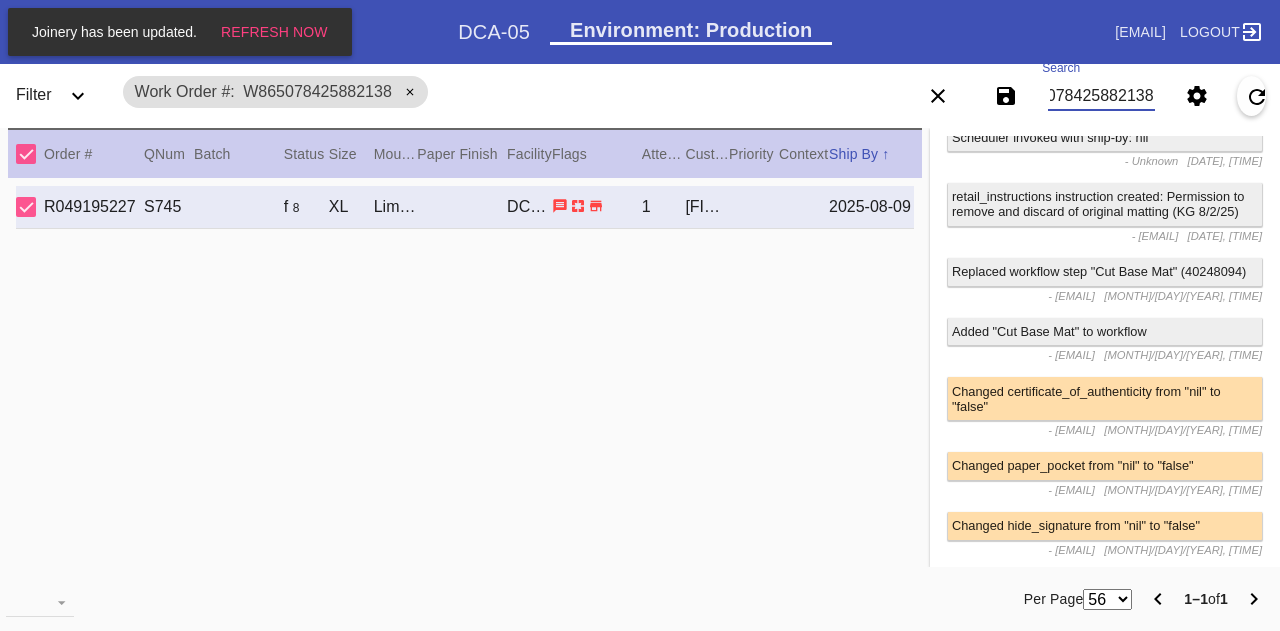 click on "W865078425882138" at bounding box center [1101, 96] 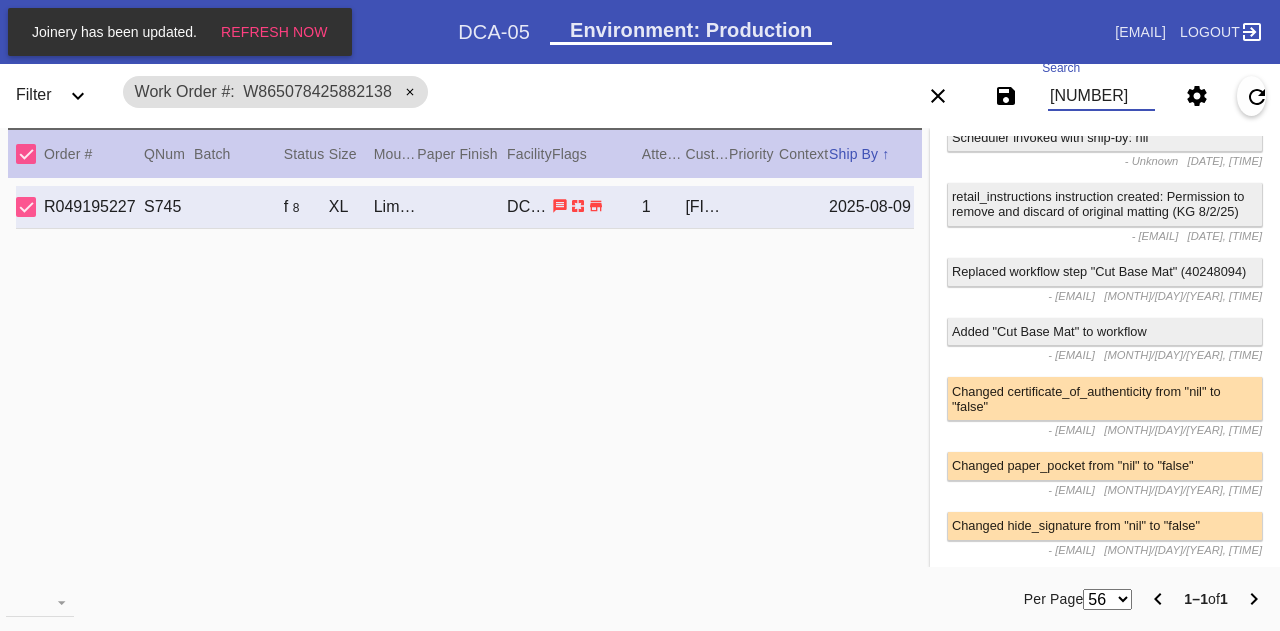 scroll, scrollTop: 0, scrollLeft: 0, axis: both 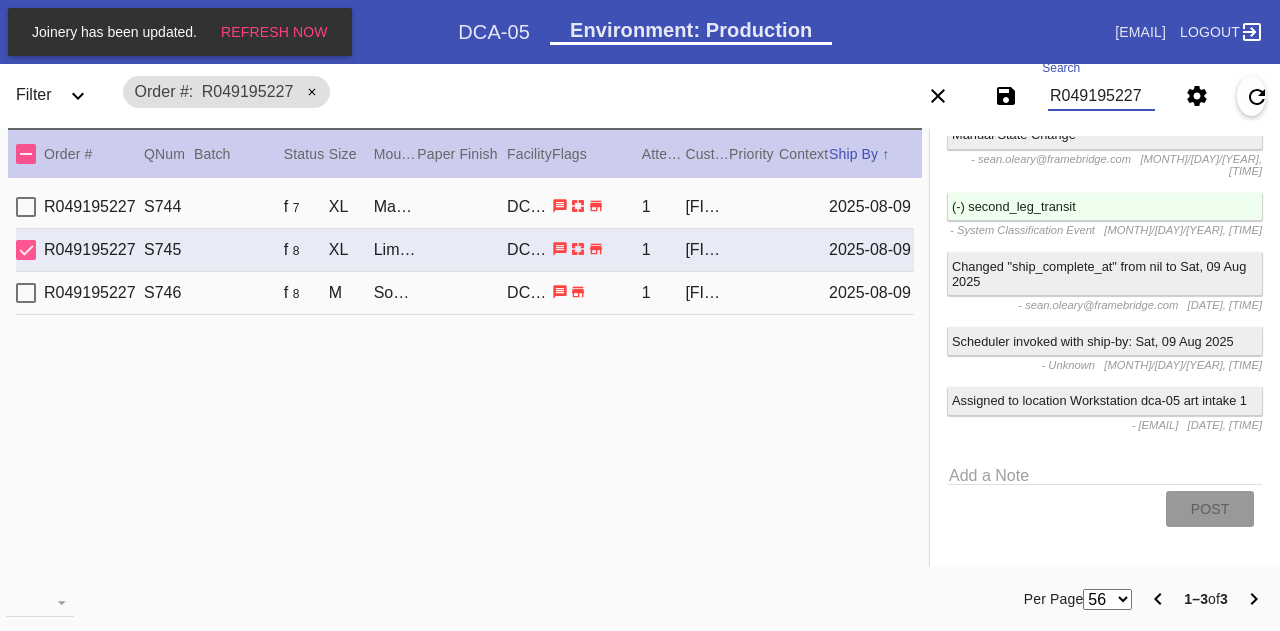 click on "R049195227" at bounding box center [1101, 96] 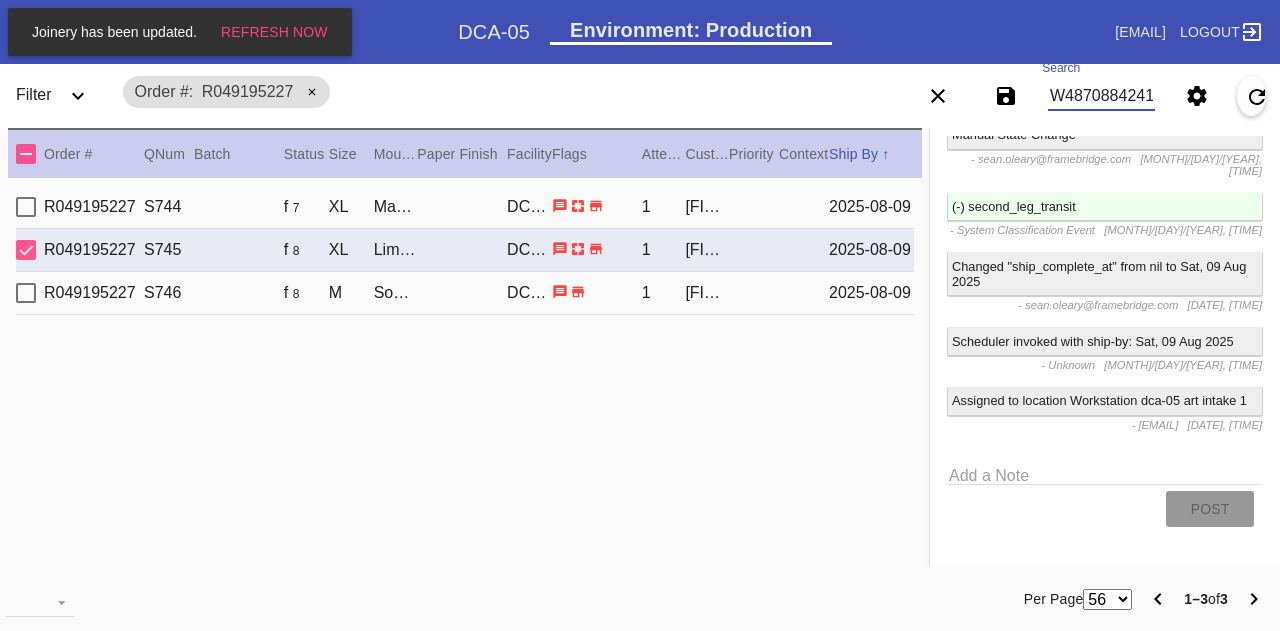 scroll, scrollTop: 0, scrollLeft: 45, axis: horizontal 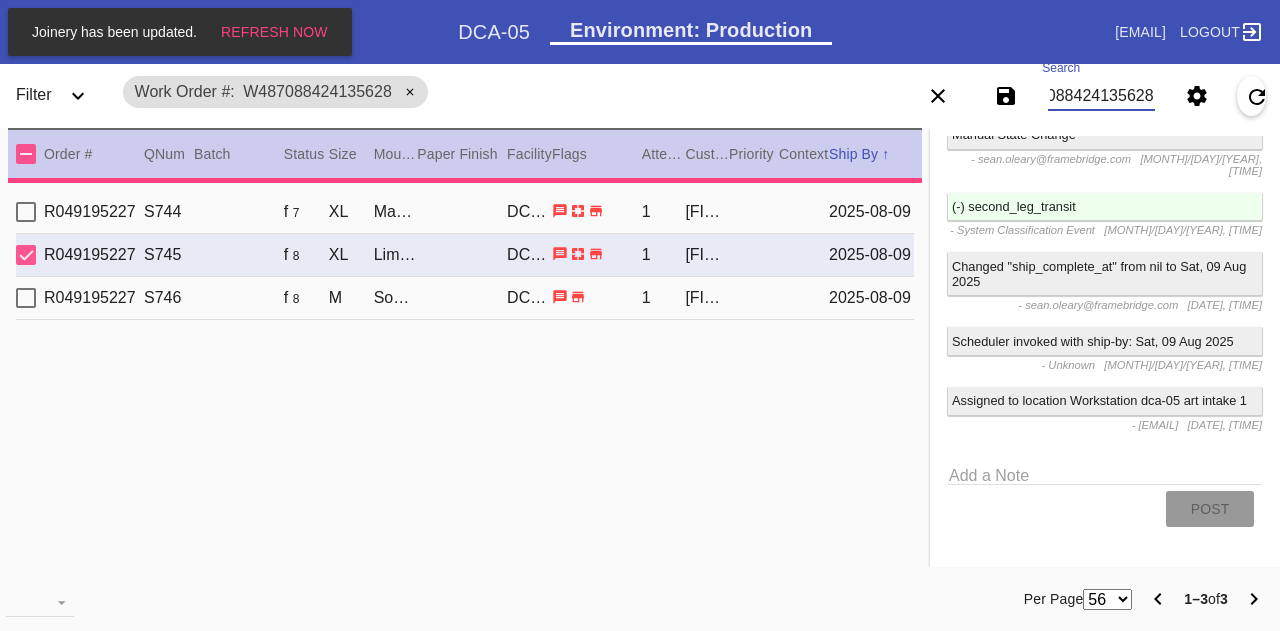 type on "W487088424135628" 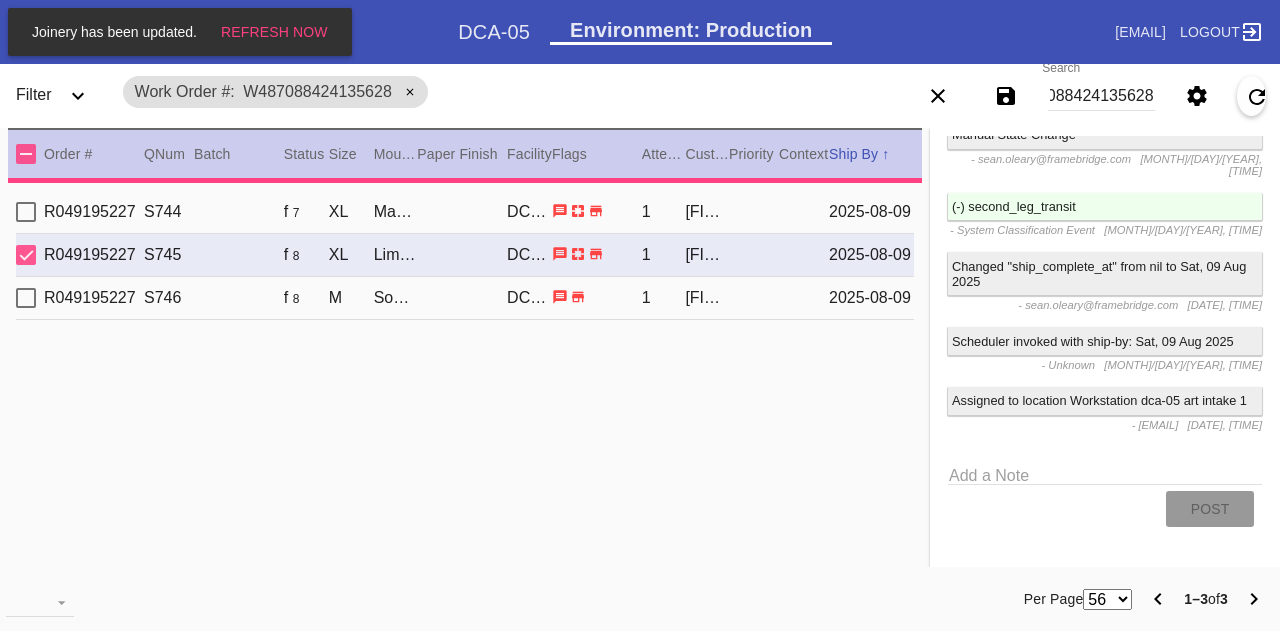 scroll, scrollTop: 0, scrollLeft: 0, axis: both 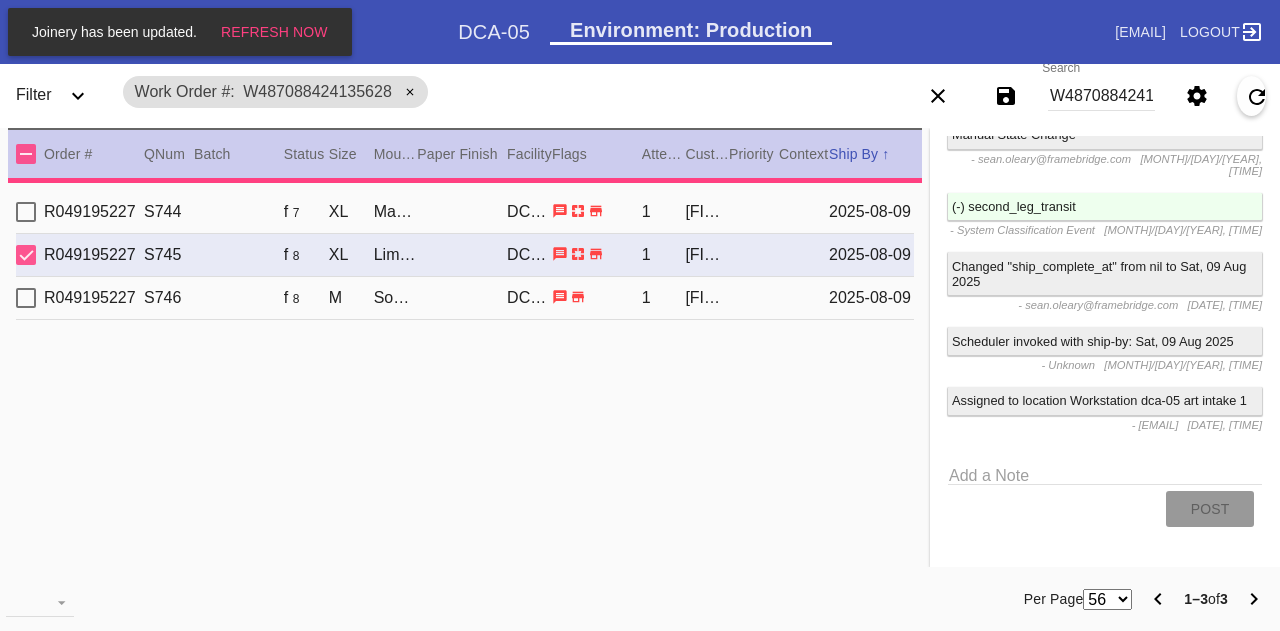 type on "1.0" 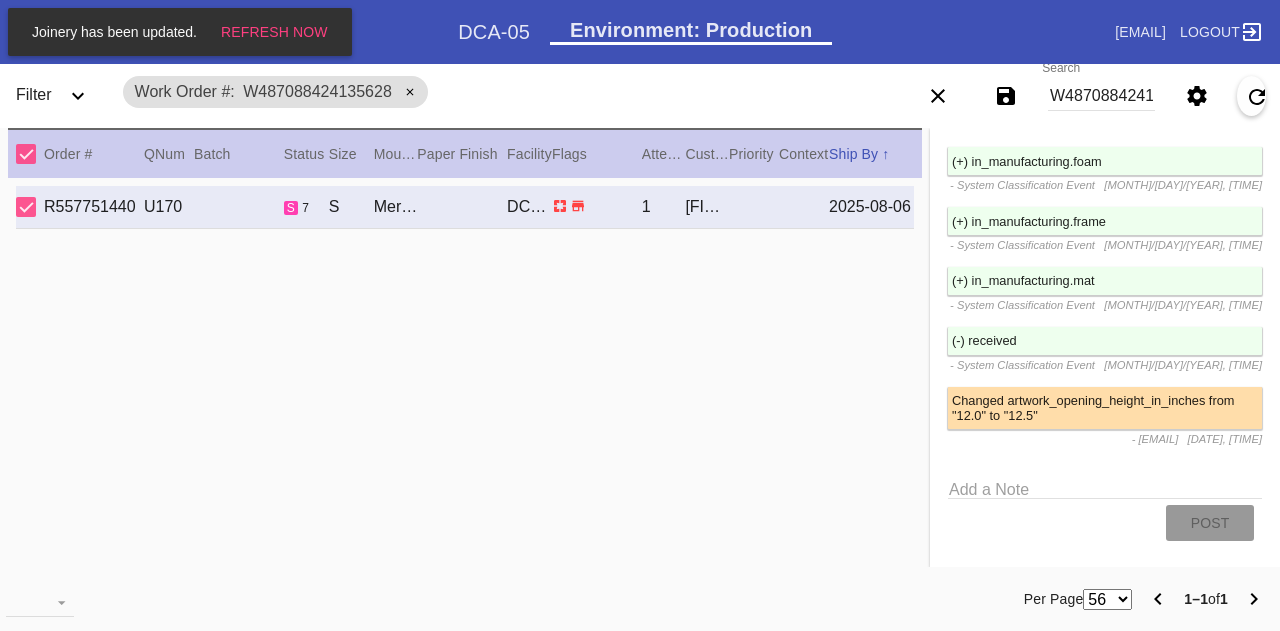 scroll, scrollTop: 2226, scrollLeft: 0, axis: vertical 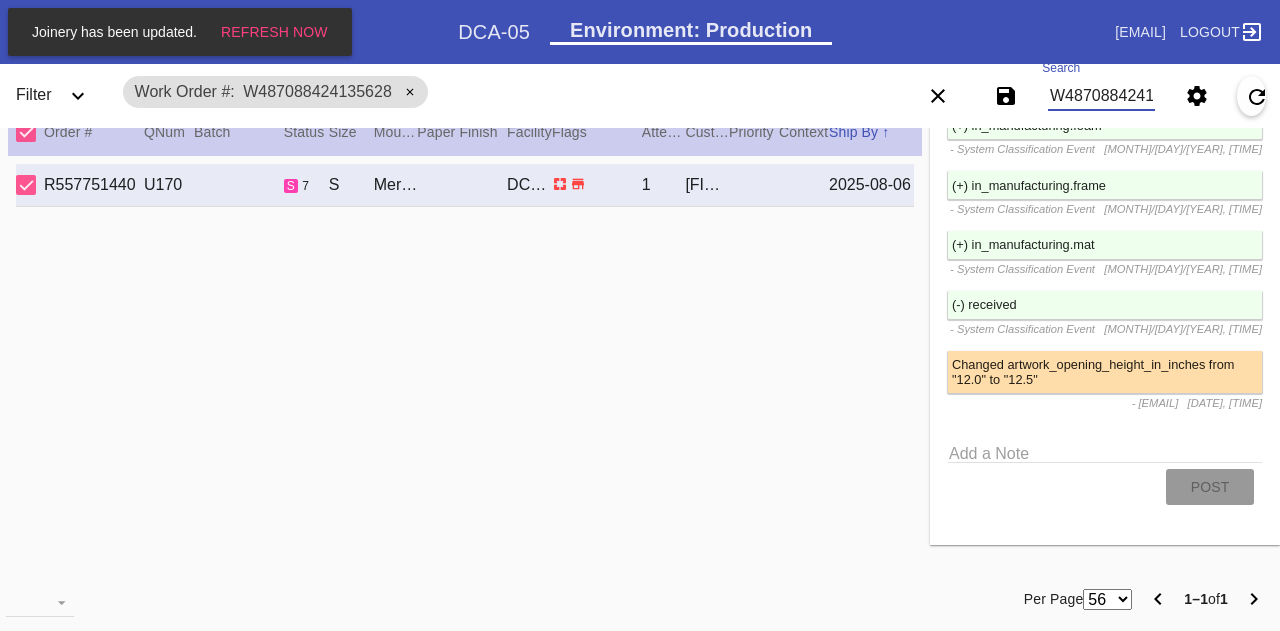 click on "W487088424135628" at bounding box center (1101, 96) 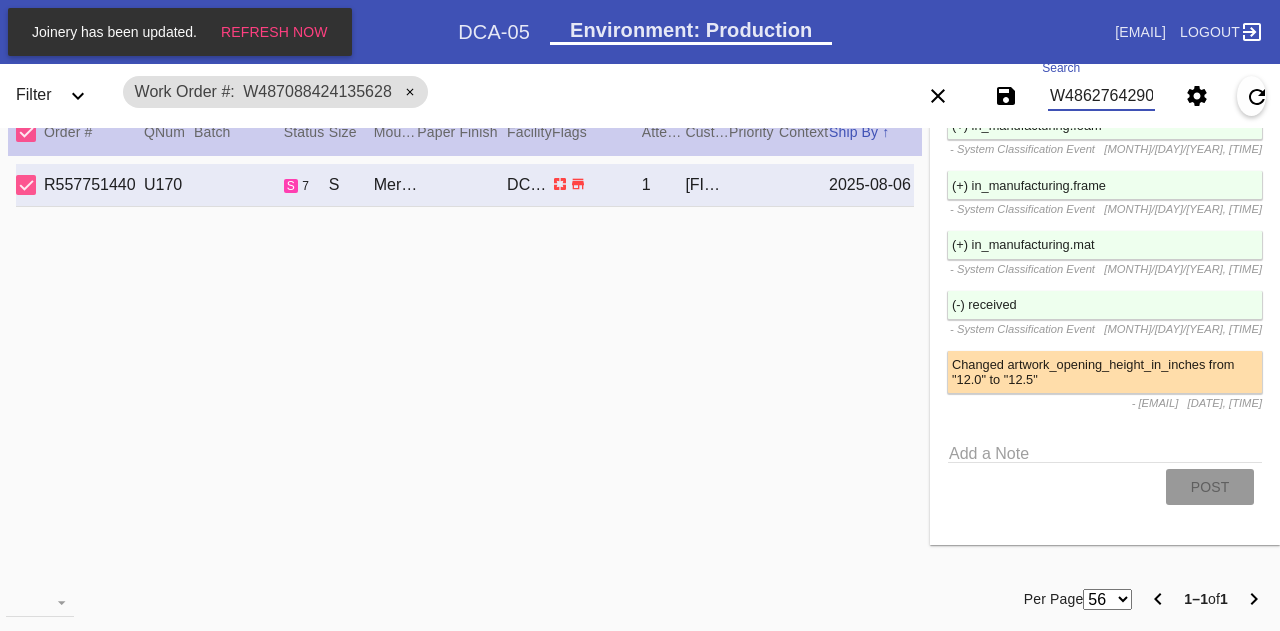 scroll, scrollTop: 0, scrollLeft: 45, axis: horizontal 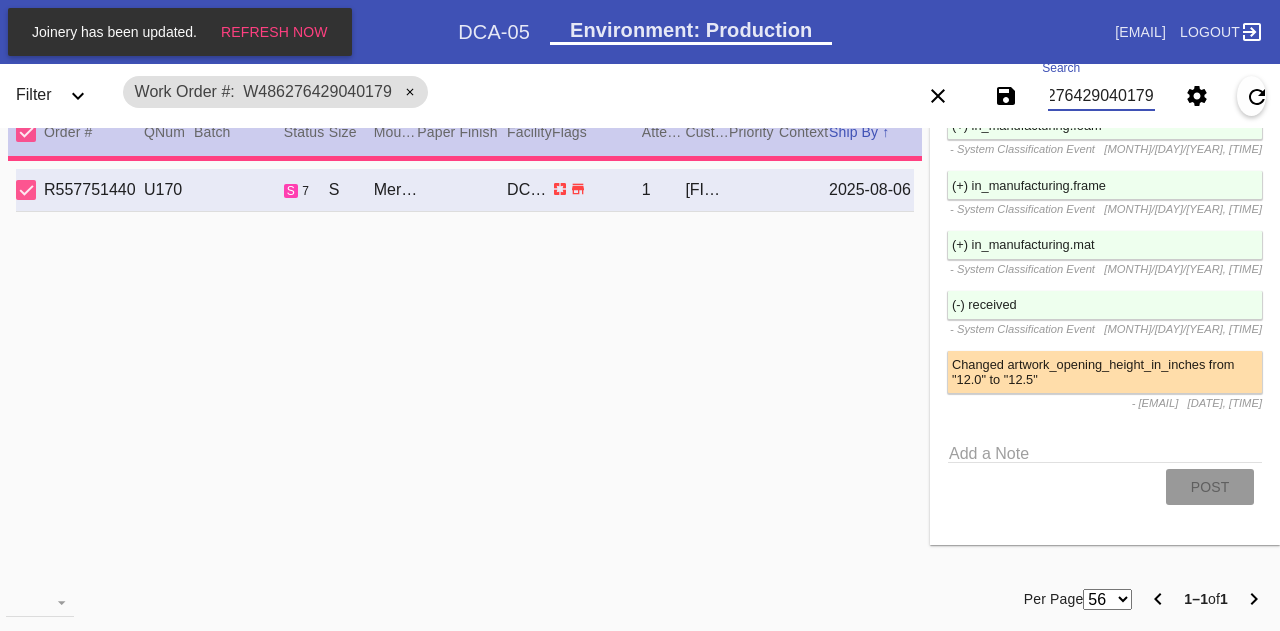 type on "W486276429040179" 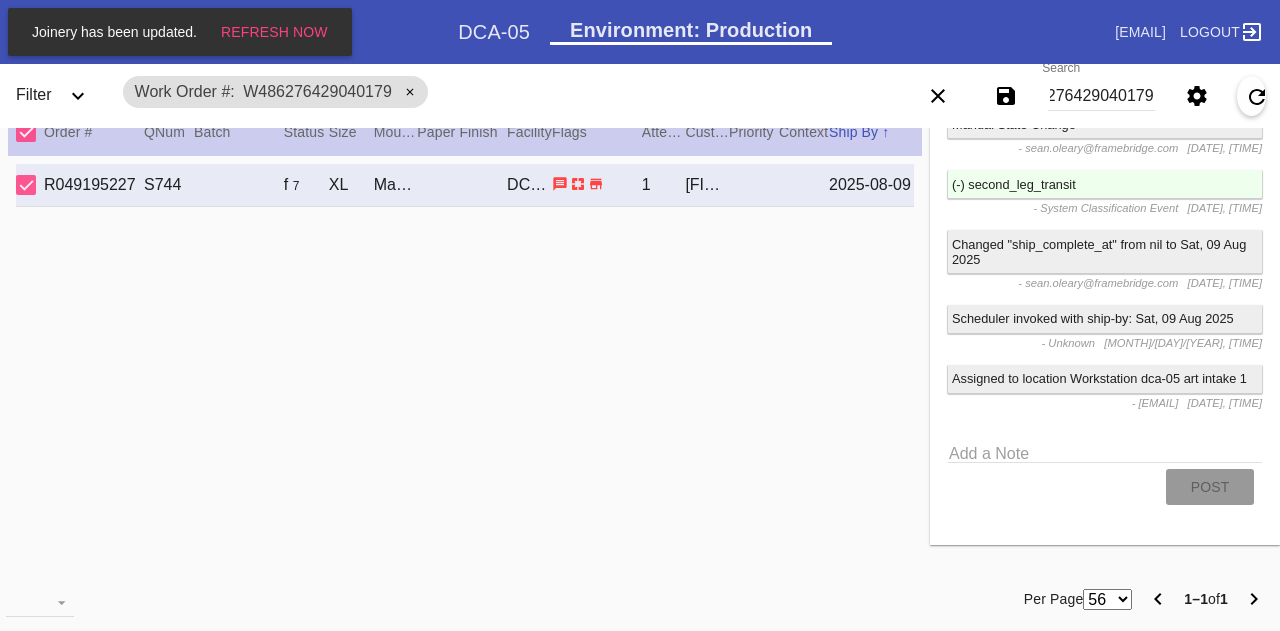 scroll, scrollTop: 0, scrollLeft: 0, axis: both 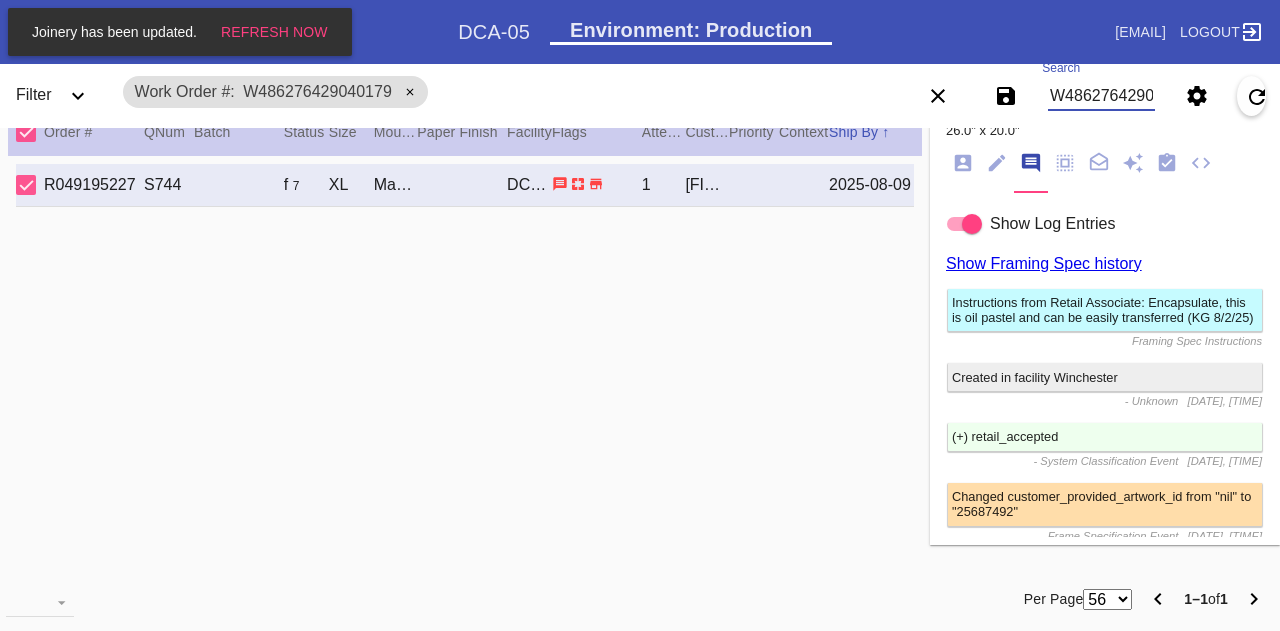 click on "W486276429040179" at bounding box center [1101, 96] 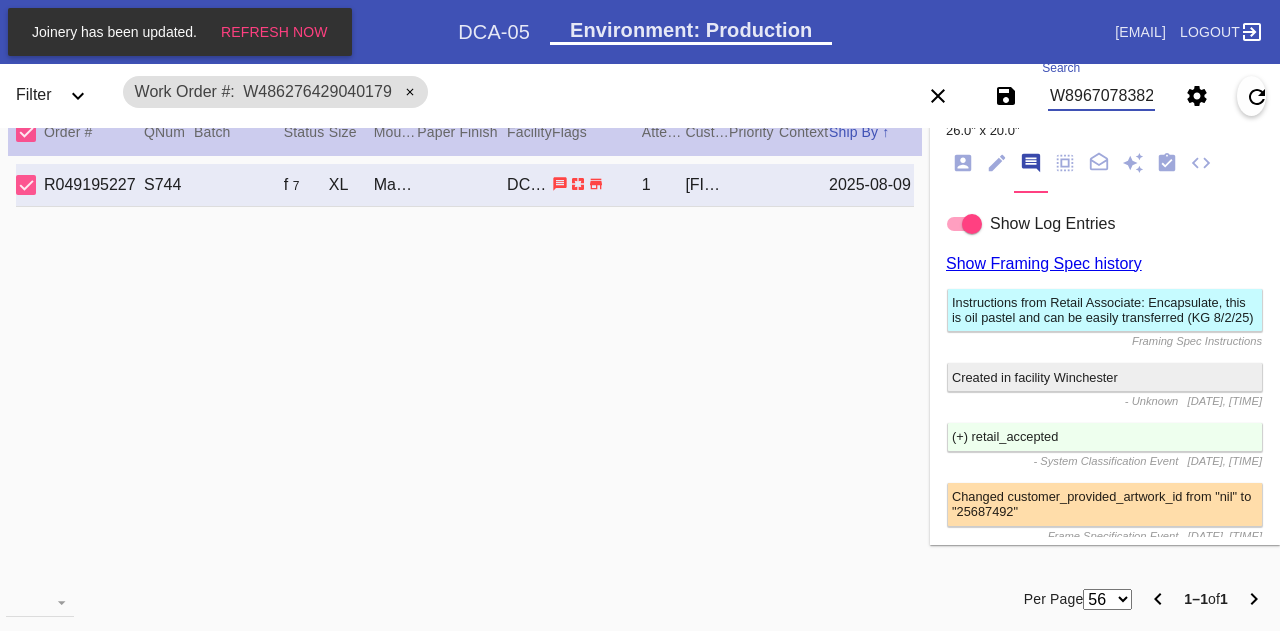 scroll, scrollTop: 0, scrollLeft: 1727, axis: horizontal 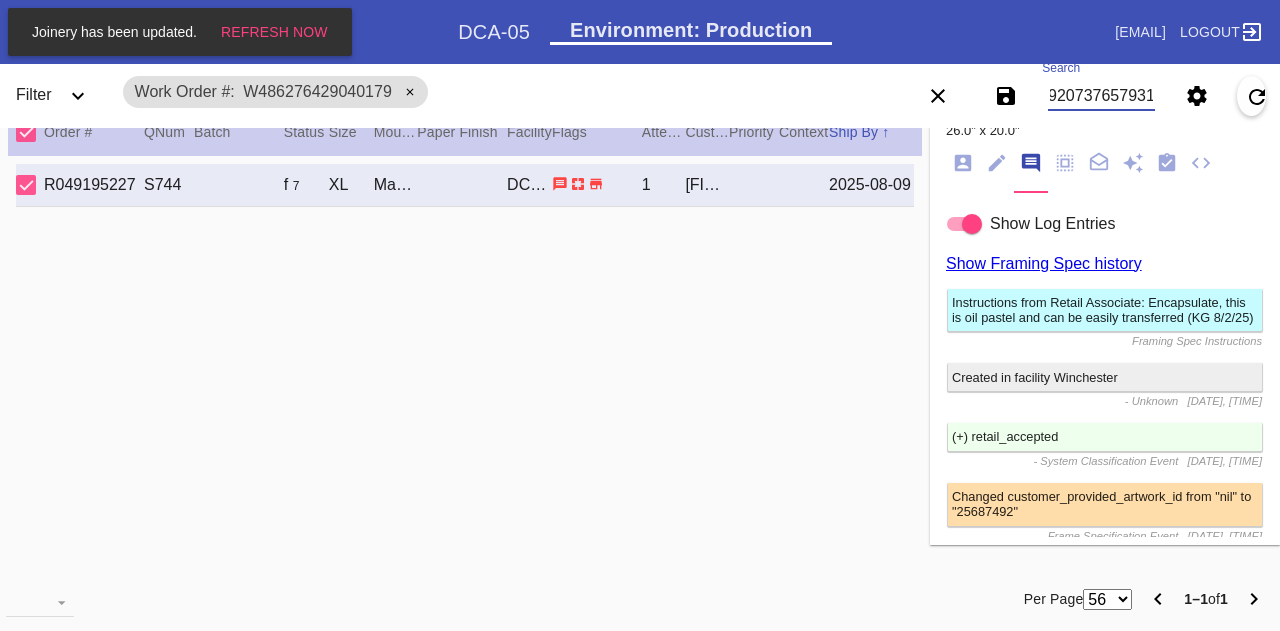 type on "W896707838297366 W147296977386189 W434366192308489 W352483245772602 W218208715759064 W593701059136173 W800244562863881 W109070631953483 W918953131569798 W583683488804121 W624062356118946 W301920737657931" 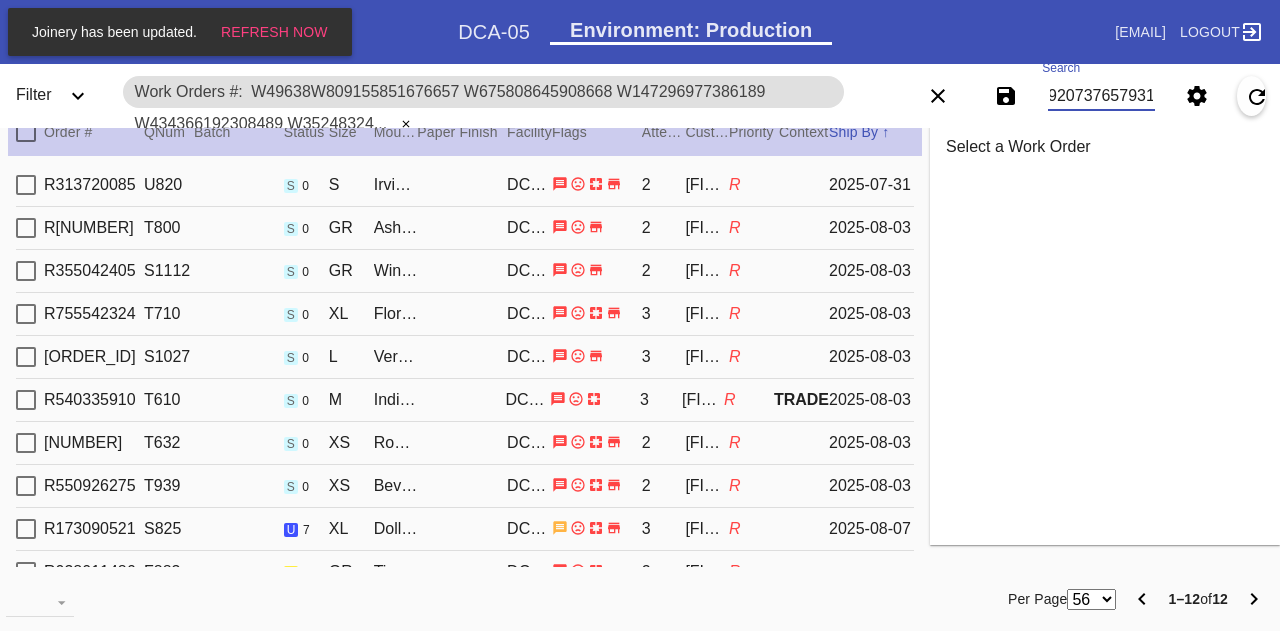 scroll, scrollTop: 0, scrollLeft: 0, axis: both 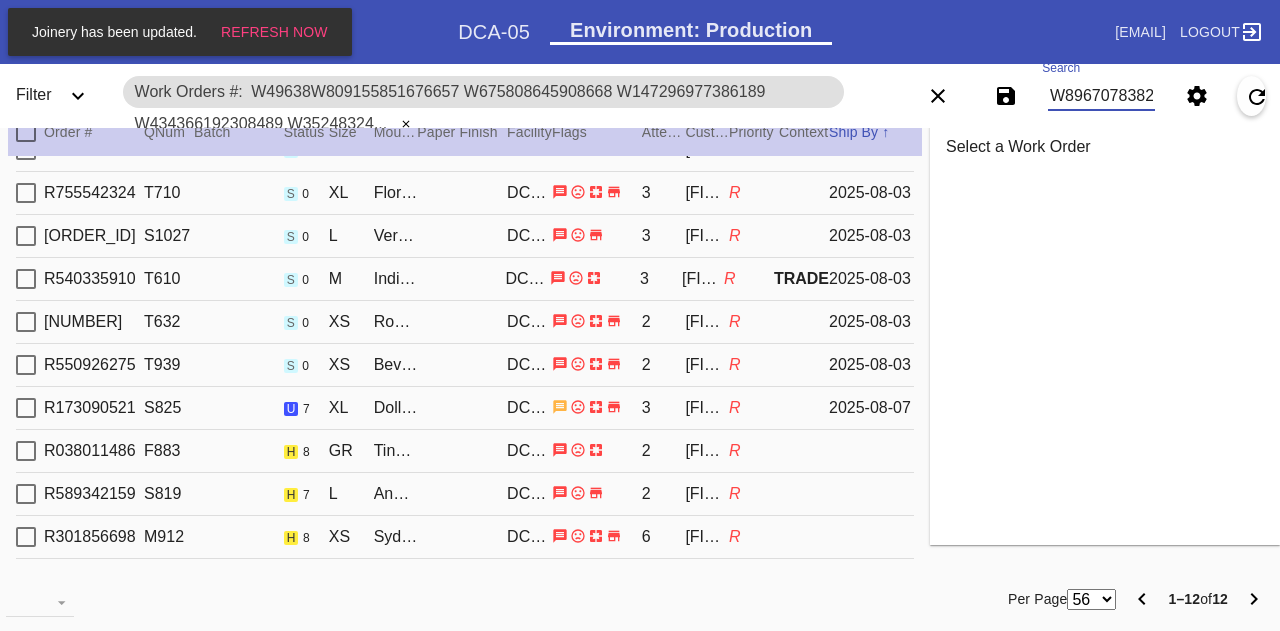 click on "[ID] [ID] [ID] [ID] [ID] [FIRST] [LAST]
R" at bounding box center (465, 451) 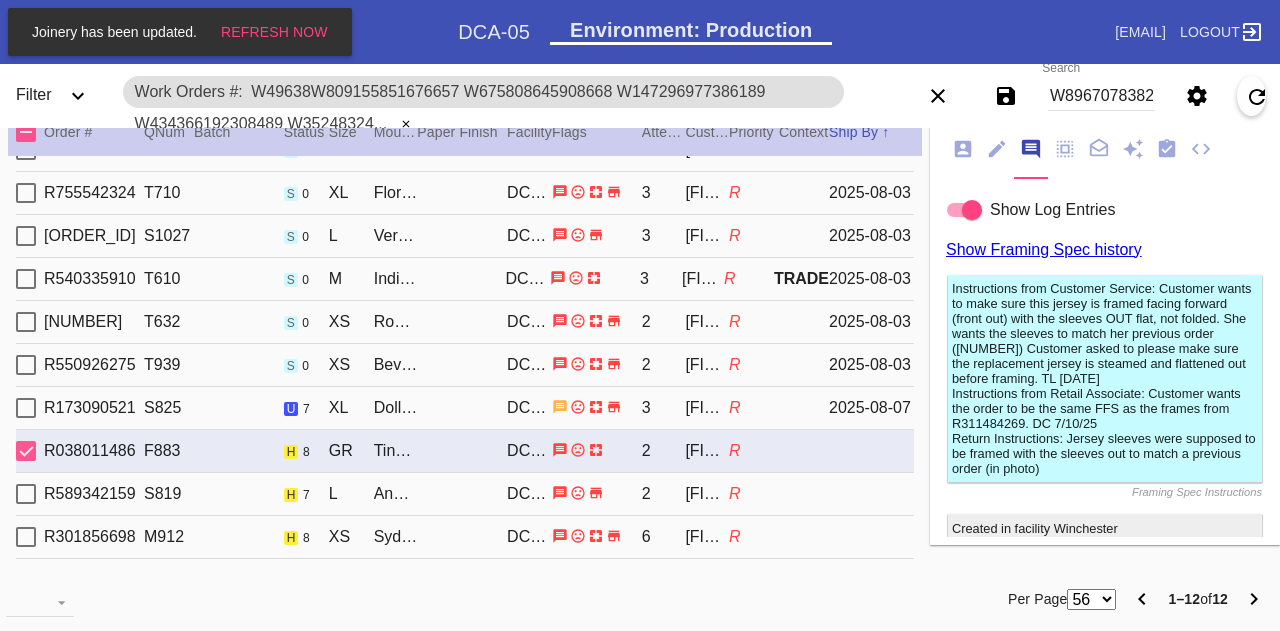 scroll, scrollTop: 209, scrollLeft: 0, axis: vertical 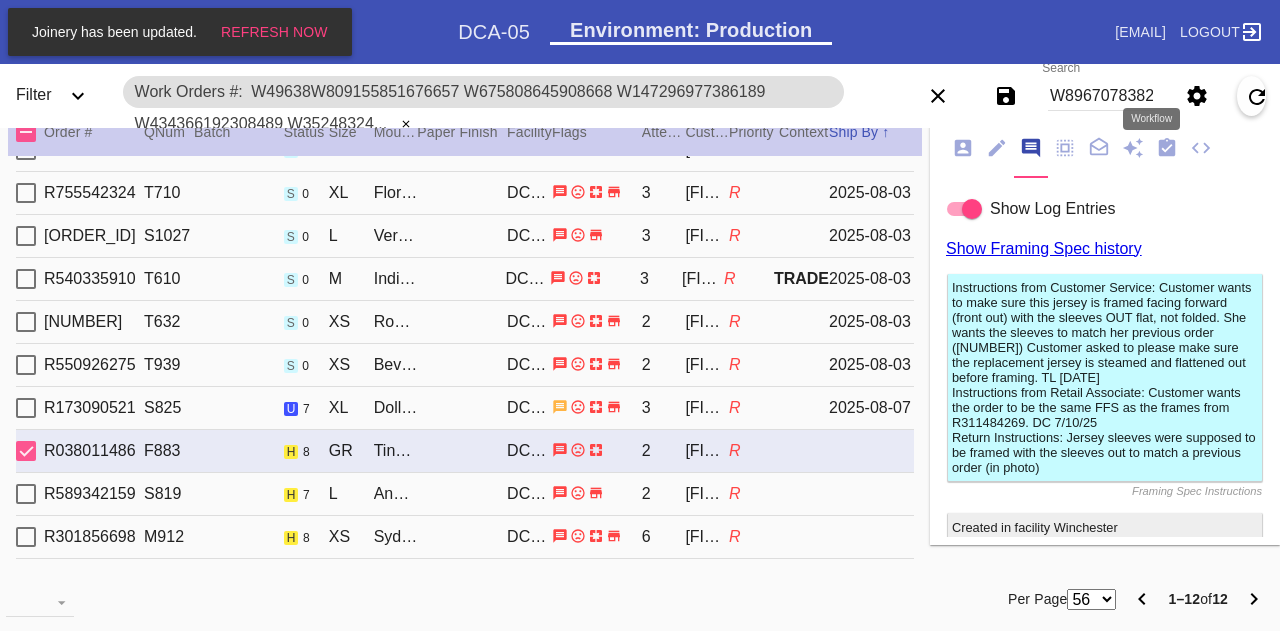 click 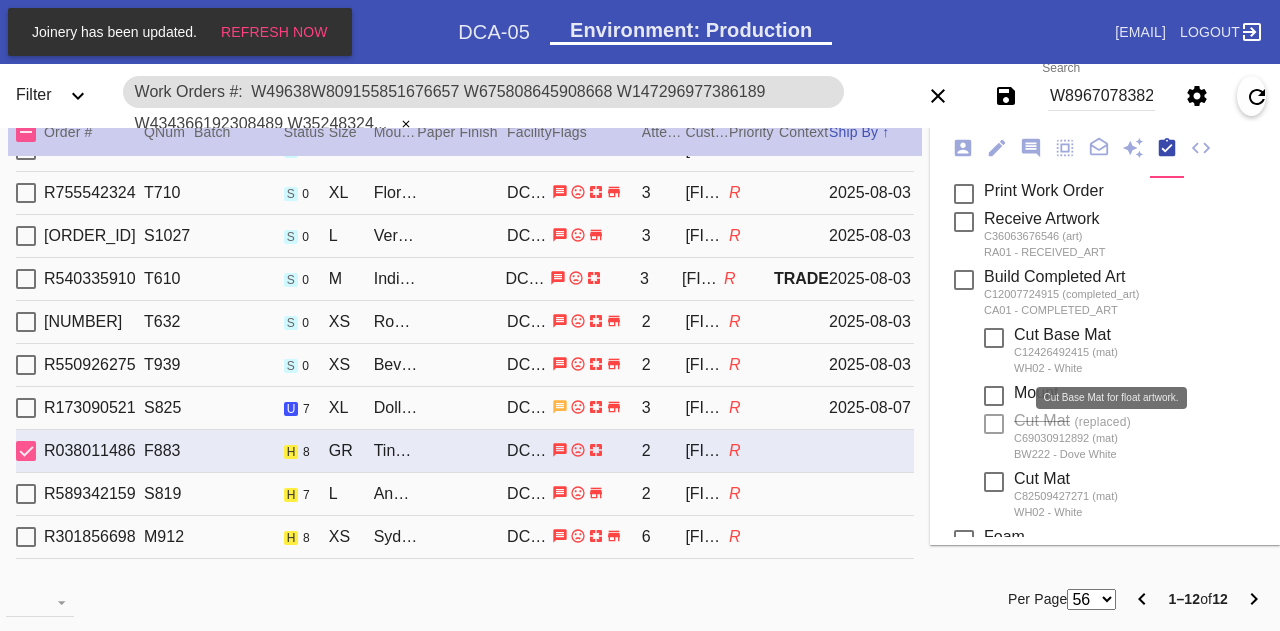 scroll, scrollTop: 556, scrollLeft: 0, axis: vertical 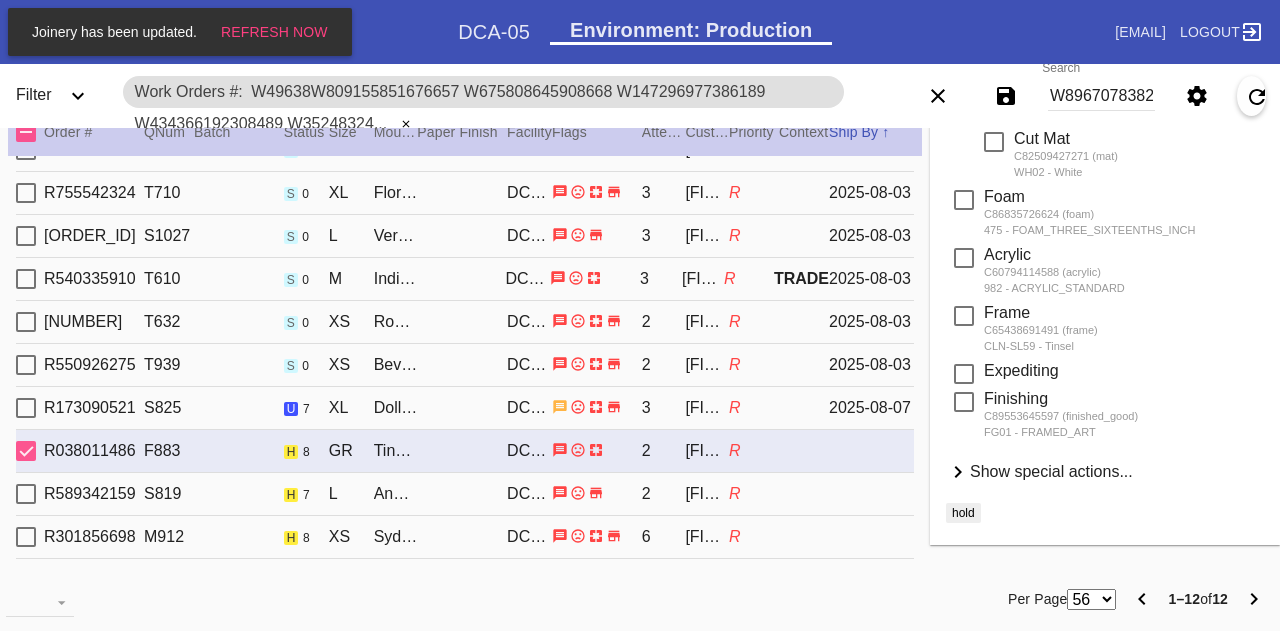 click on "Show special actions..." at bounding box center (1051, 471) 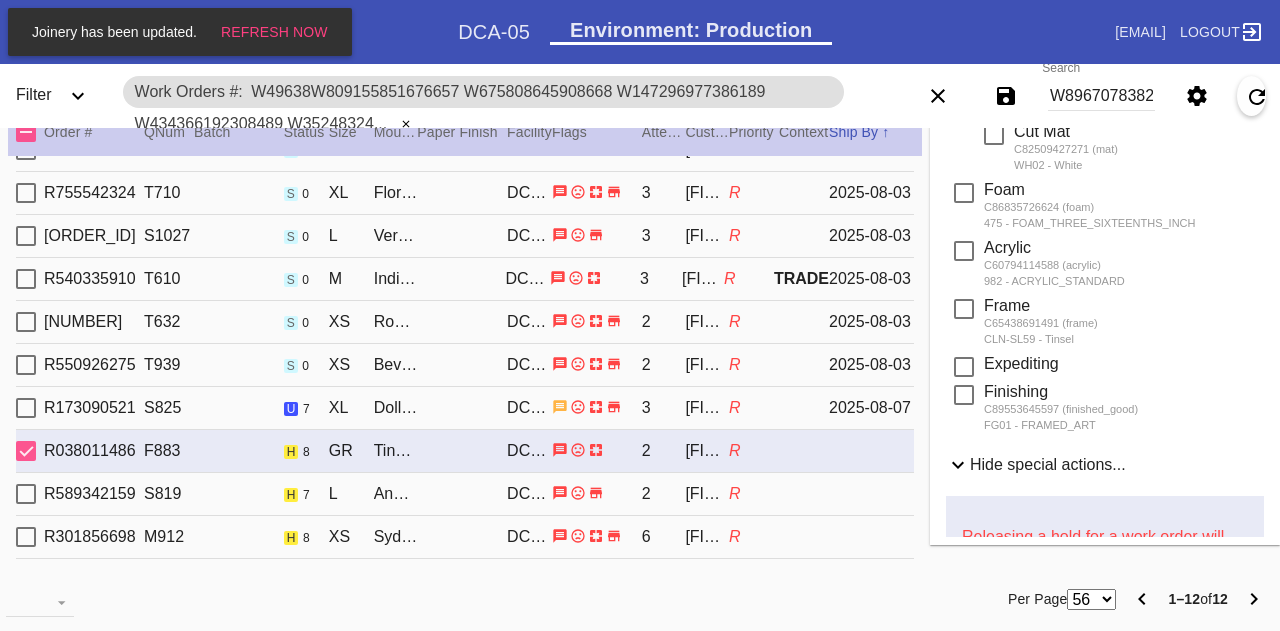 scroll, scrollTop: 1010, scrollLeft: 0, axis: vertical 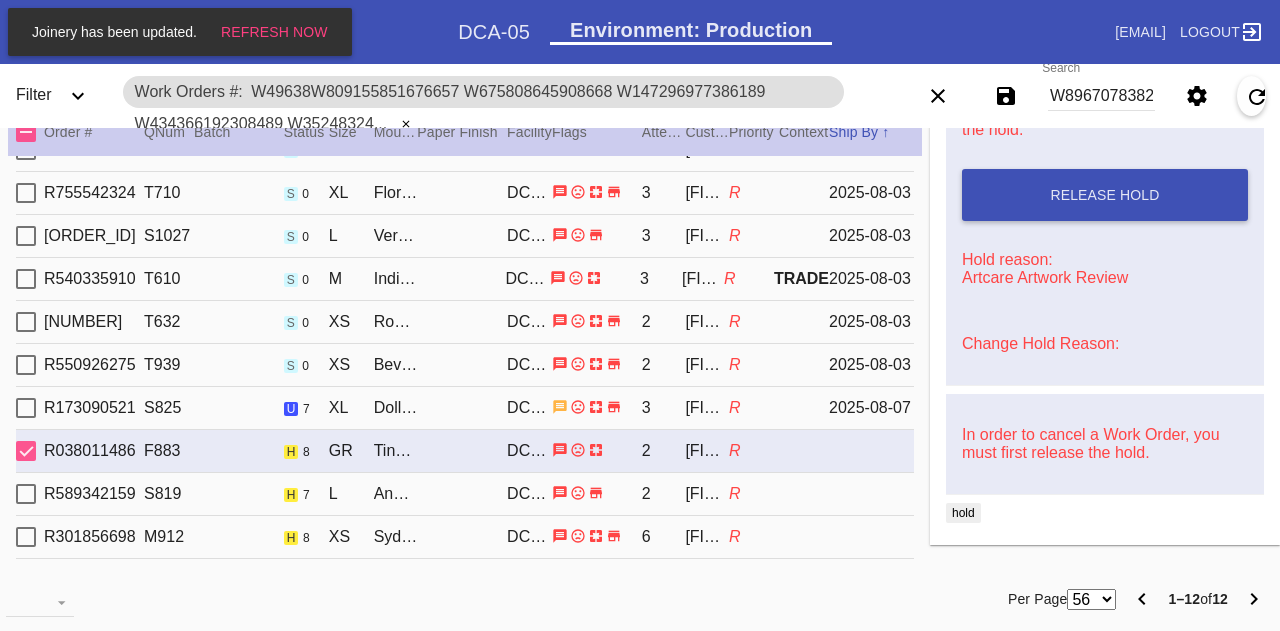 click on "R" at bounding box center [754, 494] 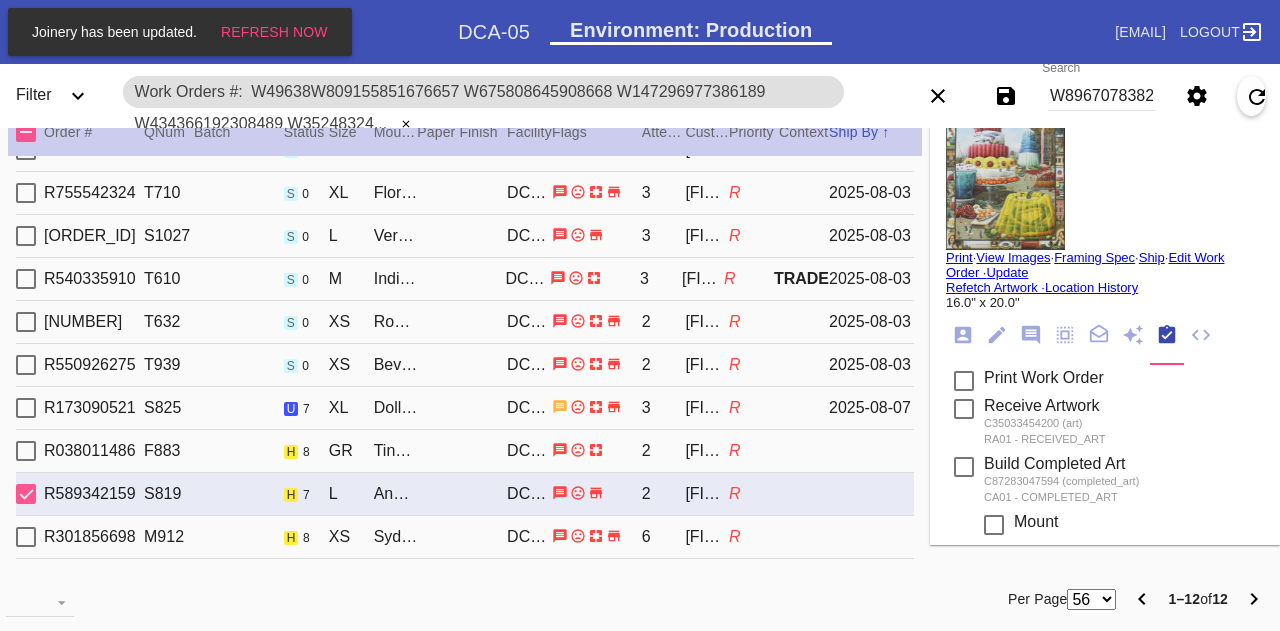 scroll, scrollTop: 0, scrollLeft: 0, axis: both 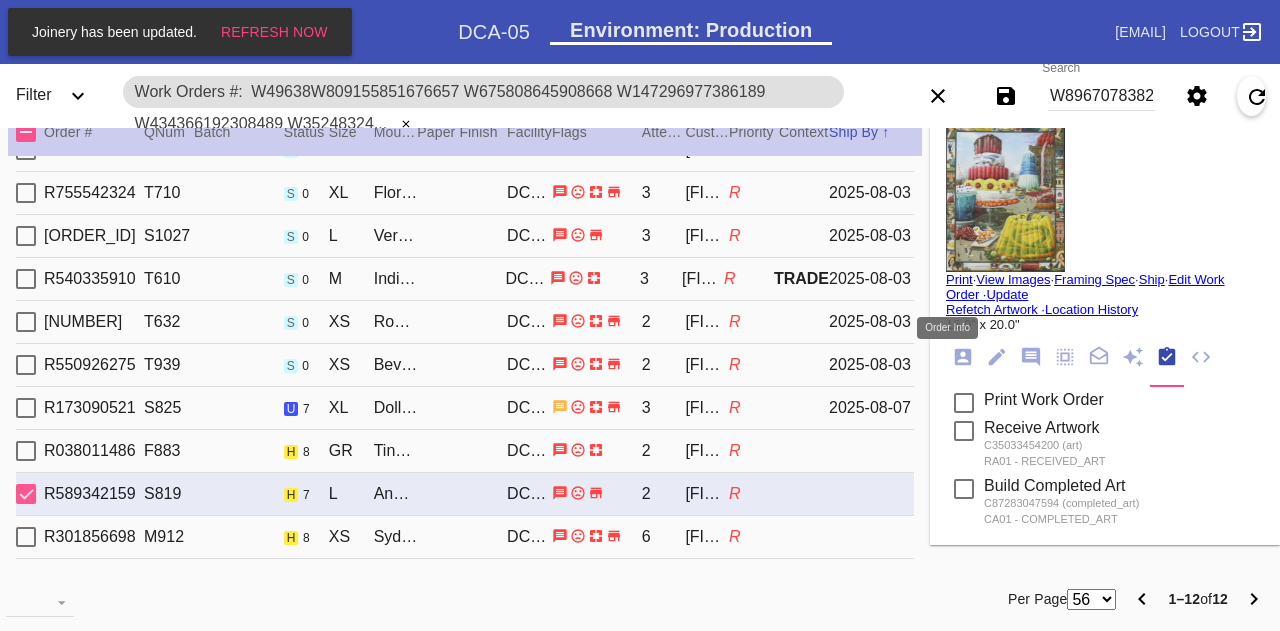 click 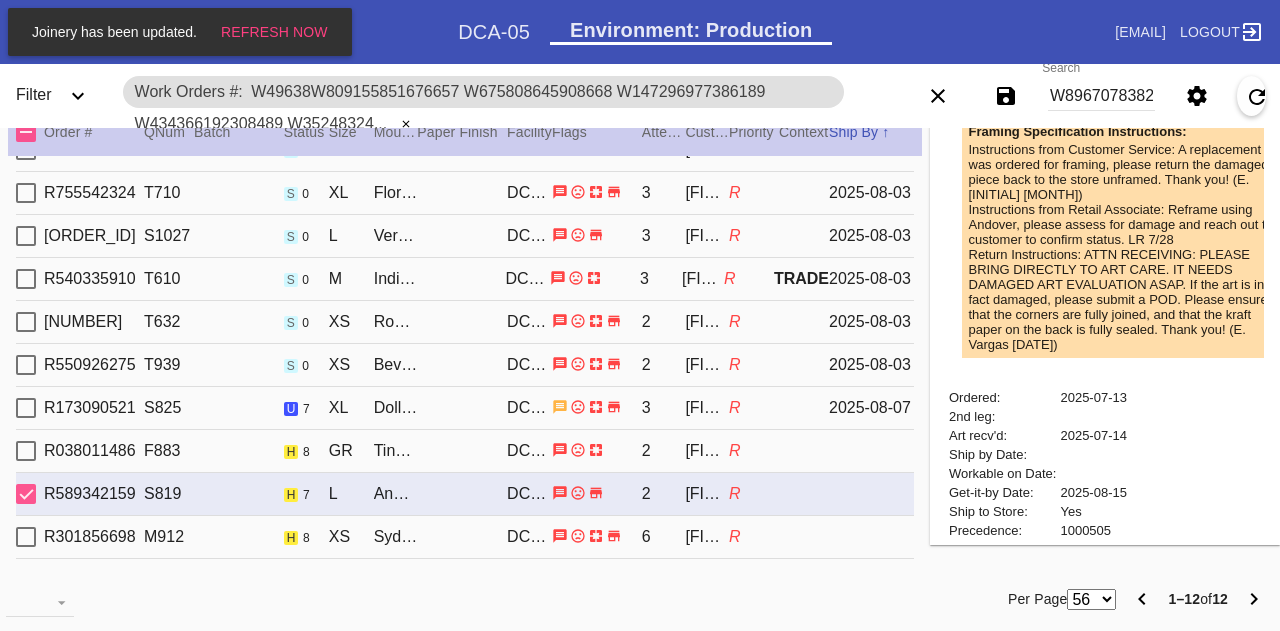 scroll, scrollTop: 628, scrollLeft: 0, axis: vertical 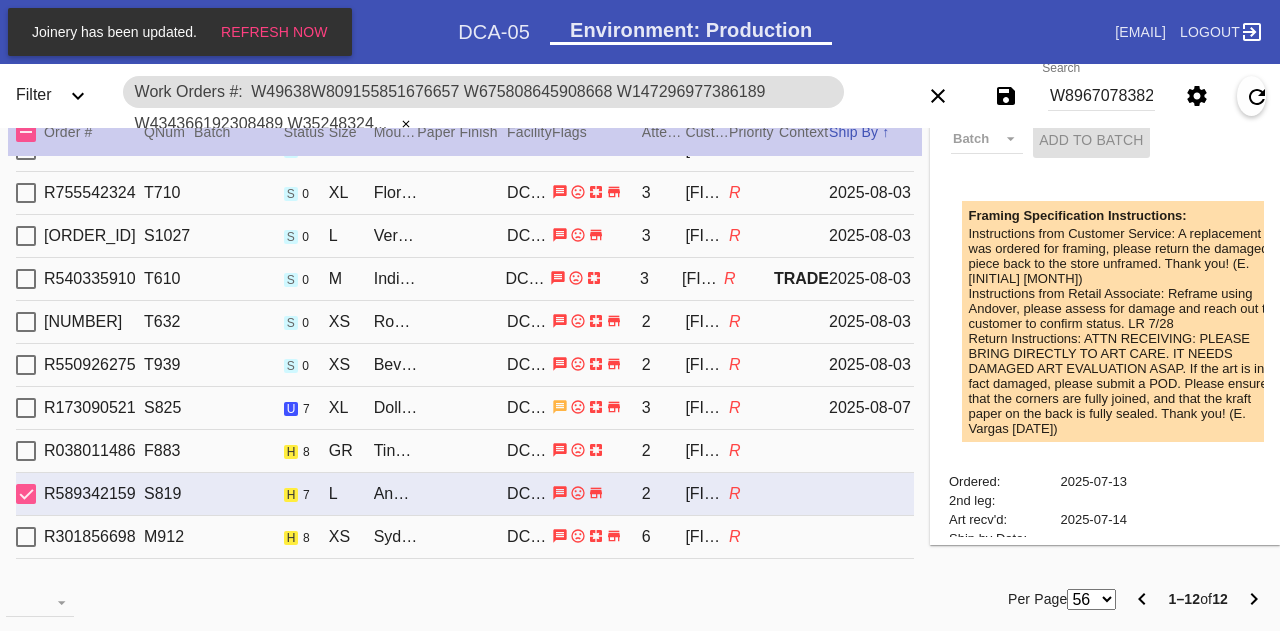 click on "Return Instructions: ATTN RECEIVING: PLEASE BRING DIRECTLY TO ART CARE. IT NEEDS DAMAGED ART EVALUATION ASAP. If the art is in fact damaged, please submit a POD. Please ensure that the corners are fully joined, and that the kraft paper on the back is fully sealed. Thank you! (E. Vargas [DATE])" at bounding box center (1121, 383) 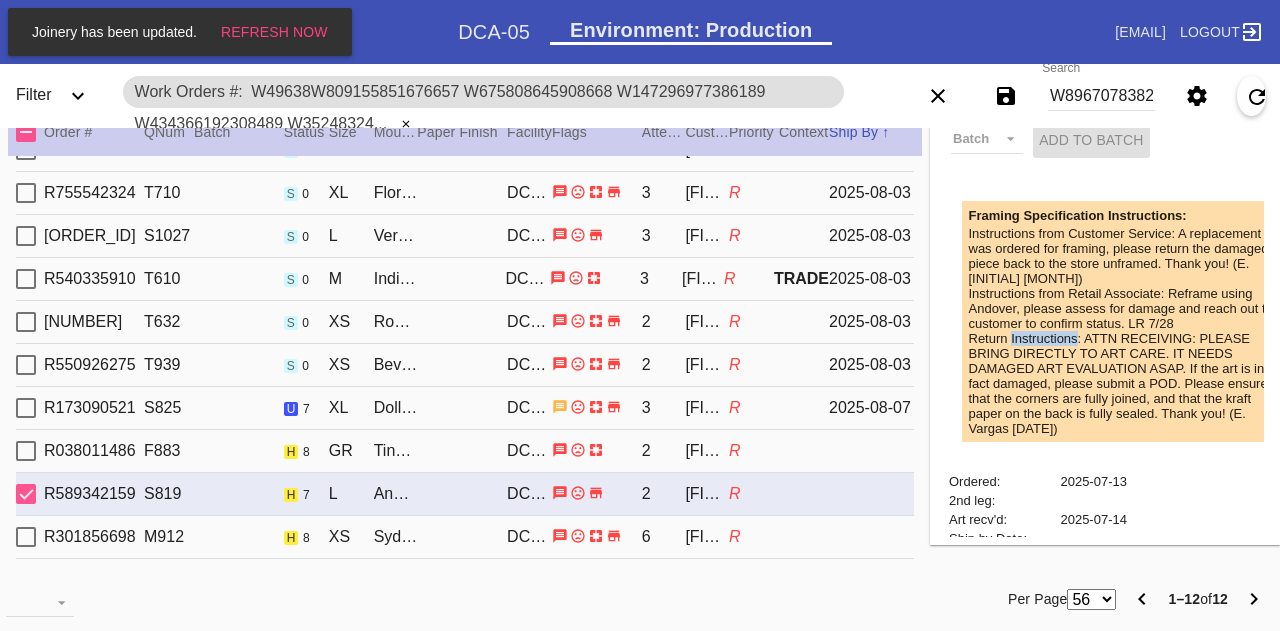 click on "Return Instructions: ATTN RECEIVING: PLEASE BRING DIRECTLY TO ART CARE. IT NEEDS DAMAGED ART EVALUATION ASAP. If the art is in fact damaged, please submit a POD. Please ensure that the corners are fully joined, and that the kraft paper on the back is fully sealed. Thank you! (E. Vargas [DATE])" at bounding box center [1121, 383] 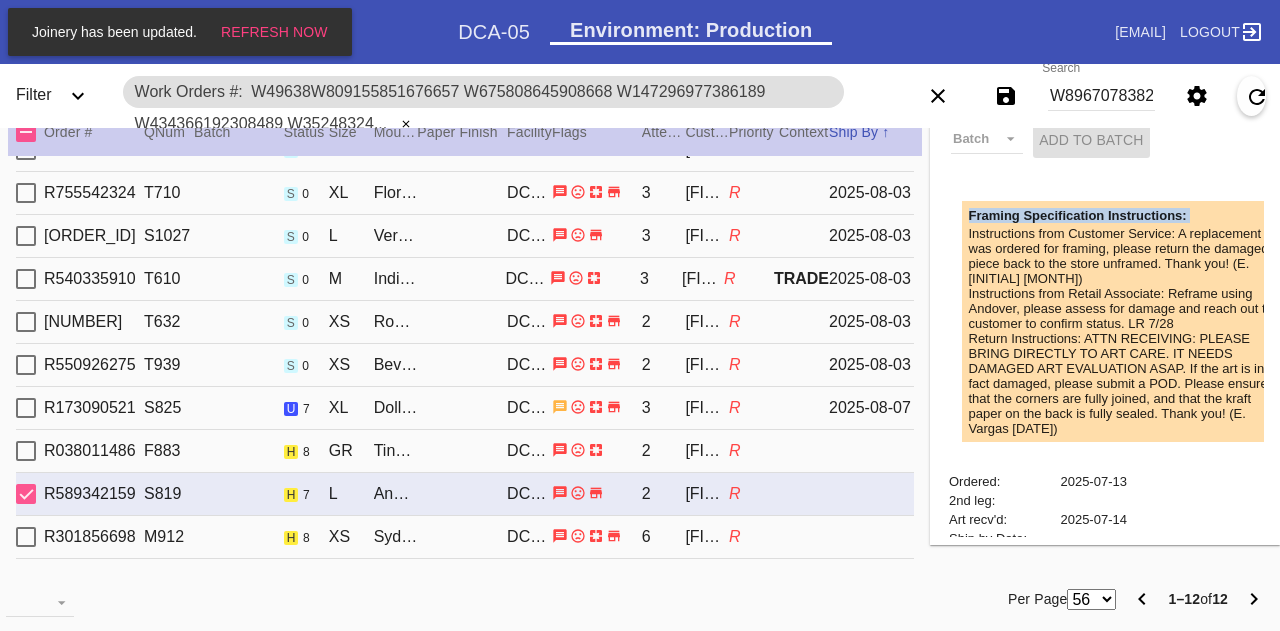 drag, startPoint x: 1012, startPoint y: 350, endPoint x: 980, endPoint y: 251, distance: 104.04326 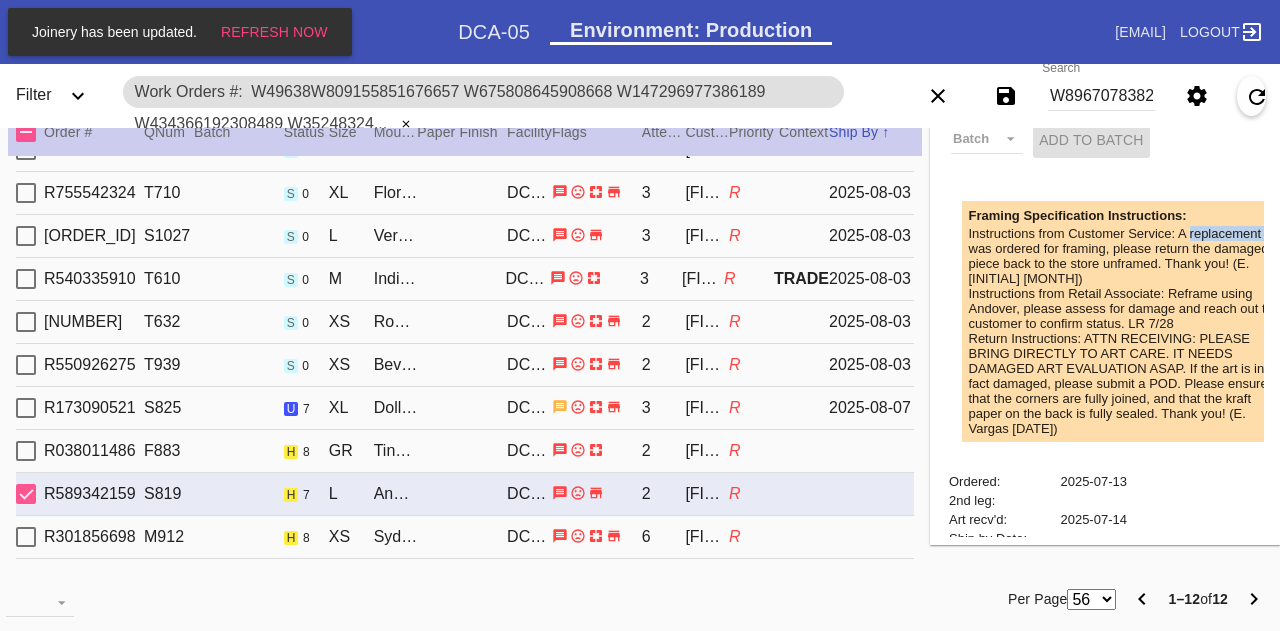 click on "Instructions from Customer Service: A replacement was ordered for framing, please return the damaged piece back to the store unframed. Thank you! (E. [INITIAL] [MONTH])" at bounding box center (1121, 256) 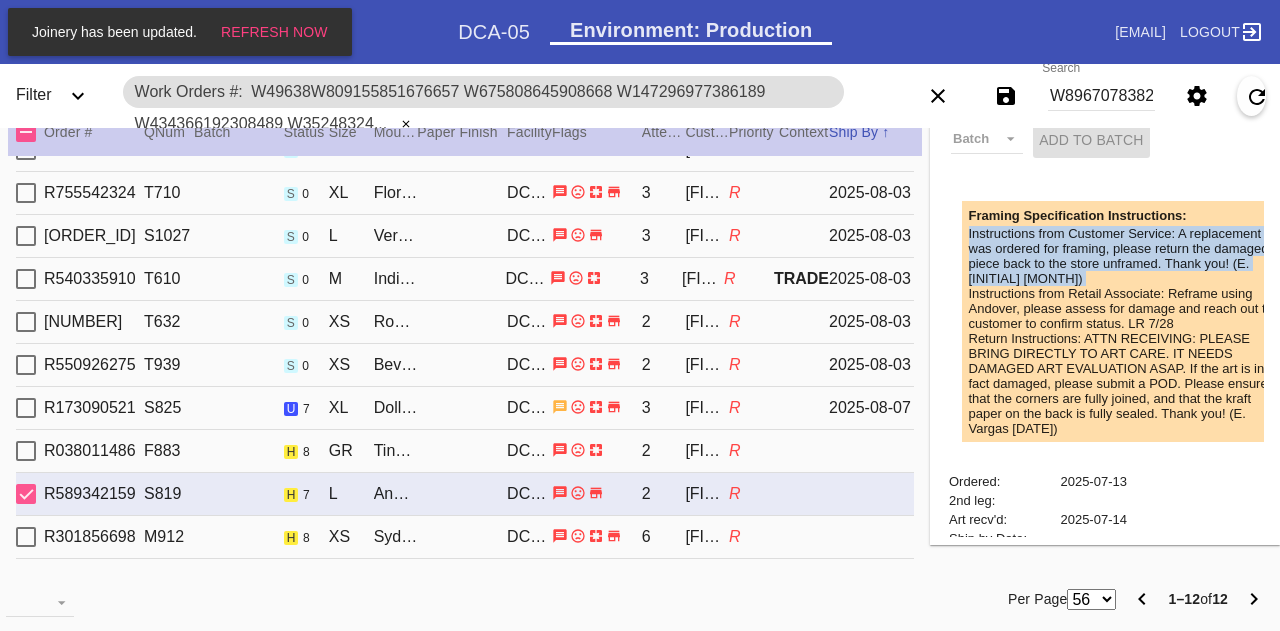 click on "Instructions from Customer Service: A replacement was ordered for framing, please return the damaged piece back to the store unframed. Thank you! (E. [INITIAL] [MONTH])" at bounding box center (1121, 256) 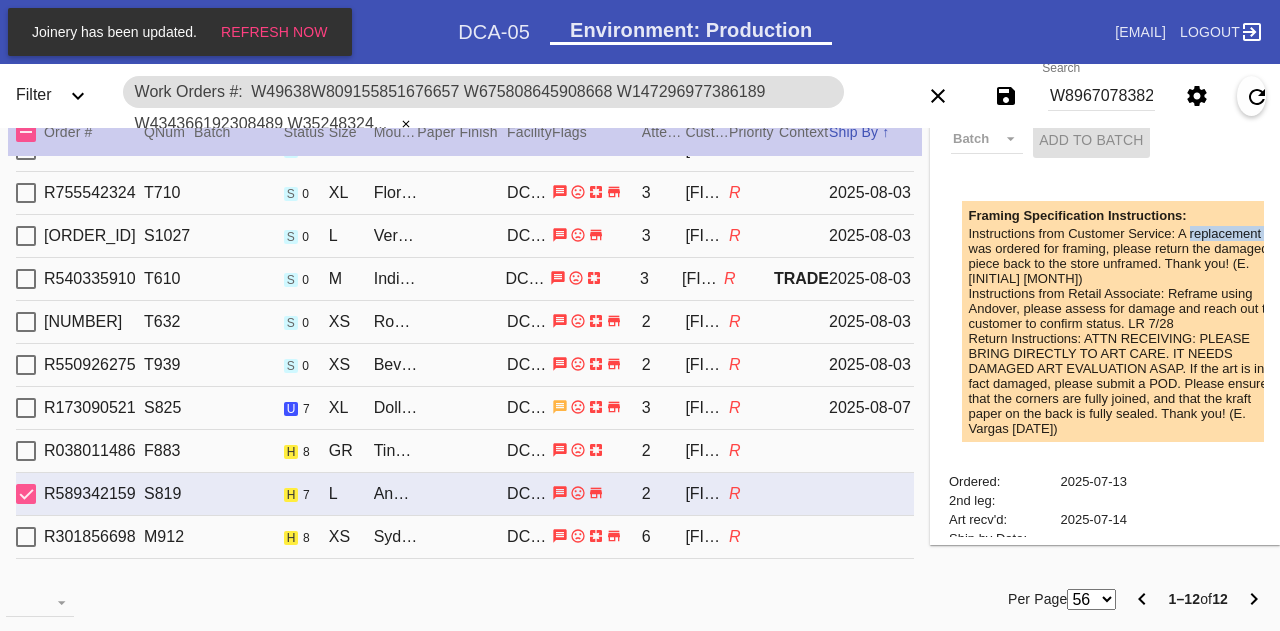 click on "Instructions from Customer Service: A replacement was ordered for framing, please return the damaged piece back to the store unframed. Thank you! (E. [INITIAL] [MONTH])" at bounding box center (1121, 256) 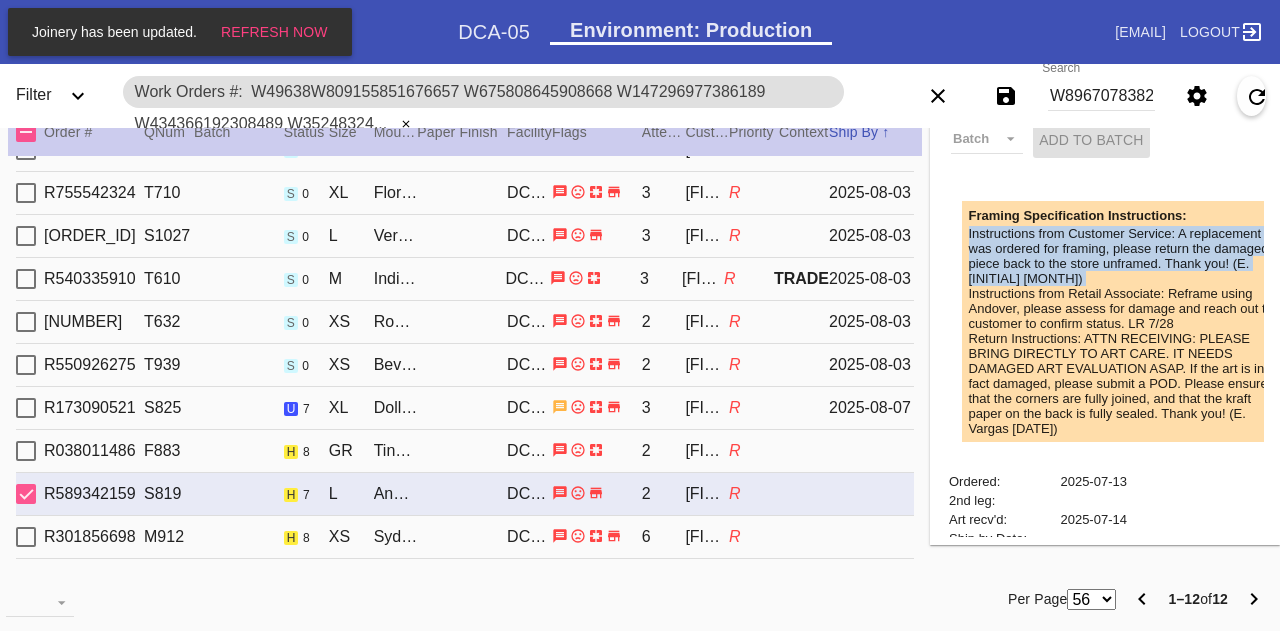 click on "Instructions from Customer Service: A replacement was ordered for framing, please return the damaged piece back to the store unframed. Thank you! (E. [INITIAL] [MONTH])" at bounding box center (1121, 256) 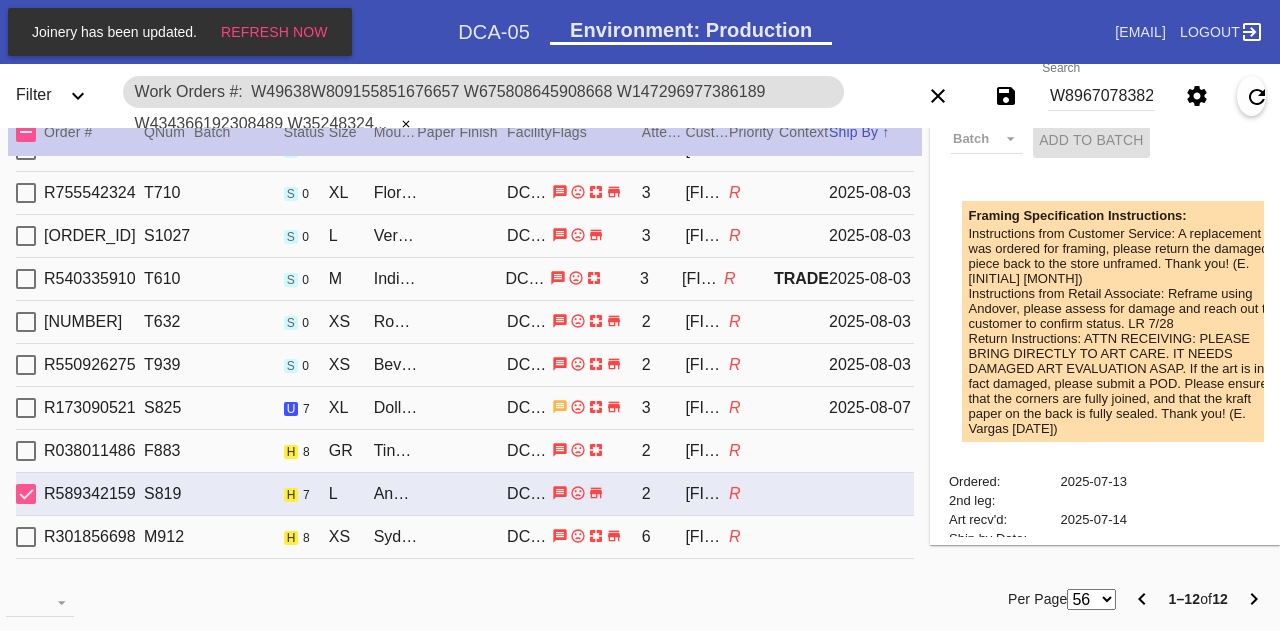 type on "1.5" 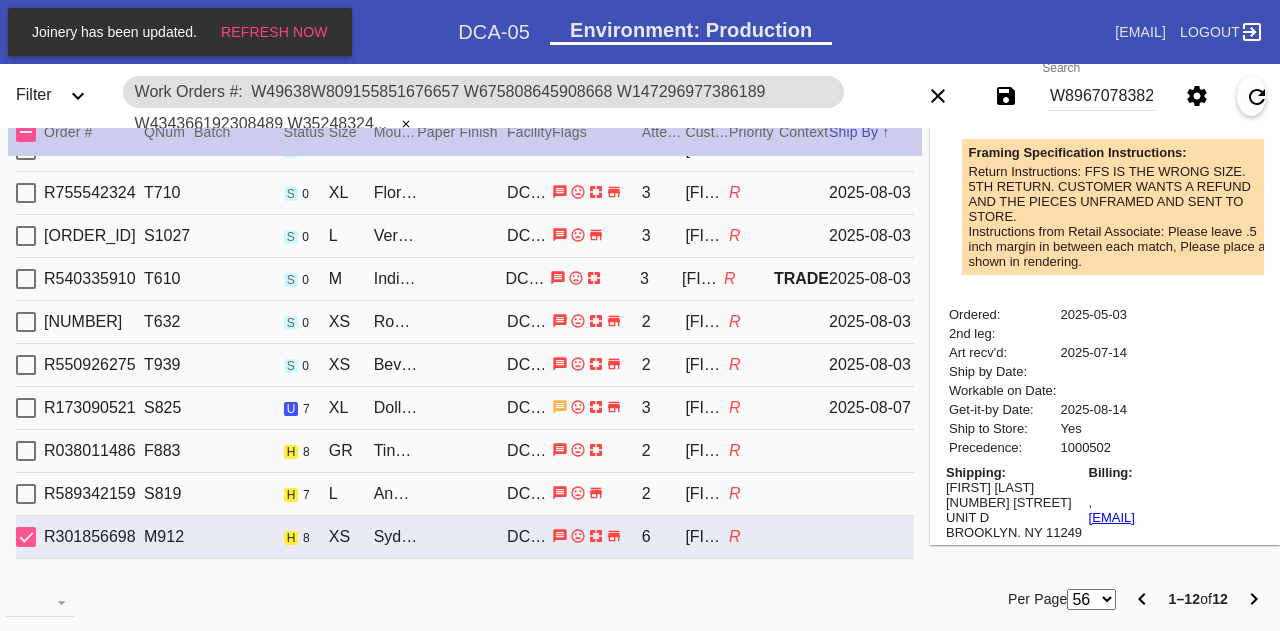 scroll, scrollTop: 763, scrollLeft: 0, axis: vertical 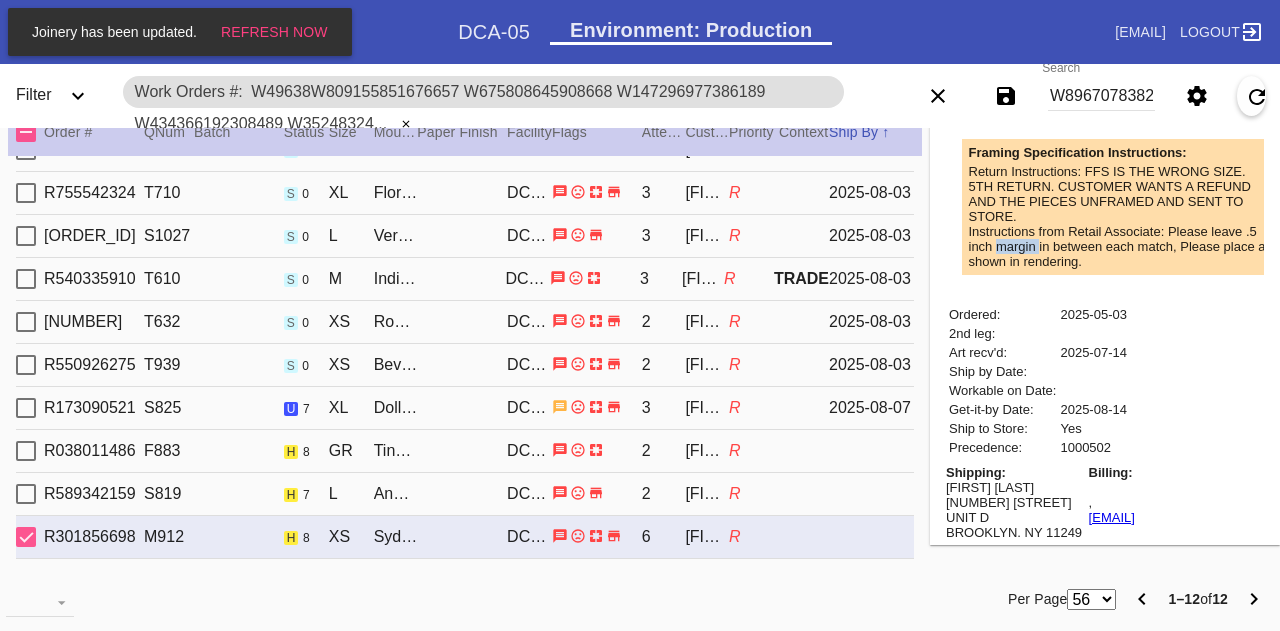 click on "Instructions from Retail Associate: Please leave .5 inch margin in between each match, Please place as shown in rendering." at bounding box center [1121, 246] 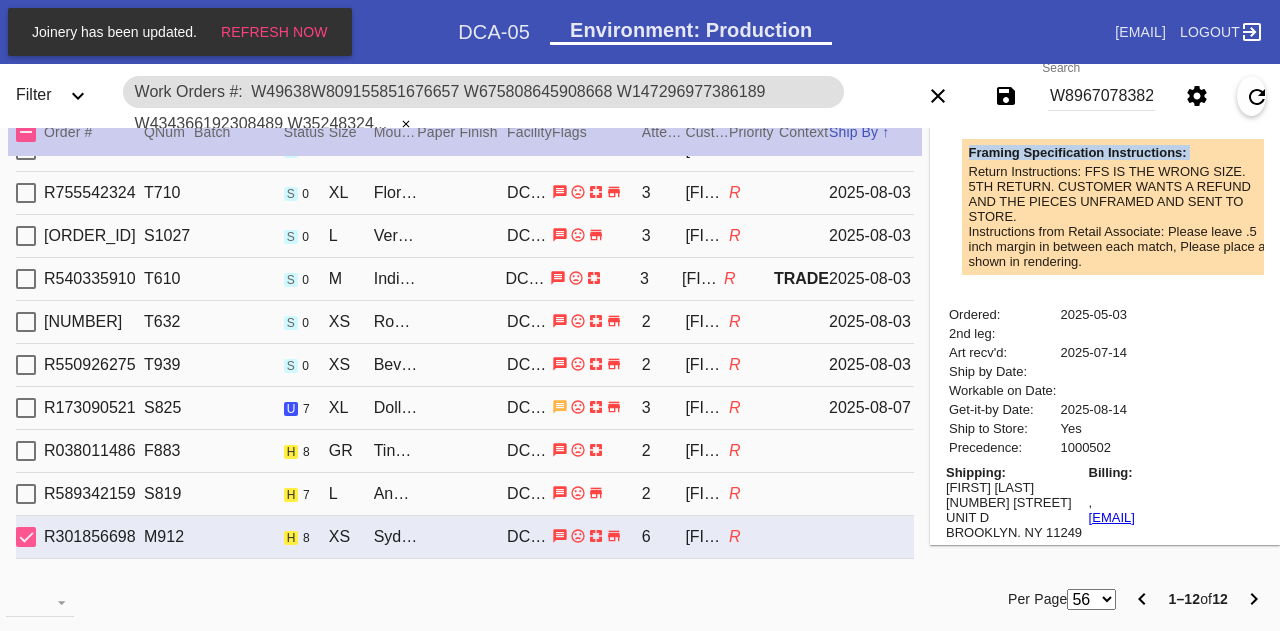 drag, startPoint x: 995, startPoint y: 249, endPoint x: 984, endPoint y: 213, distance: 37.64306 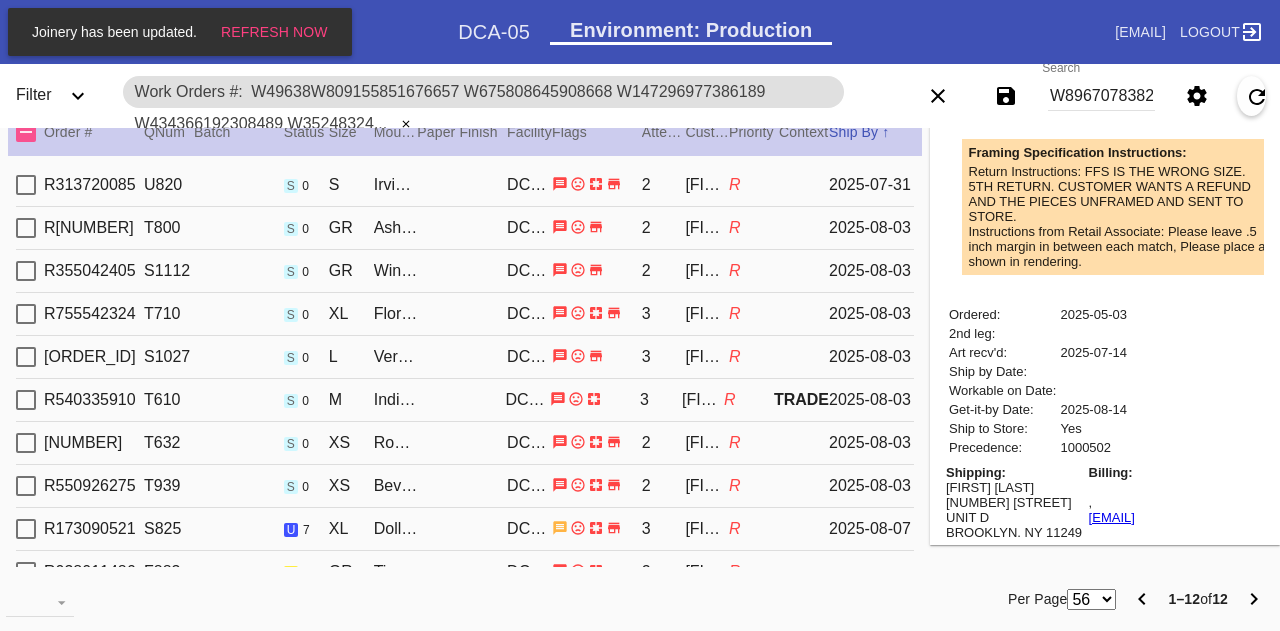scroll, scrollTop: 124, scrollLeft: 0, axis: vertical 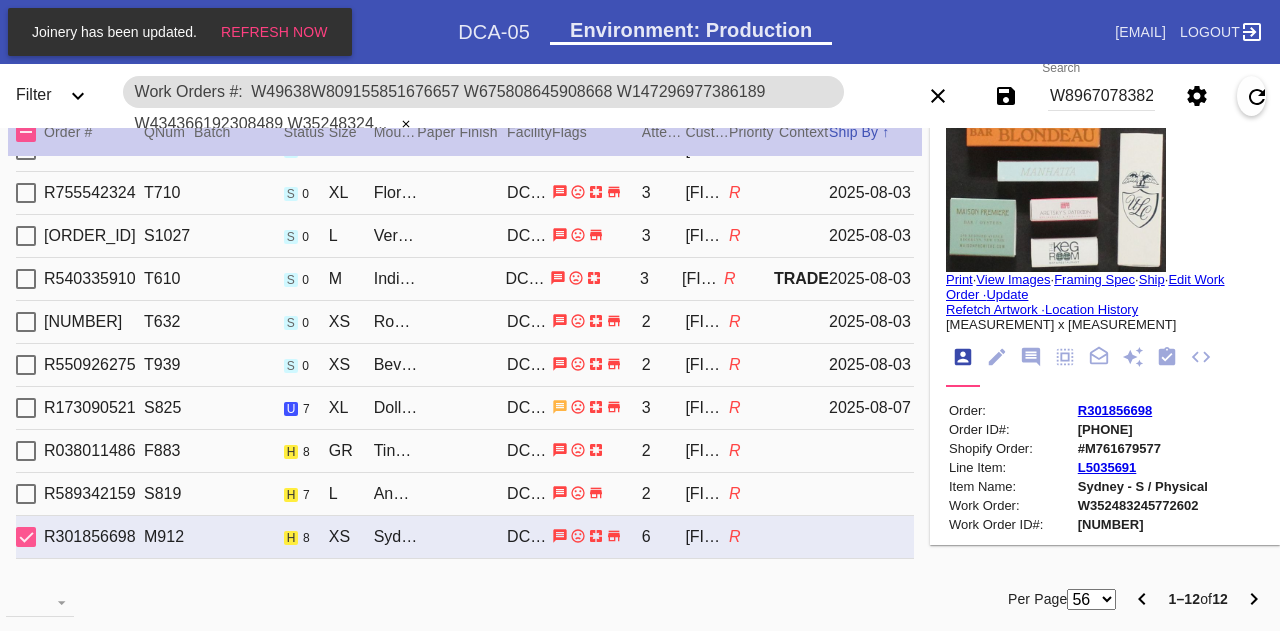 click on "R[ORDER_ID] S825 u   7 XL Dolly (Deep) / White DCA-05 3 [FIRST] [LAST]
R
[DATE]" at bounding box center (465, 408) 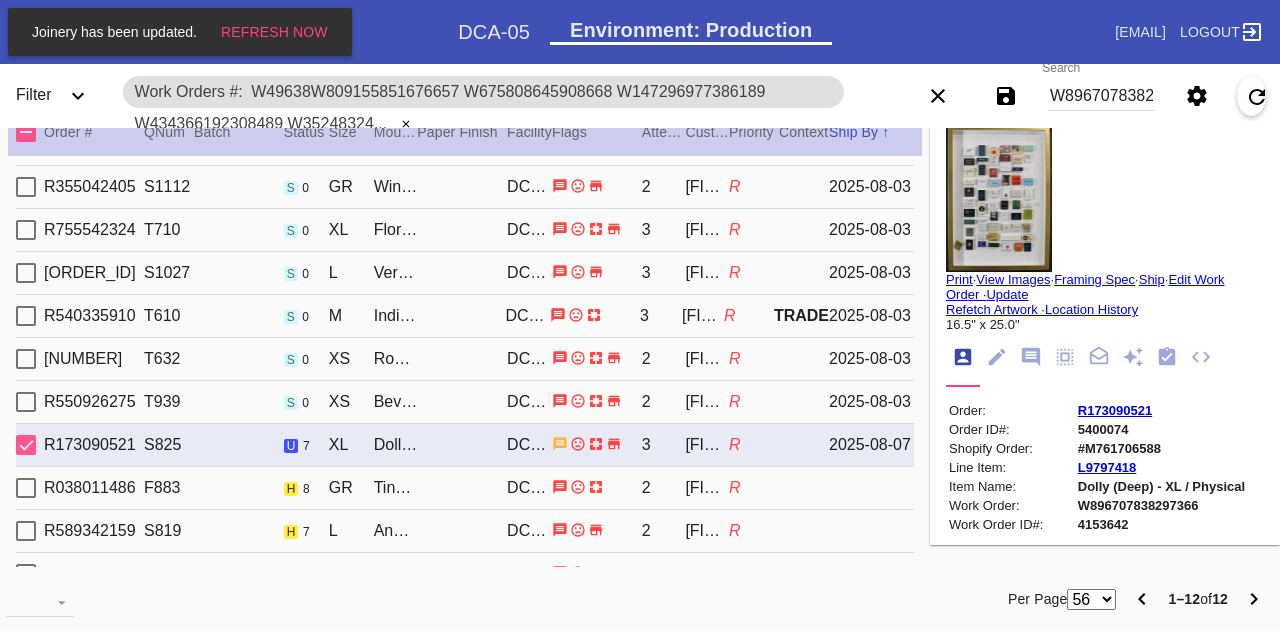 type 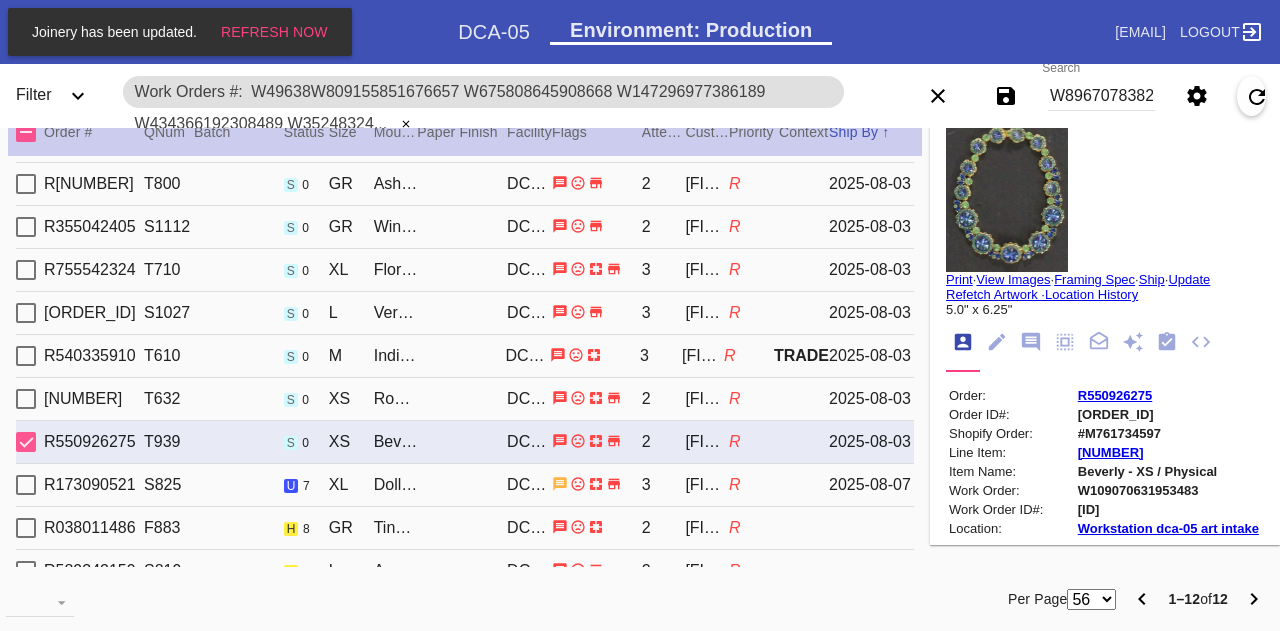 type on "7.0" 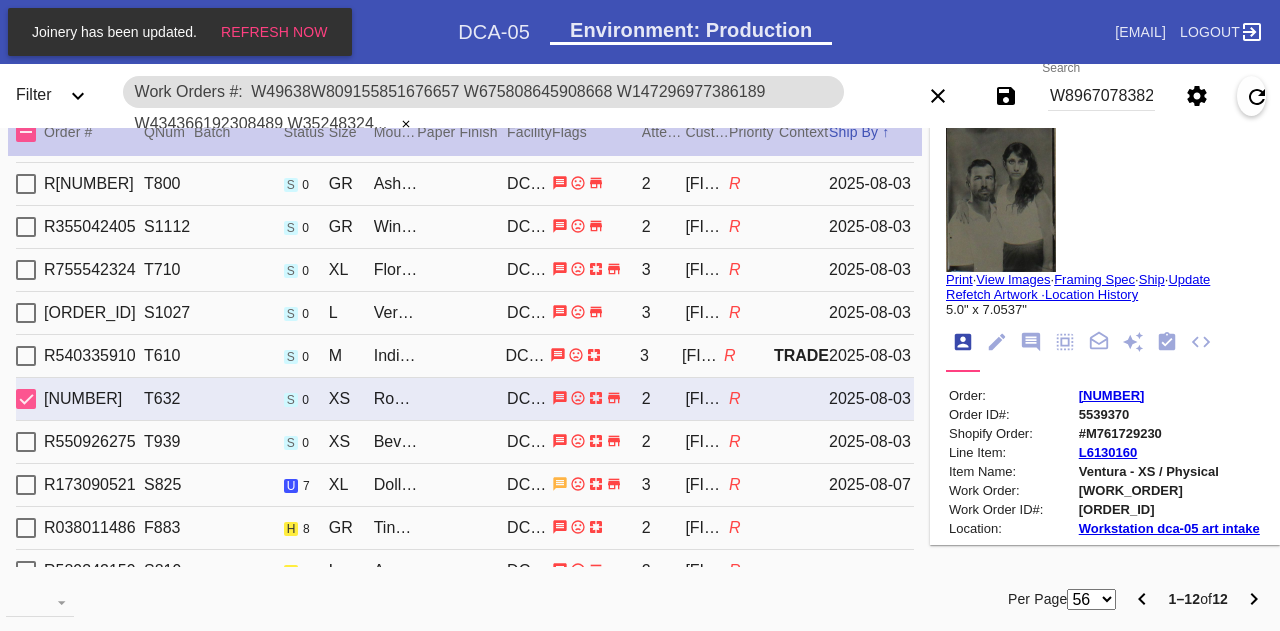 scroll, scrollTop: 4, scrollLeft: 0, axis: vertical 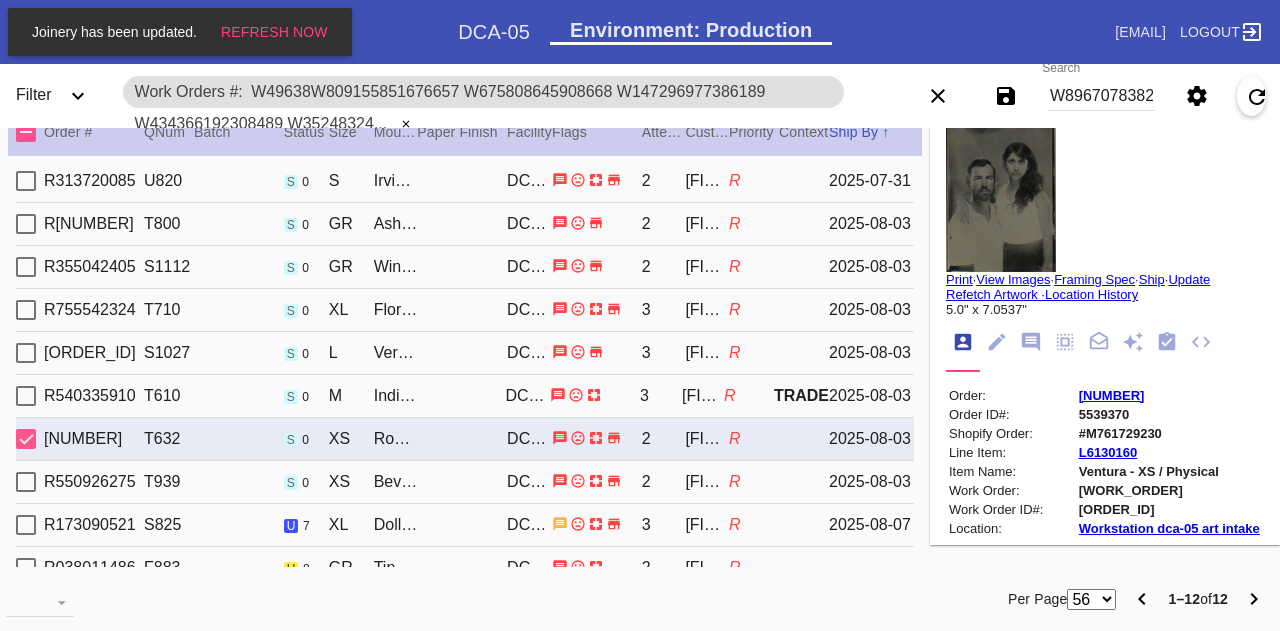 type on "10.5" 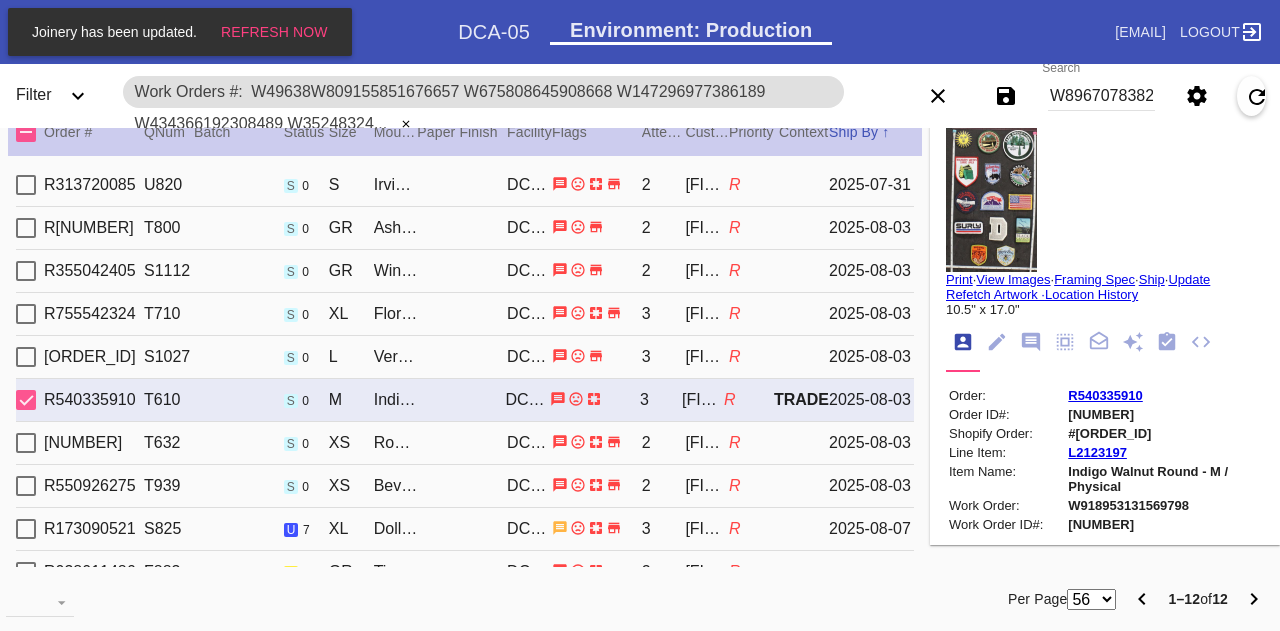 type on "15.0" 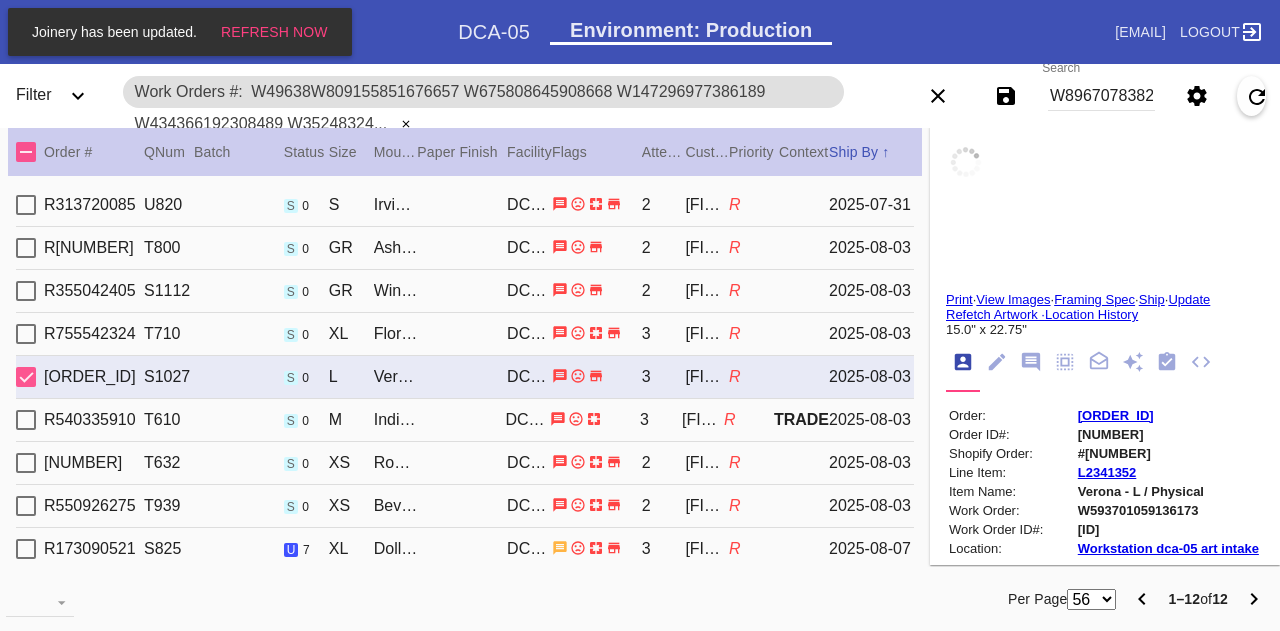 type on "29.75" 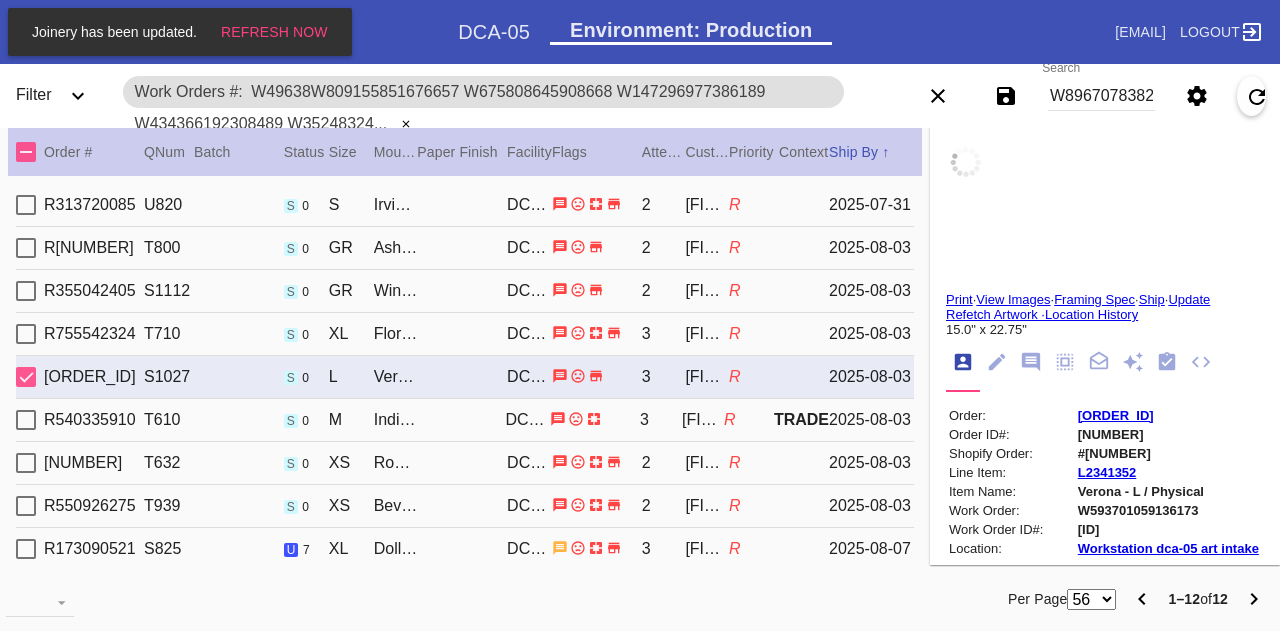 type on "Some adhesive spots on art, will reflect light (shift piece around to see)" 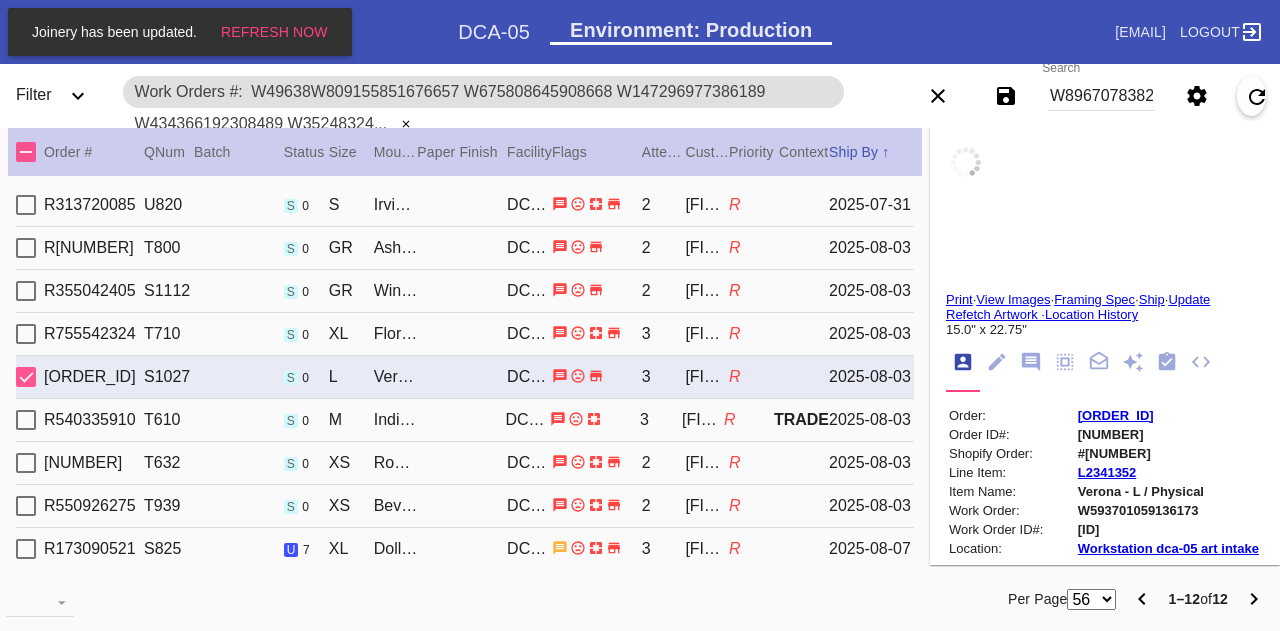 type on "8/1/2025" 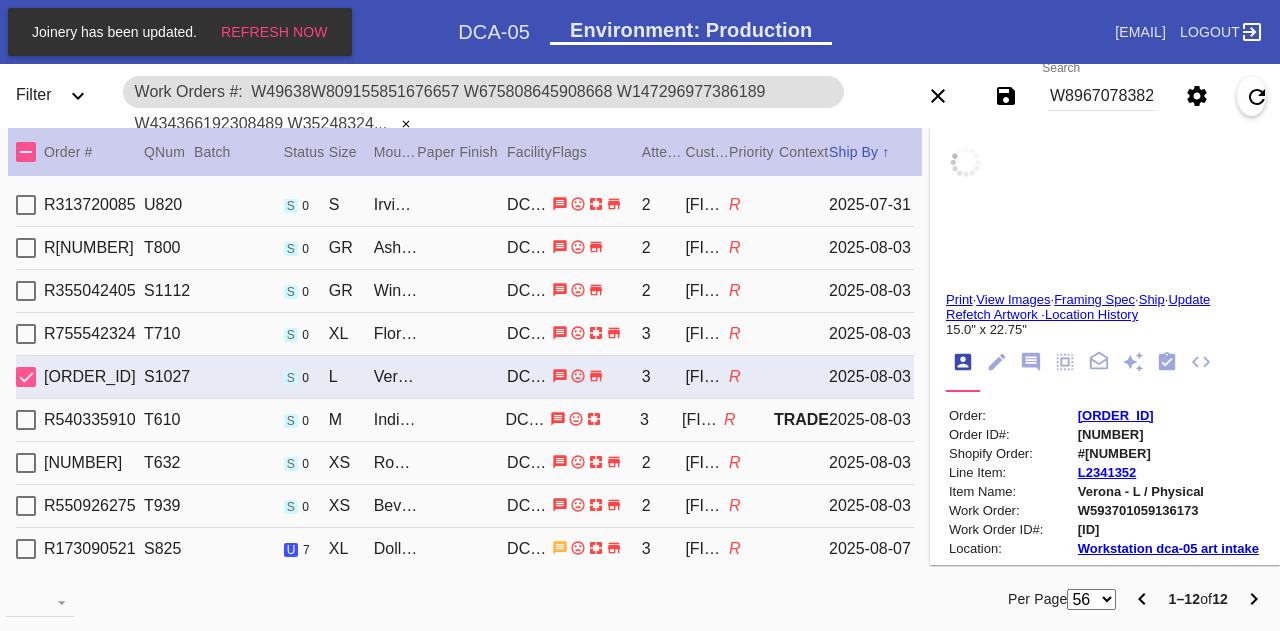 type on "7/29/2025" 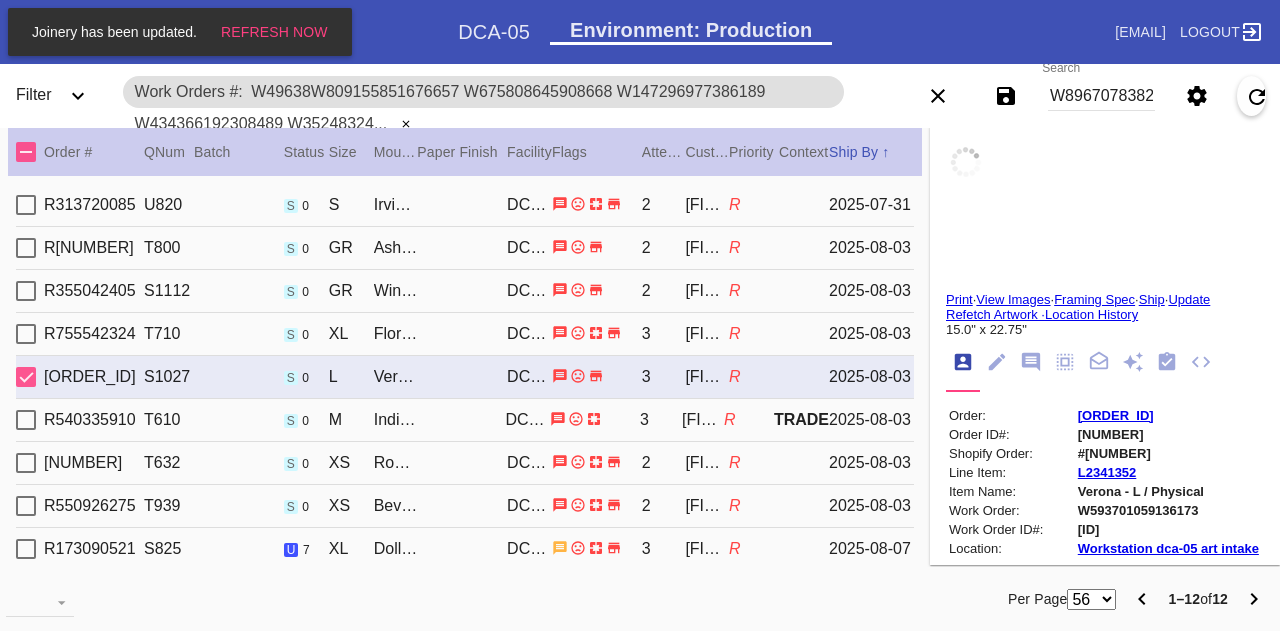 scroll, scrollTop: 0, scrollLeft: 0, axis: both 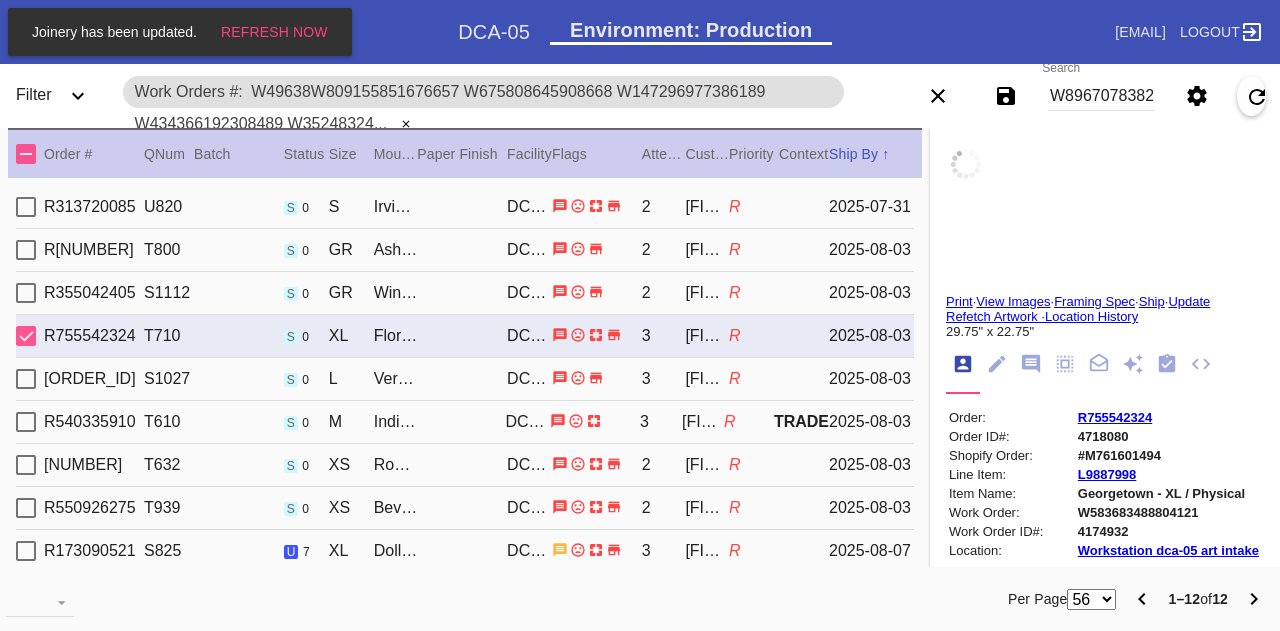 type on "23.0" 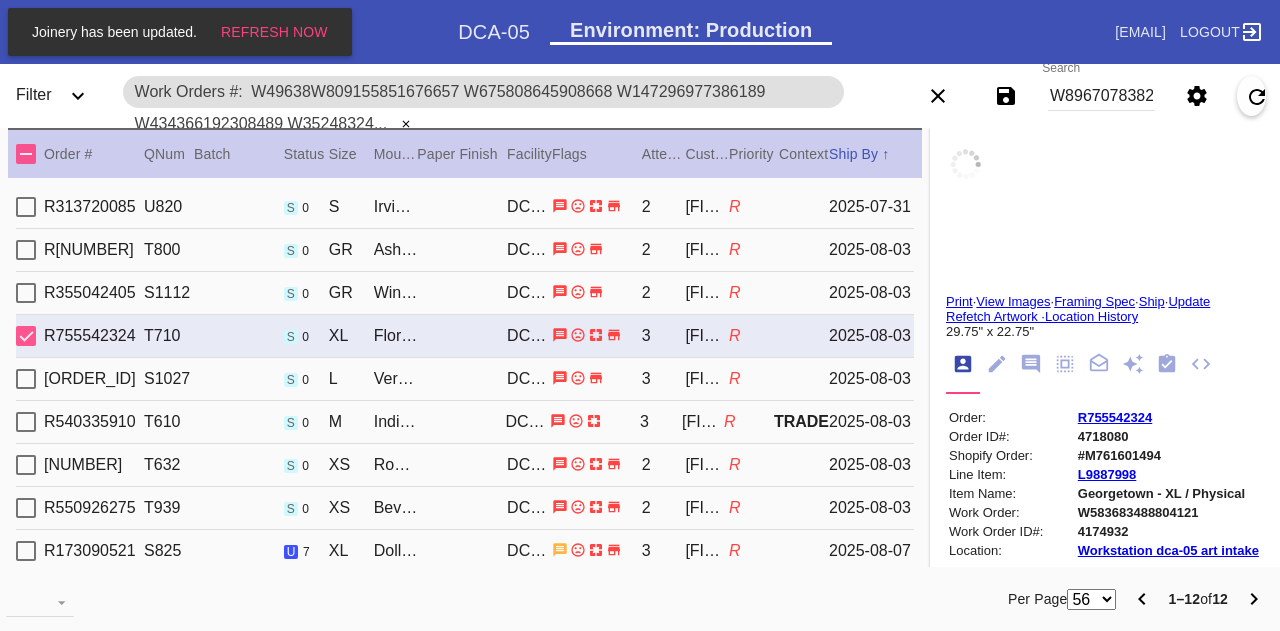 type on "35.0" 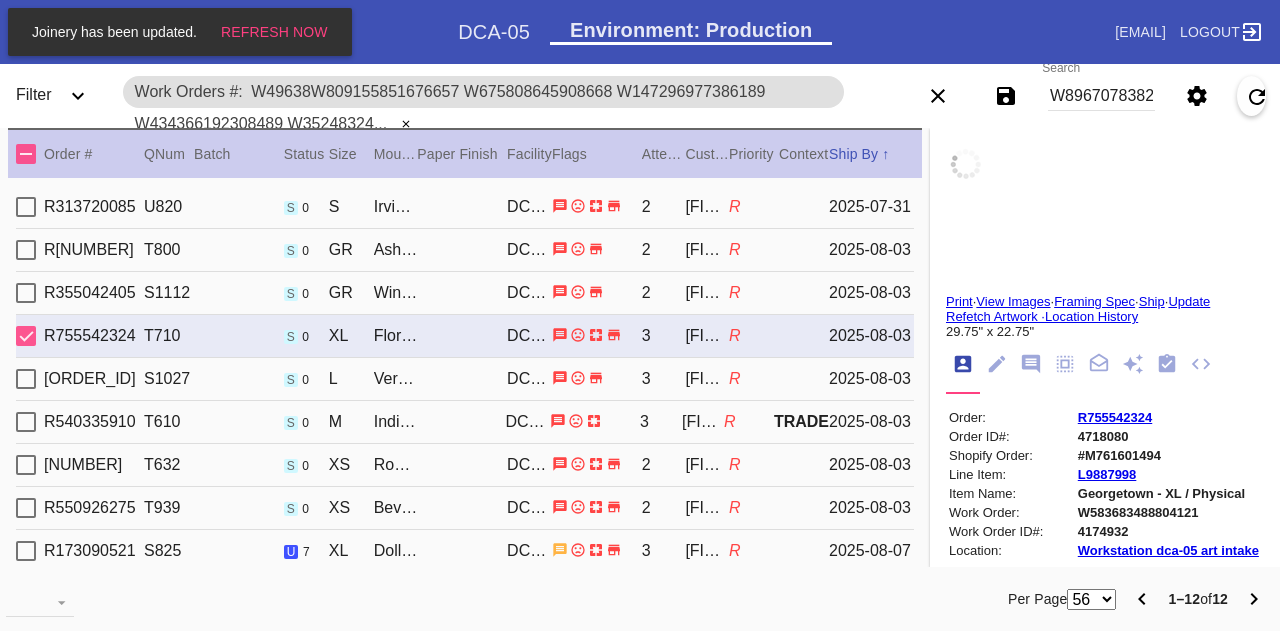 type on "Very rolled and wrinkled poster. Multiple creases, indentations, and tears along edges all throughout the front. Discoloration throughout" 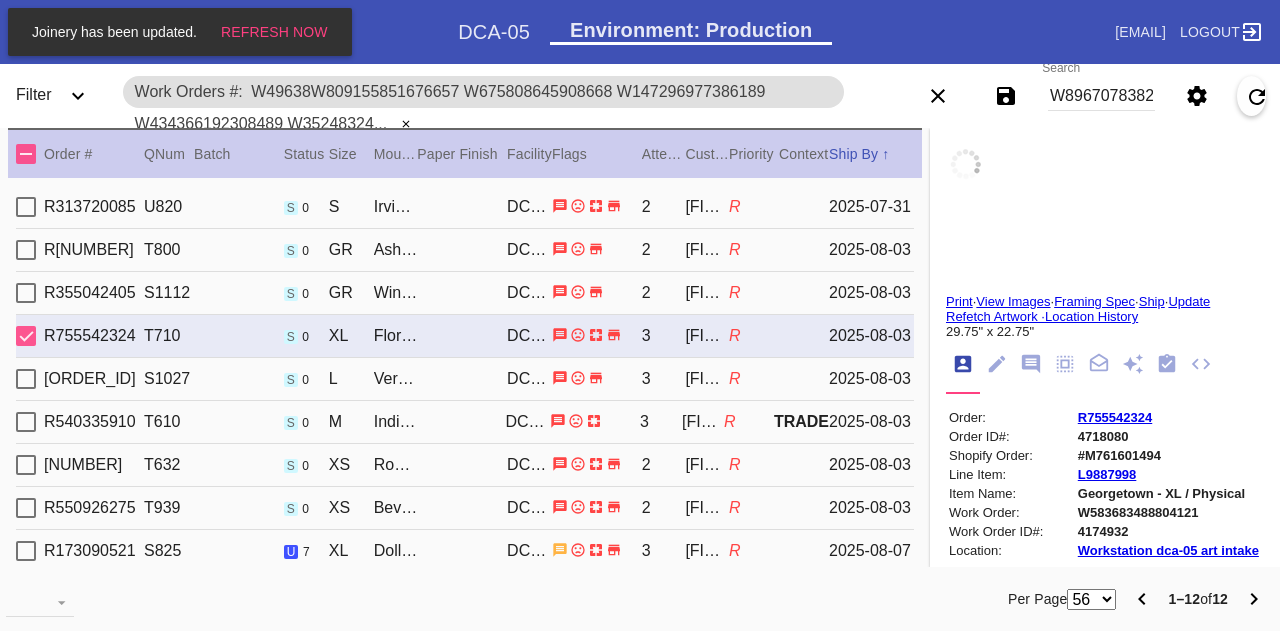 type on "7/31/2025" 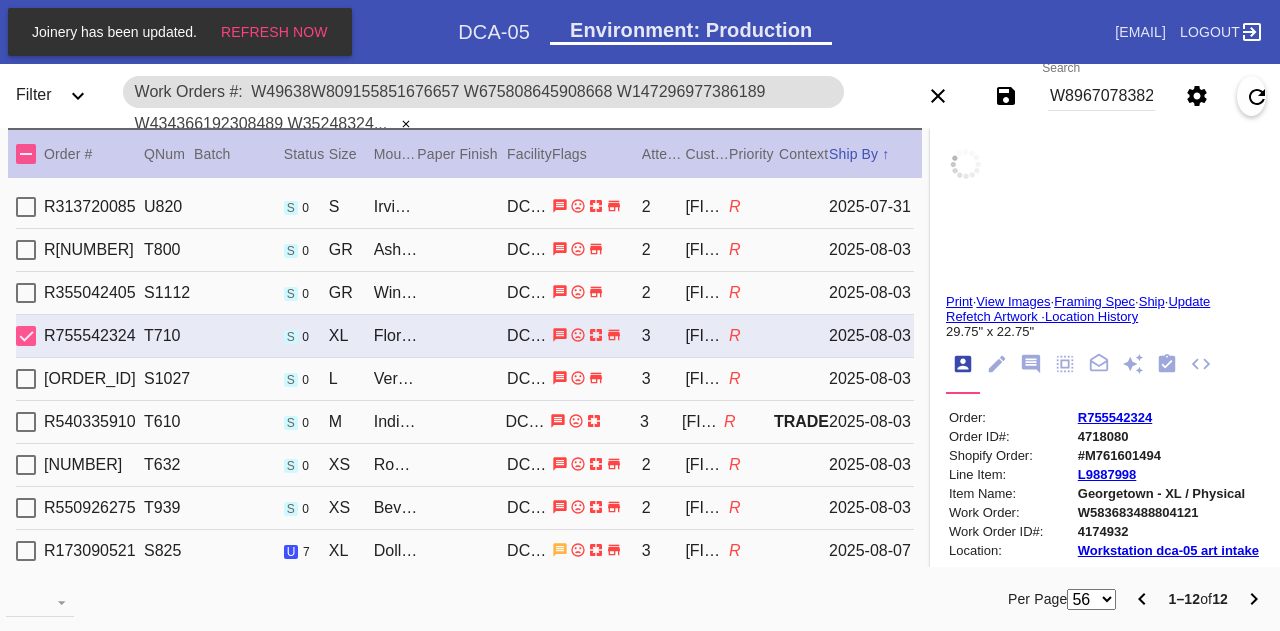 type on "7/26/2025" 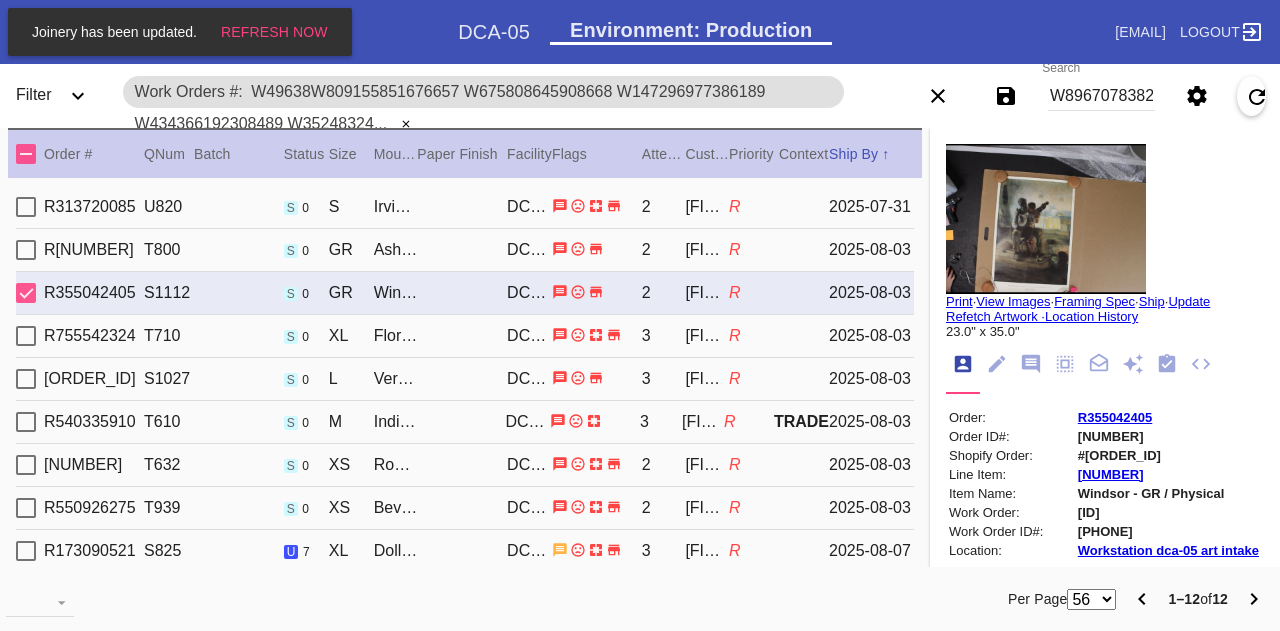 type on "39.5" 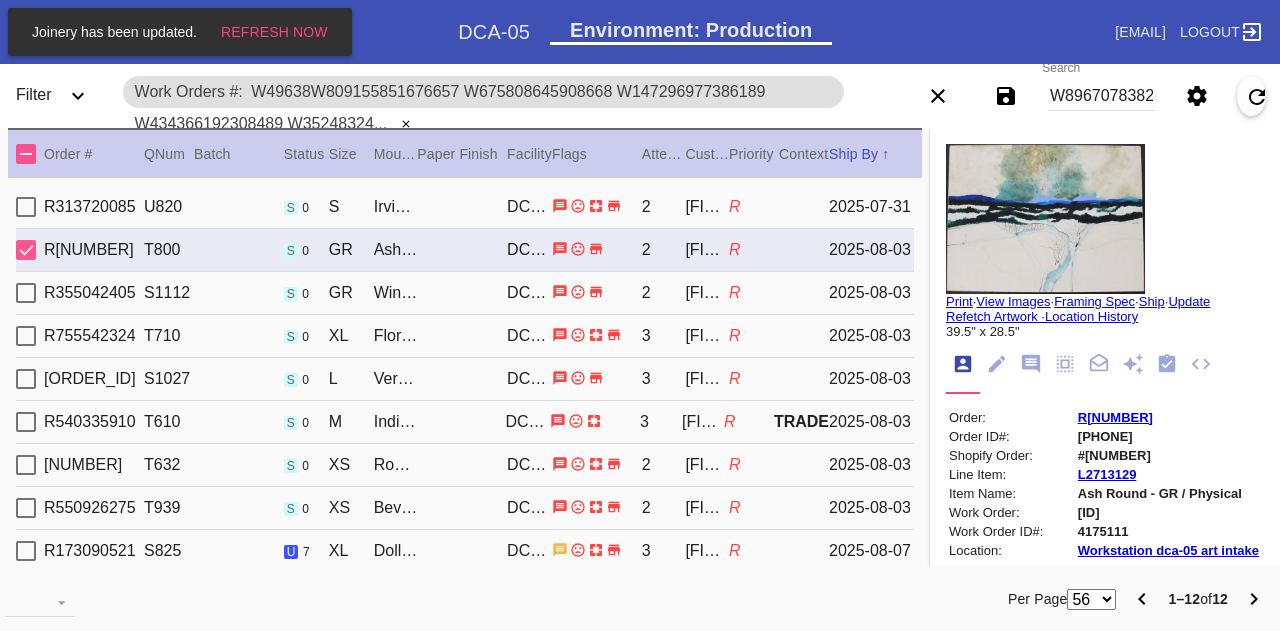 type on "9.75" 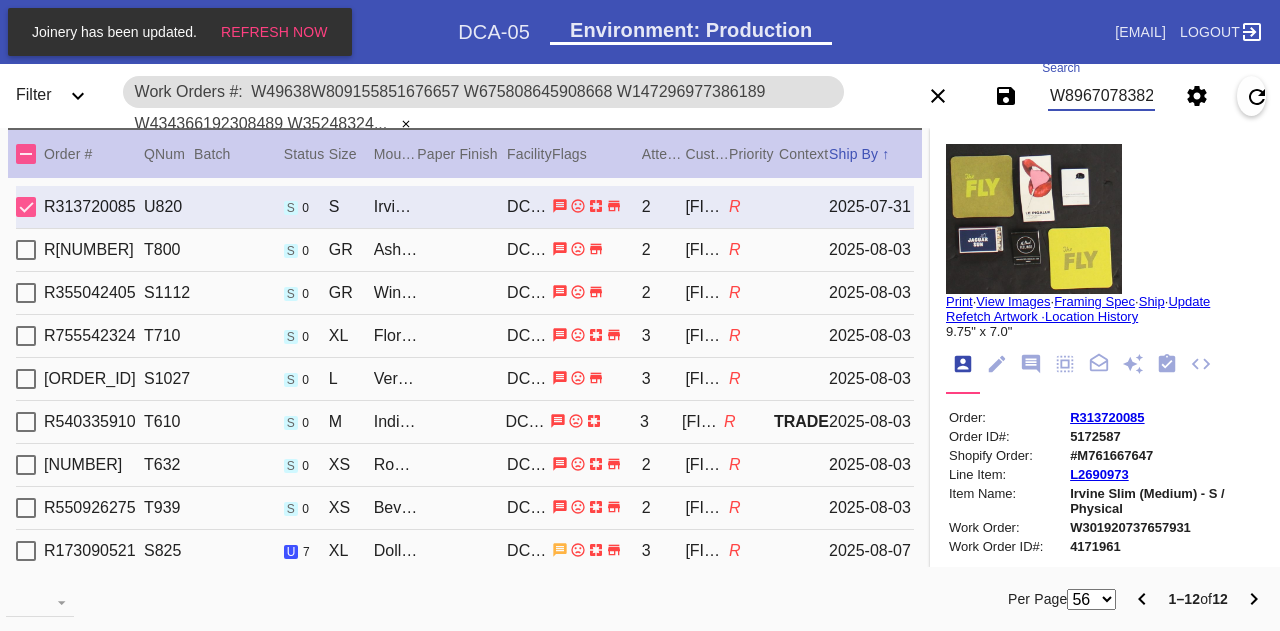 click on "W896707838297366 W147296977386189 W434366192308489 W352483245772602 W218208715759064 W593701059136173 W800244562863881 W109070631953483 W918953131569798 W583683488804121 W624062356118946 W301920737657931" at bounding box center (1101, 96) 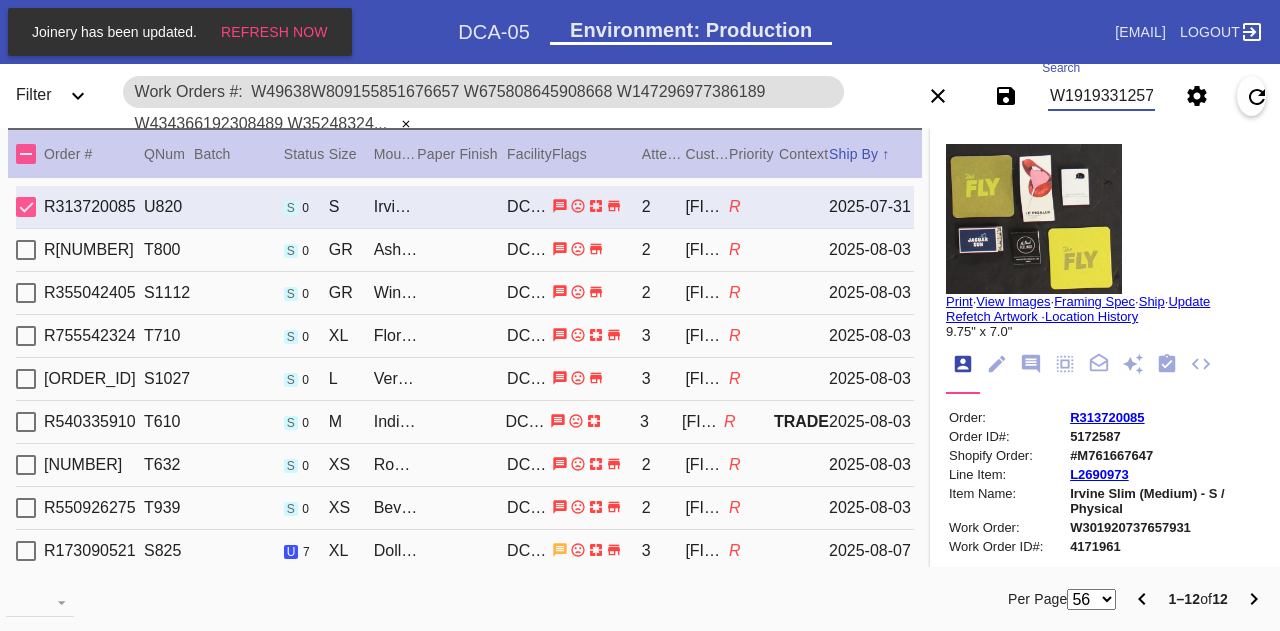 scroll, scrollTop: 0, scrollLeft: 46, axis: horizontal 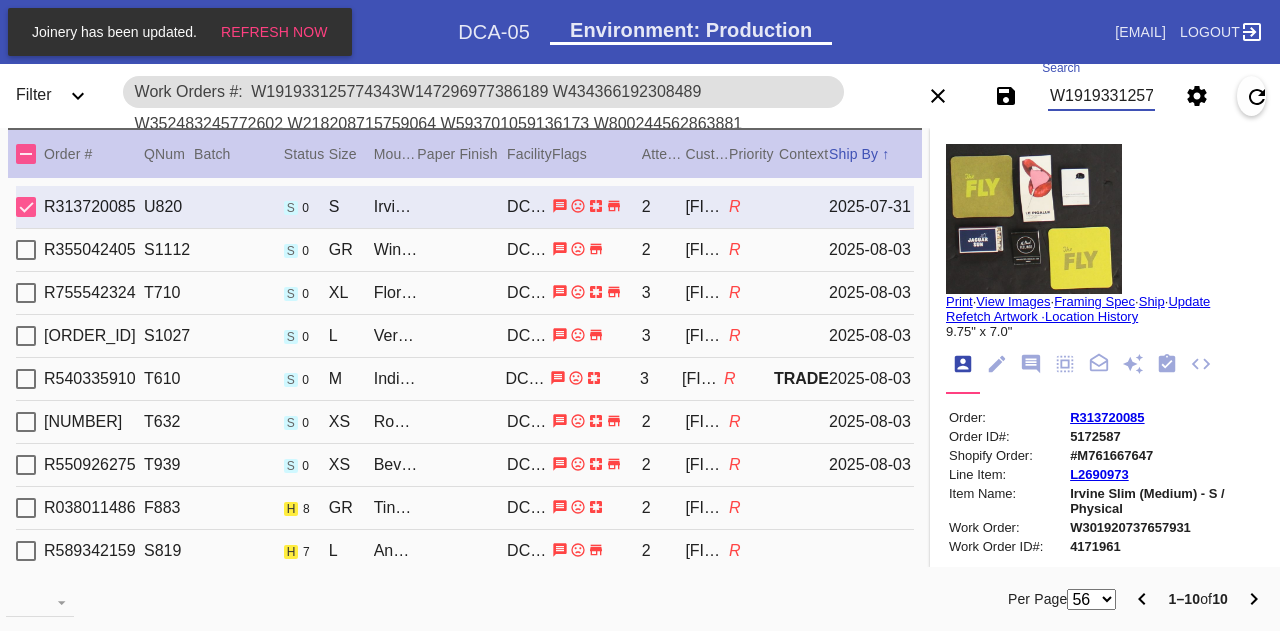 click on "W191933125774343W147296977386189 W434366192308489 W352483245772602 W218208715759064 W593701059136173 W800244562863881 W109070631953483 W918953131569798 W583683488804121 W624062356118946 W301920737657931" at bounding box center [1101, 96] 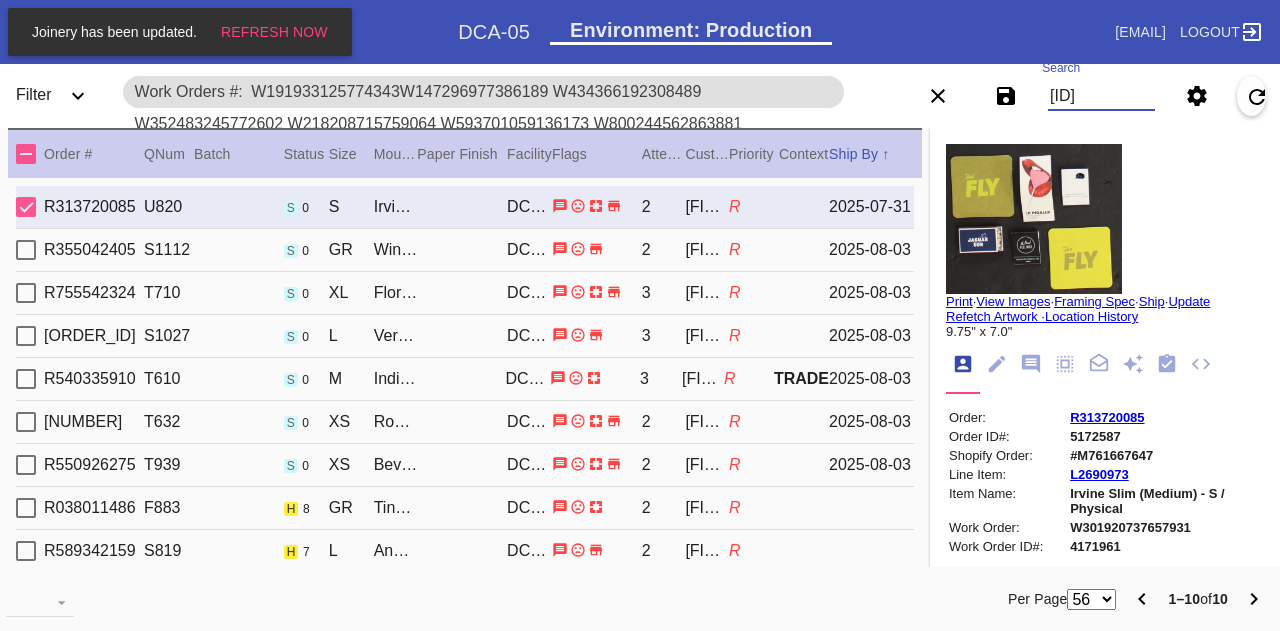 type on "[ID]" 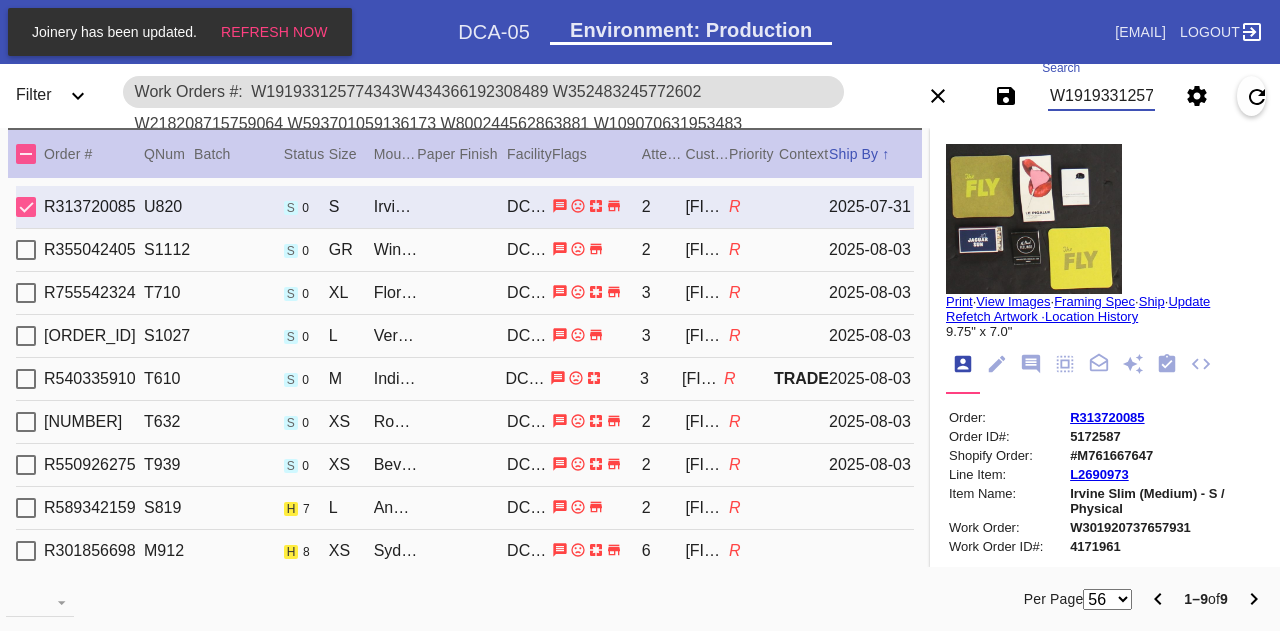 scroll, scrollTop: 0, scrollLeft: 45, axis: horizontal 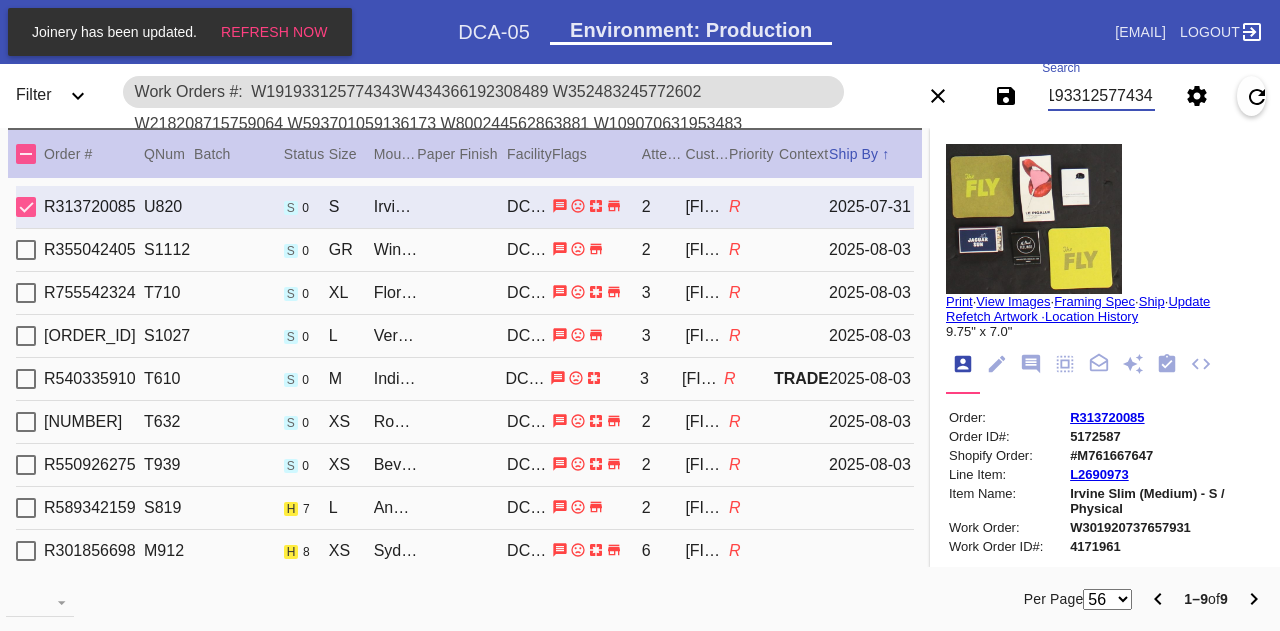 type on "W191933125774343" 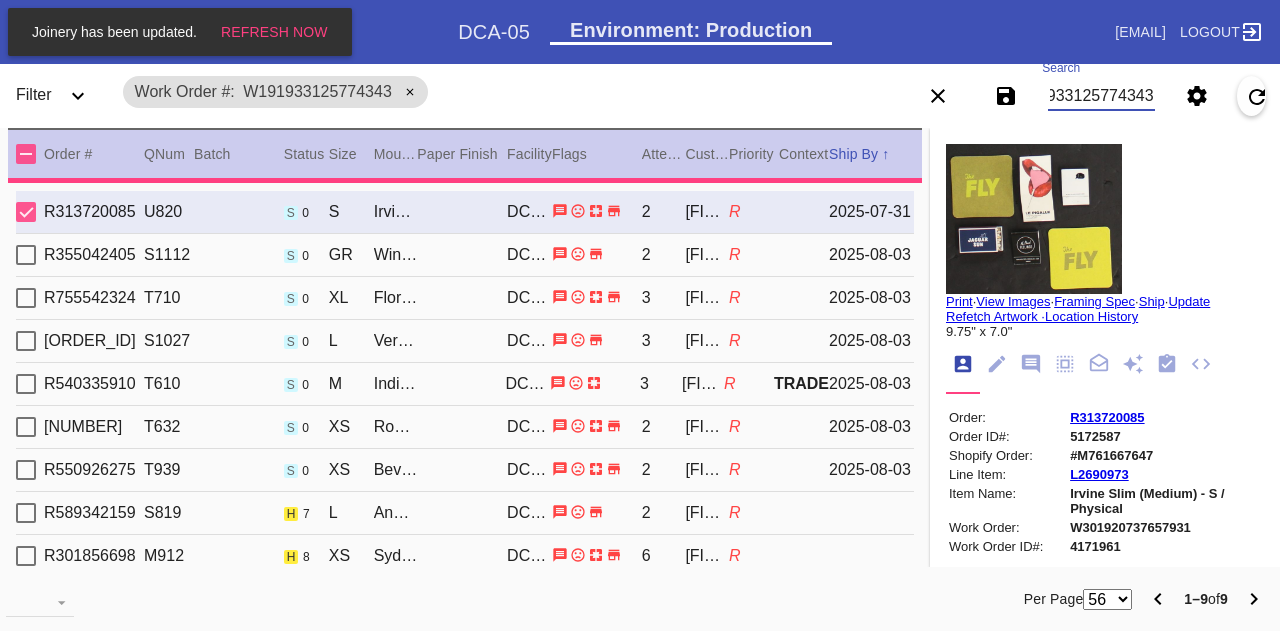 type on "24.0" 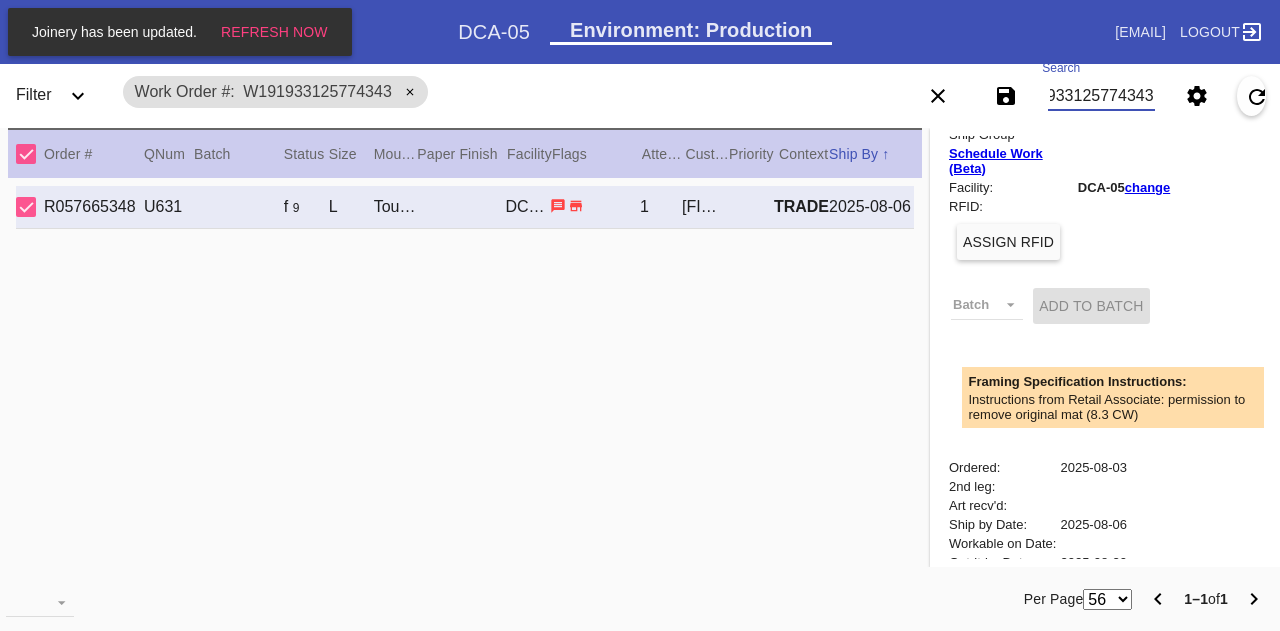 scroll, scrollTop: 0, scrollLeft: 0, axis: both 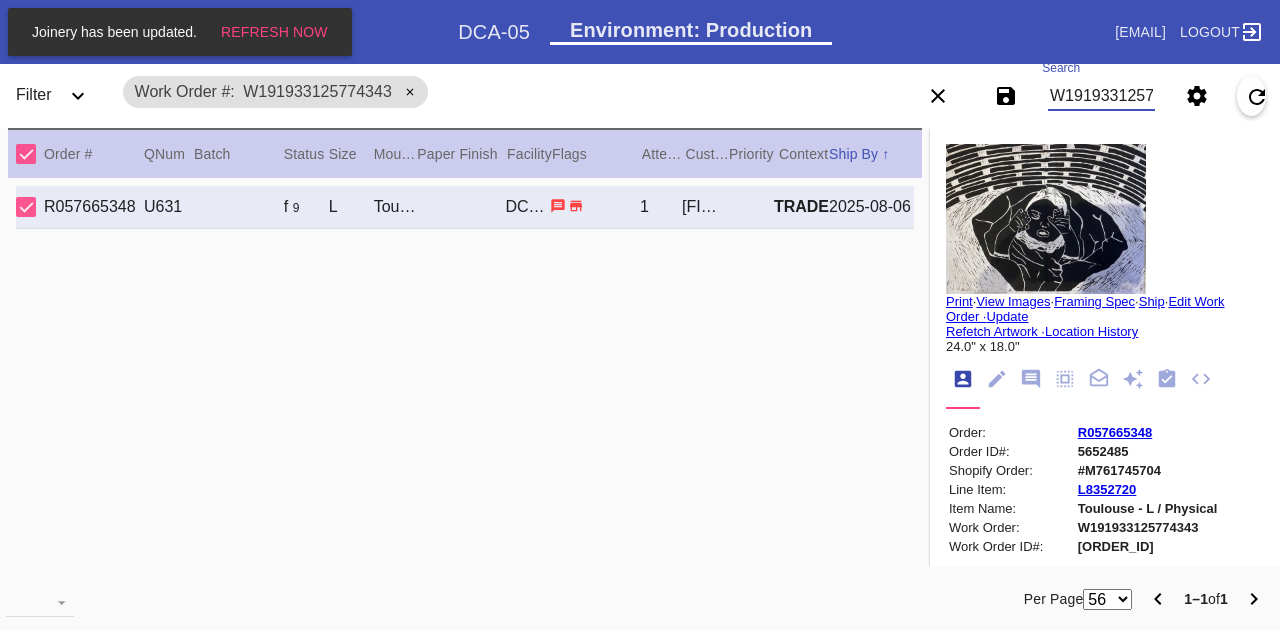 click 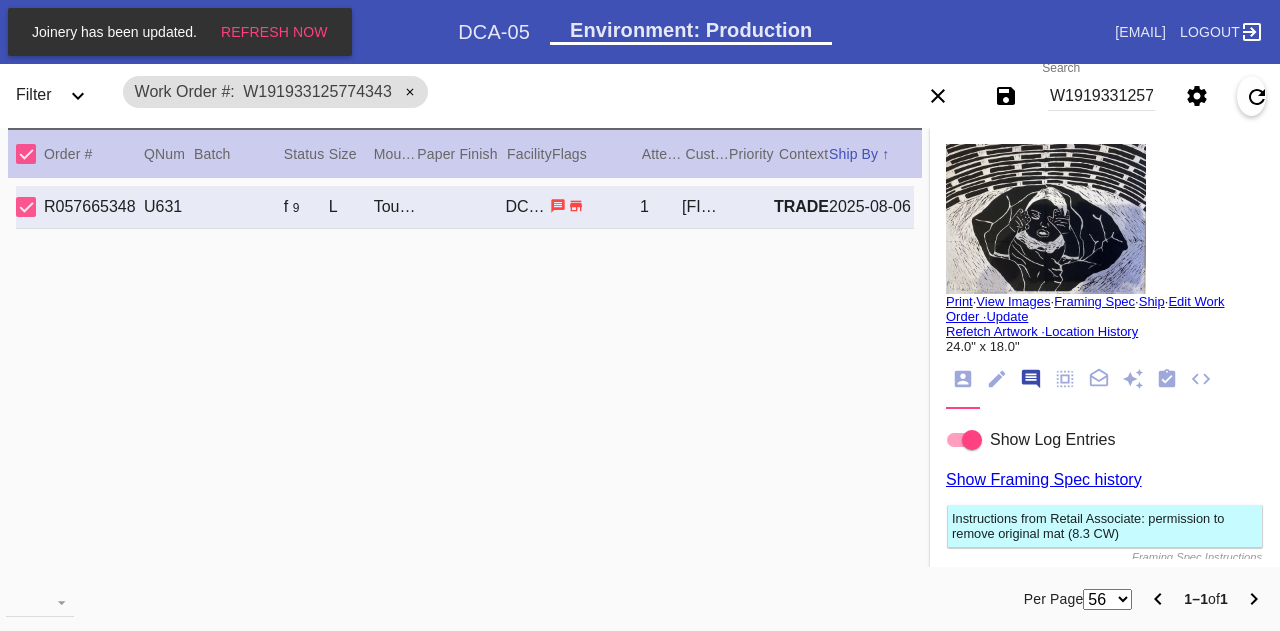 scroll, scrollTop: 122, scrollLeft: 0, axis: vertical 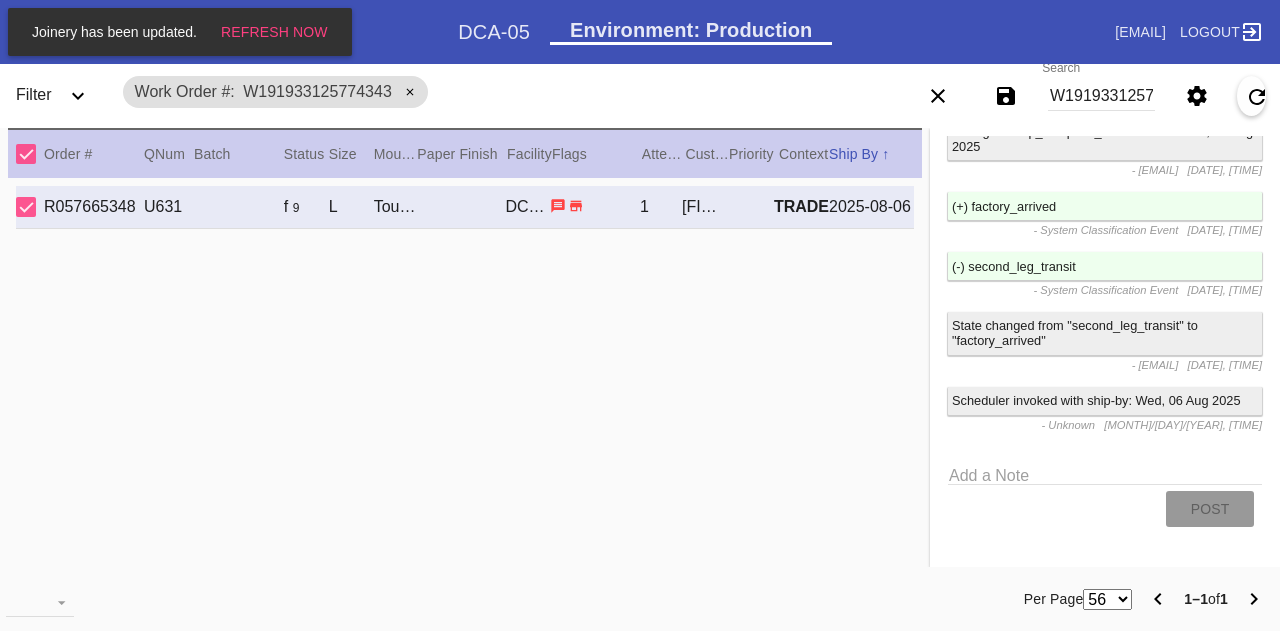 click on "W191933125774343" at bounding box center (1101, 96) 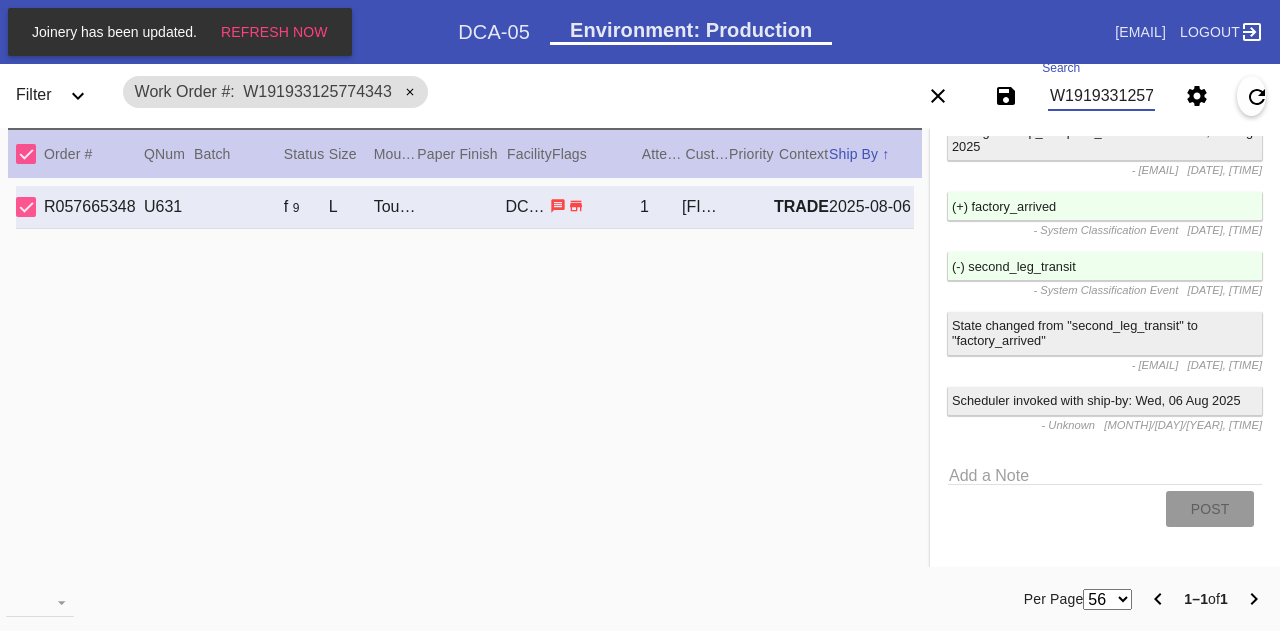 paste on "[ORDER_ID]" 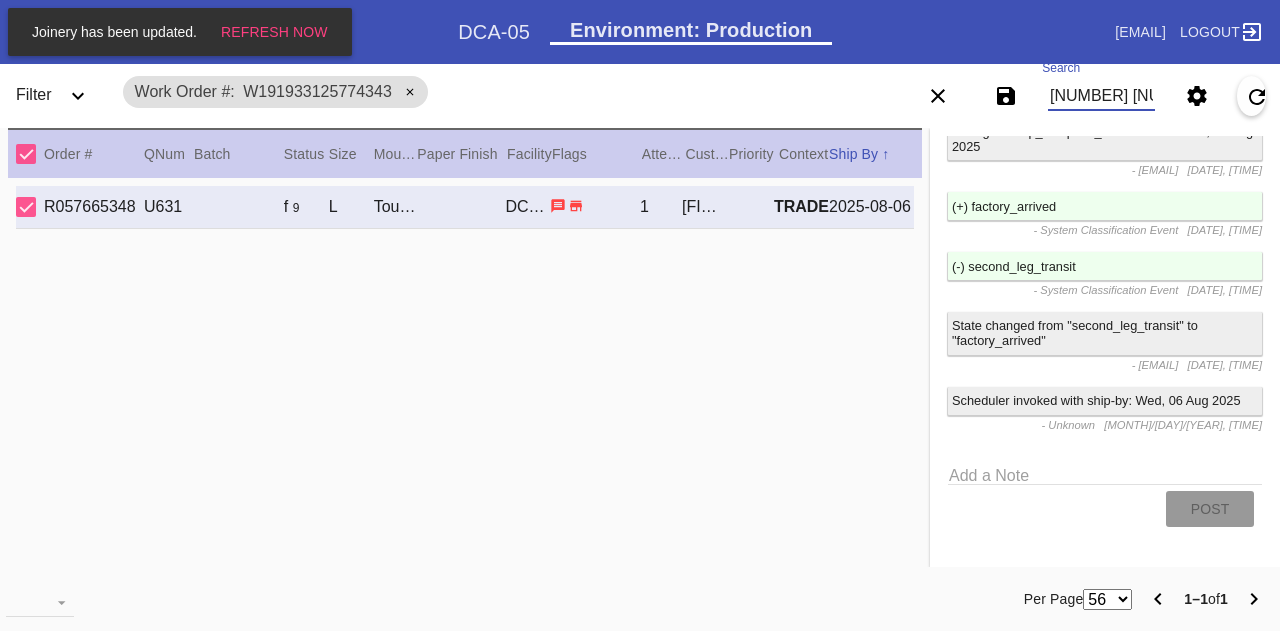 scroll, scrollTop: 0, scrollLeft: 351, axis: horizontal 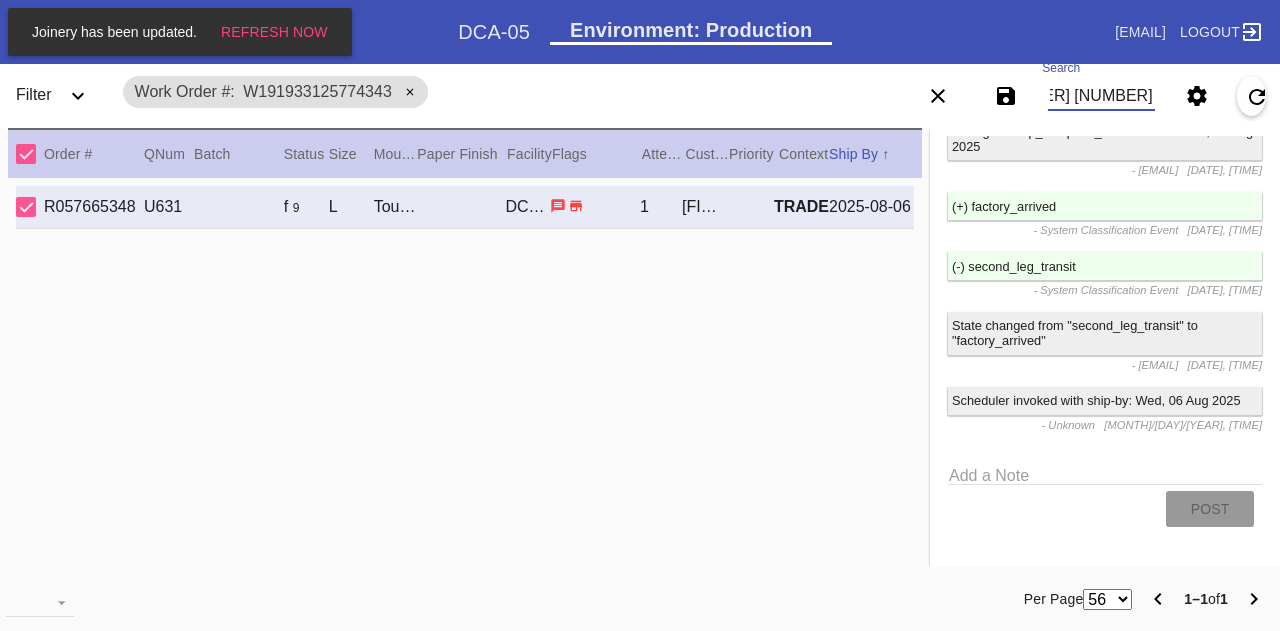 type on "[NUMBER] [NUMBER] [NUMBER]" 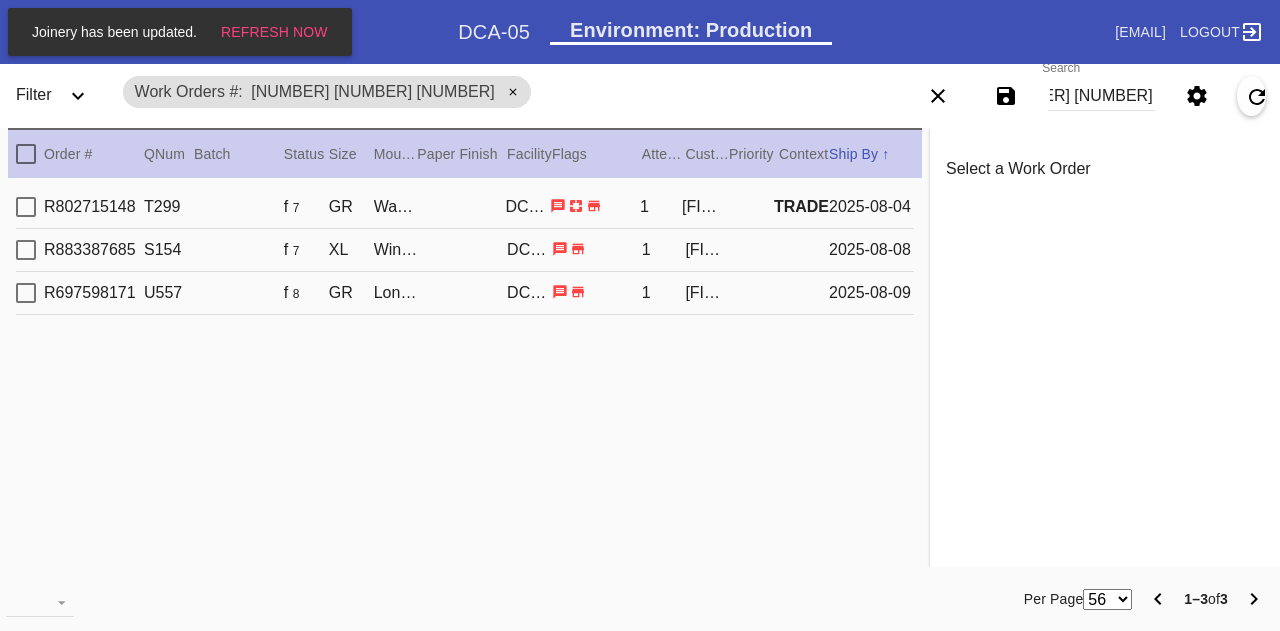 scroll, scrollTop: 0, scrollLeft: 0, axis: both 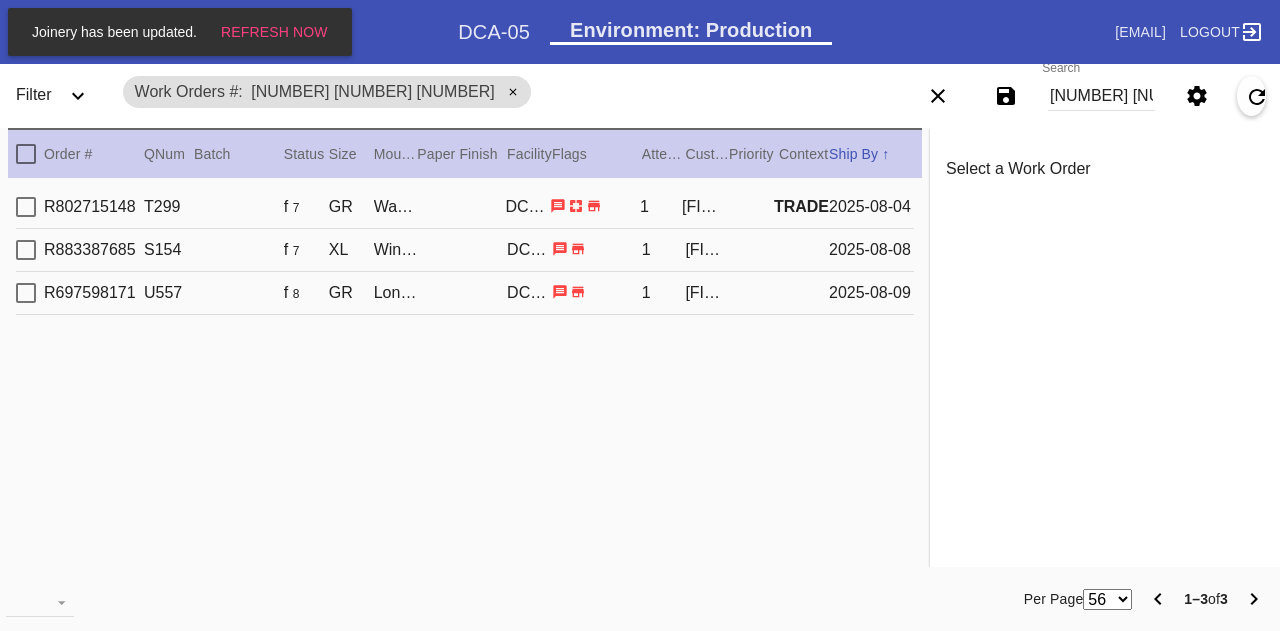 click on "TRADE" at bounding box center (801, 206) 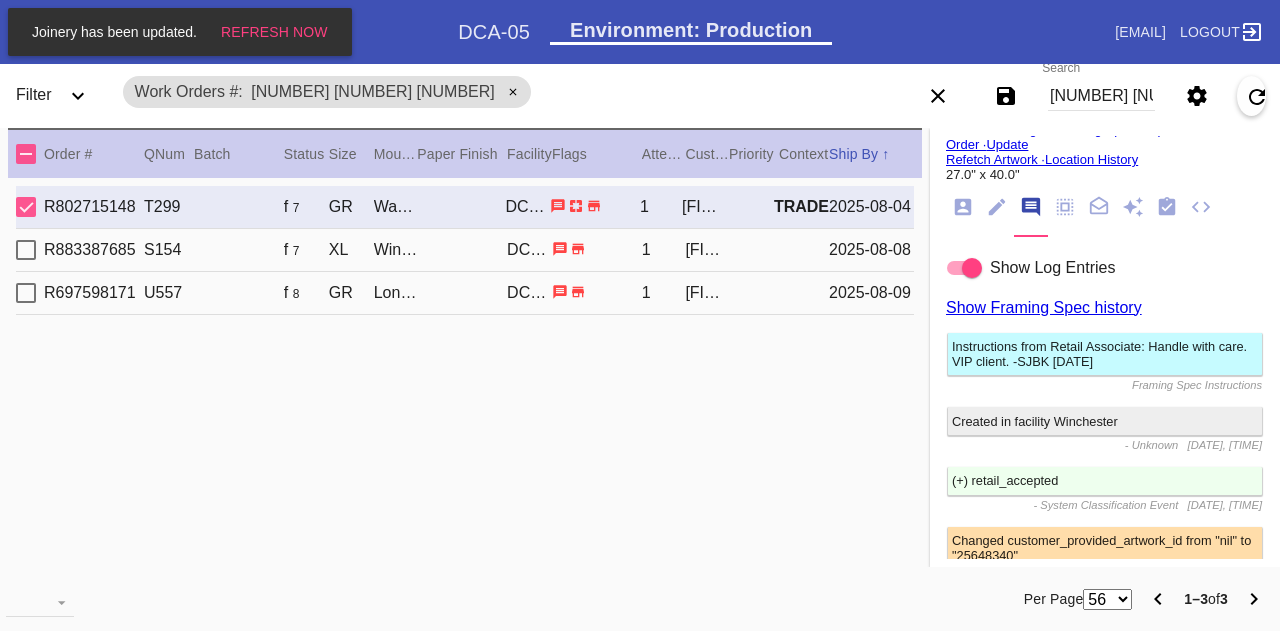 scroll, scrollTop: 0, scrollLeft: 0, axis: both 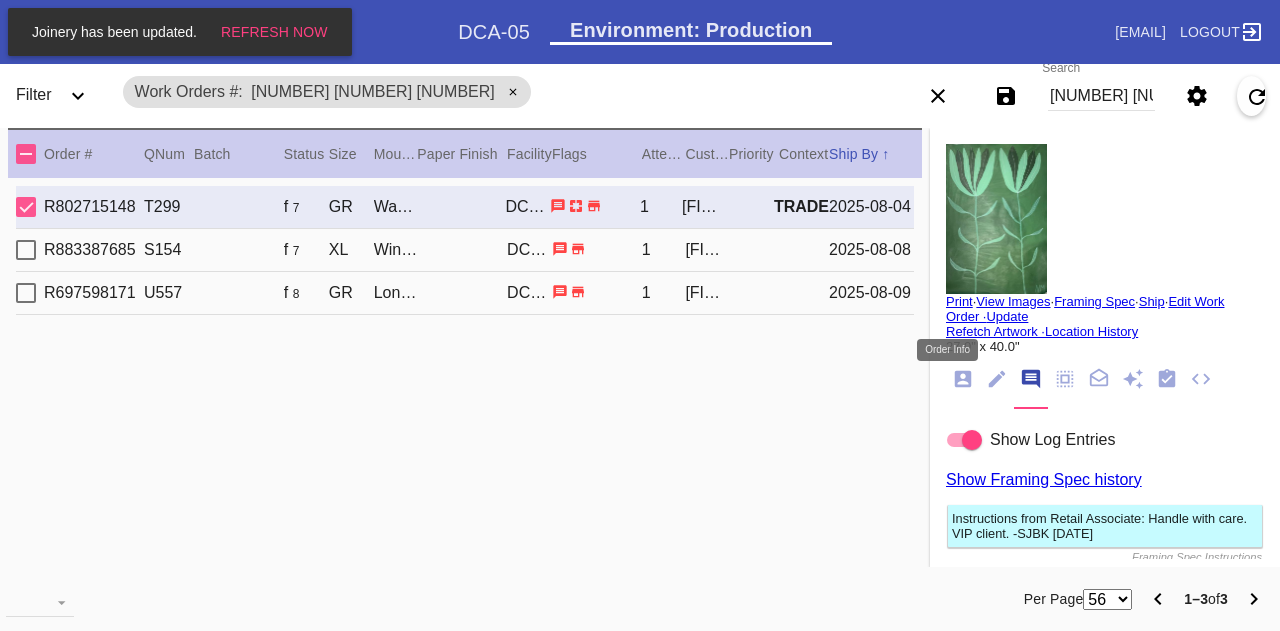 click 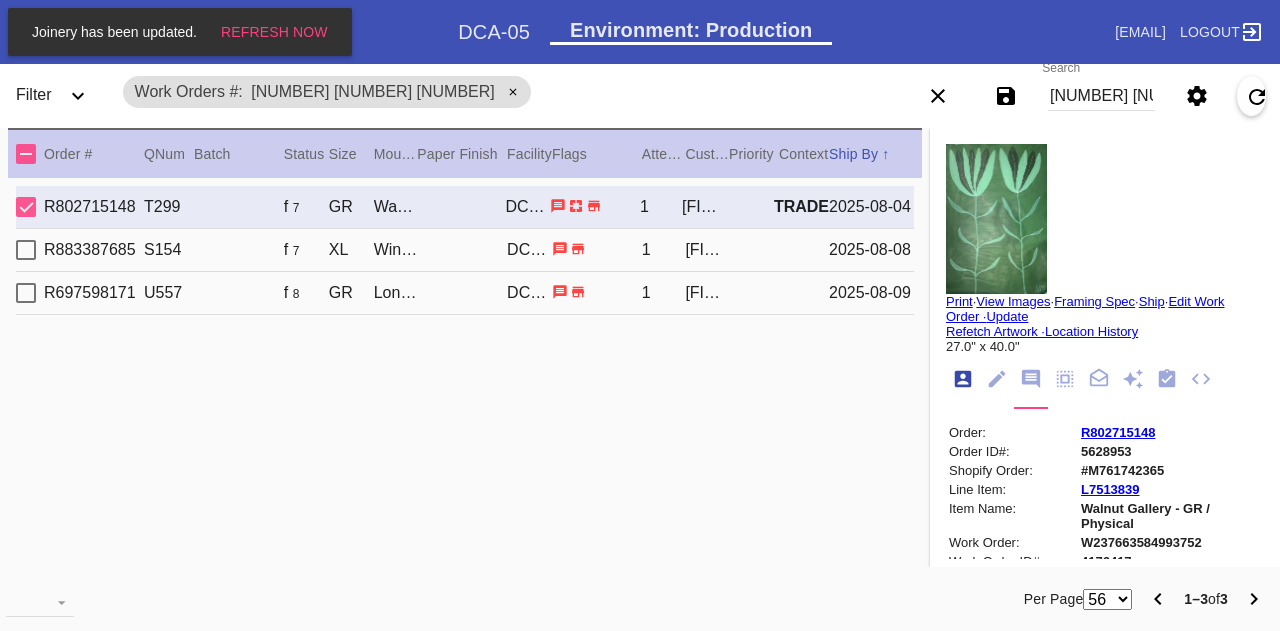 scroll, scrollTop: 24, scrollLeft: 0, axis: vertical 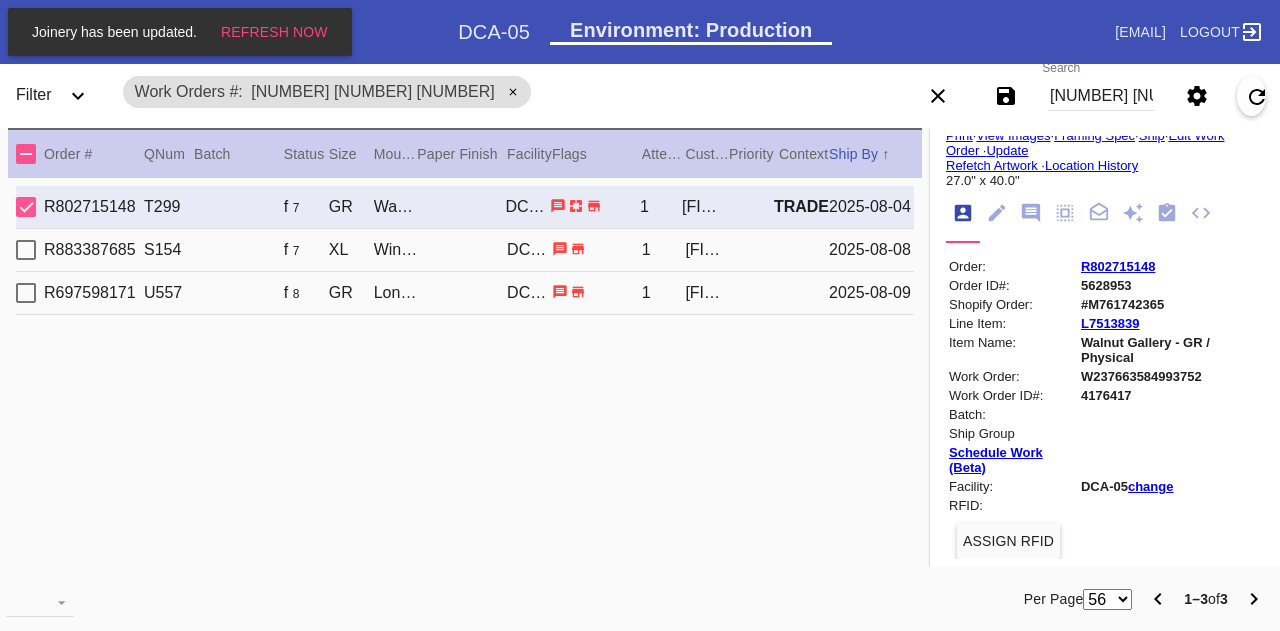 type on "2.5" 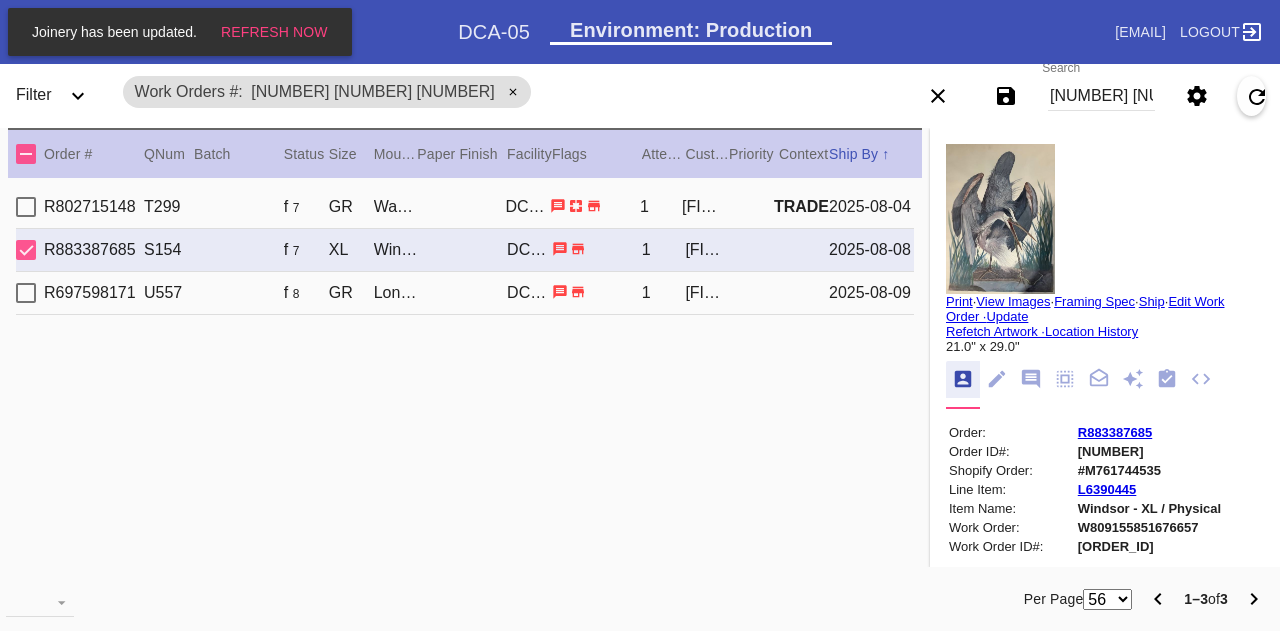 scroll, scrollTop: 0, scrollLeft: 0, axis: both 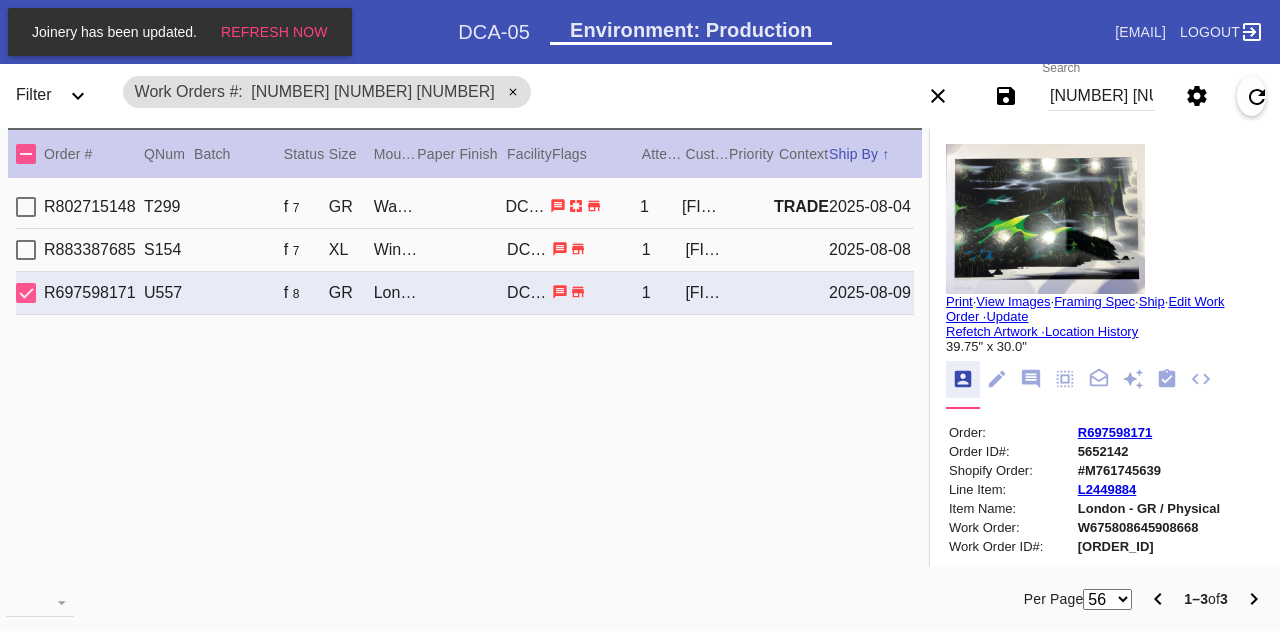 type on "2.5" 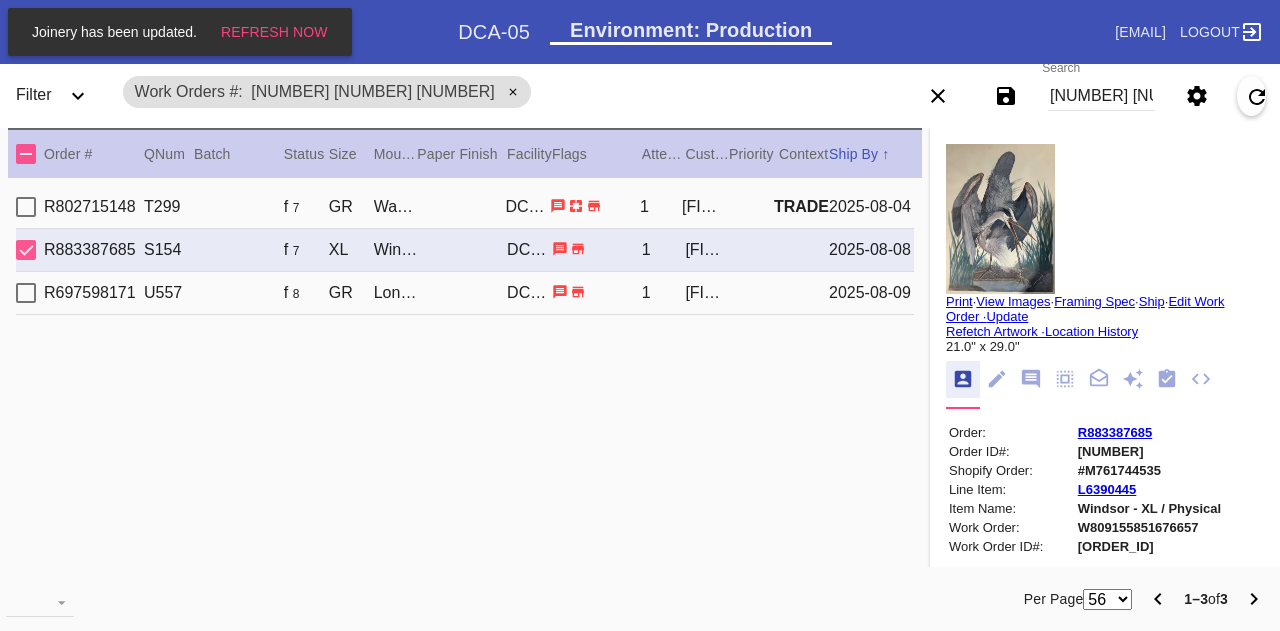 type on "0.0" 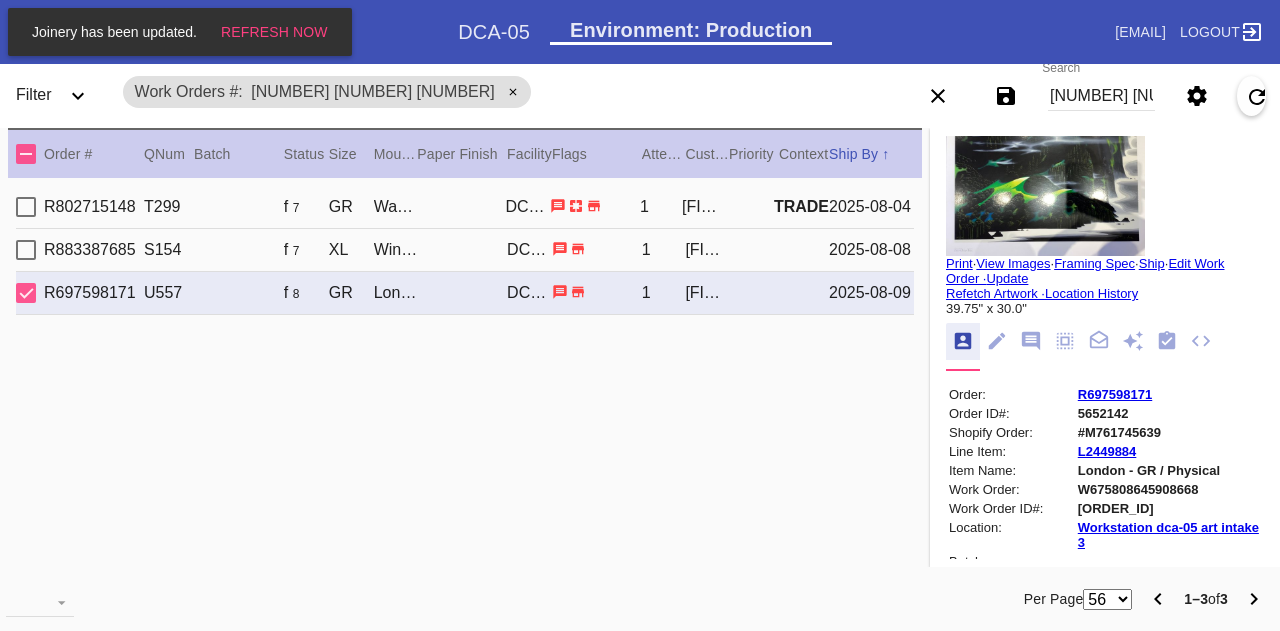 scroll, scrollTop: 40, scrollLeft: 0, axis: vertical 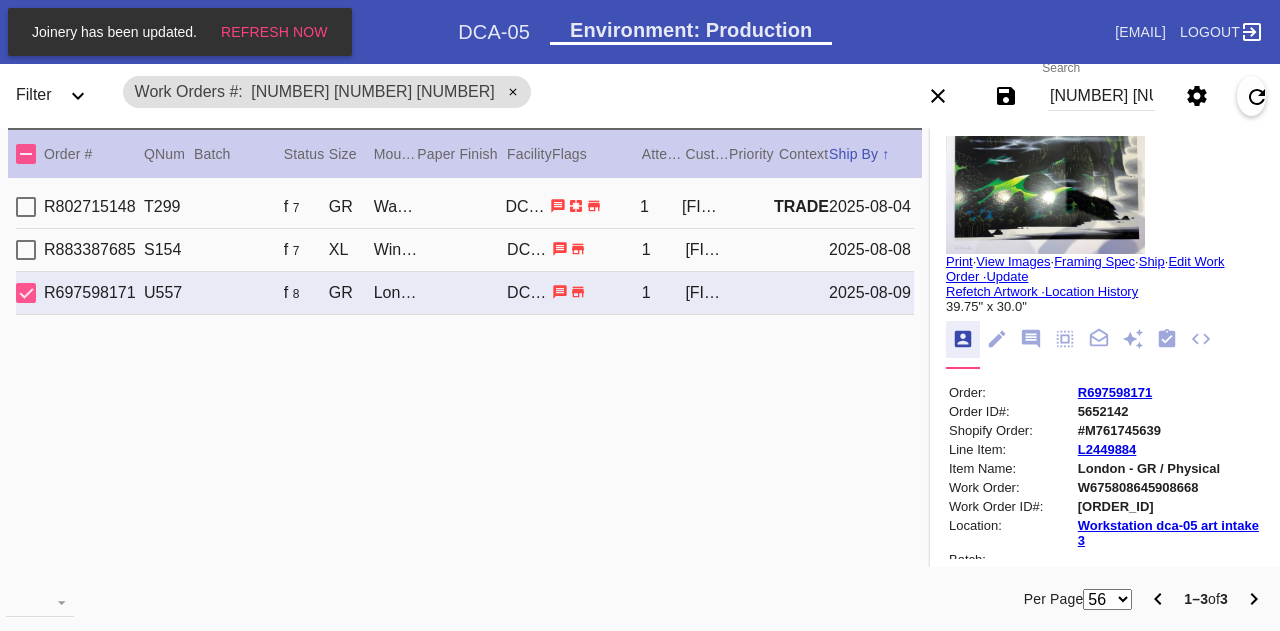 type on "2.5" 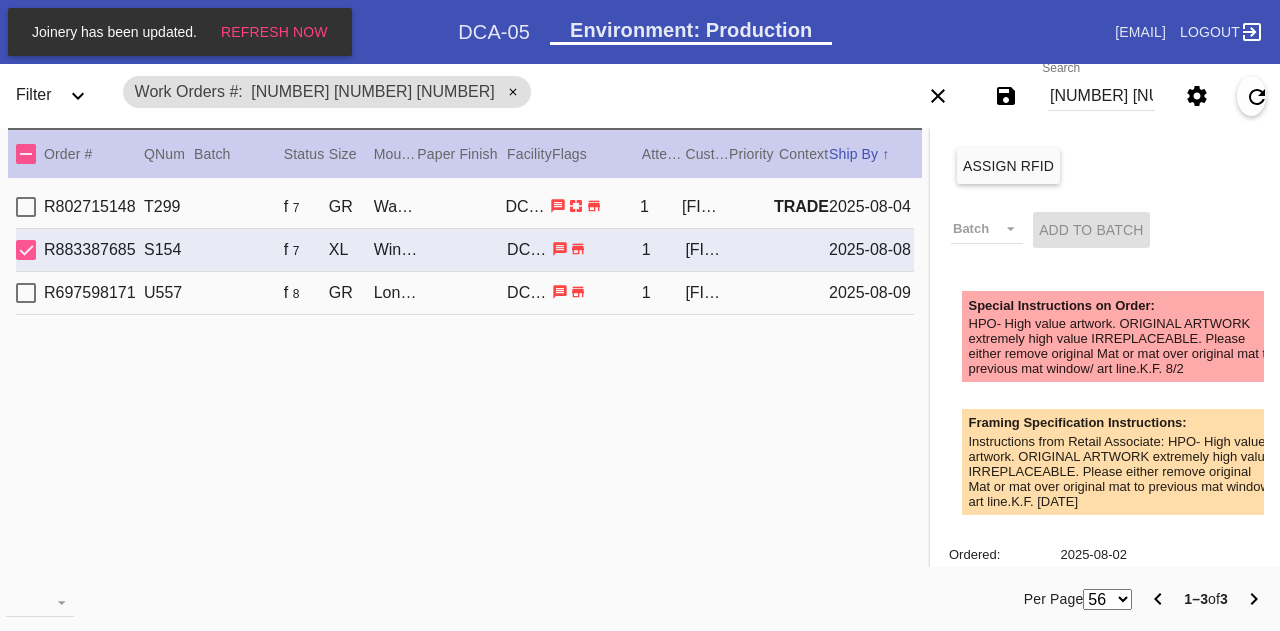scroll, scrollTop: 561, scrollLeft: 0, axis: vertical 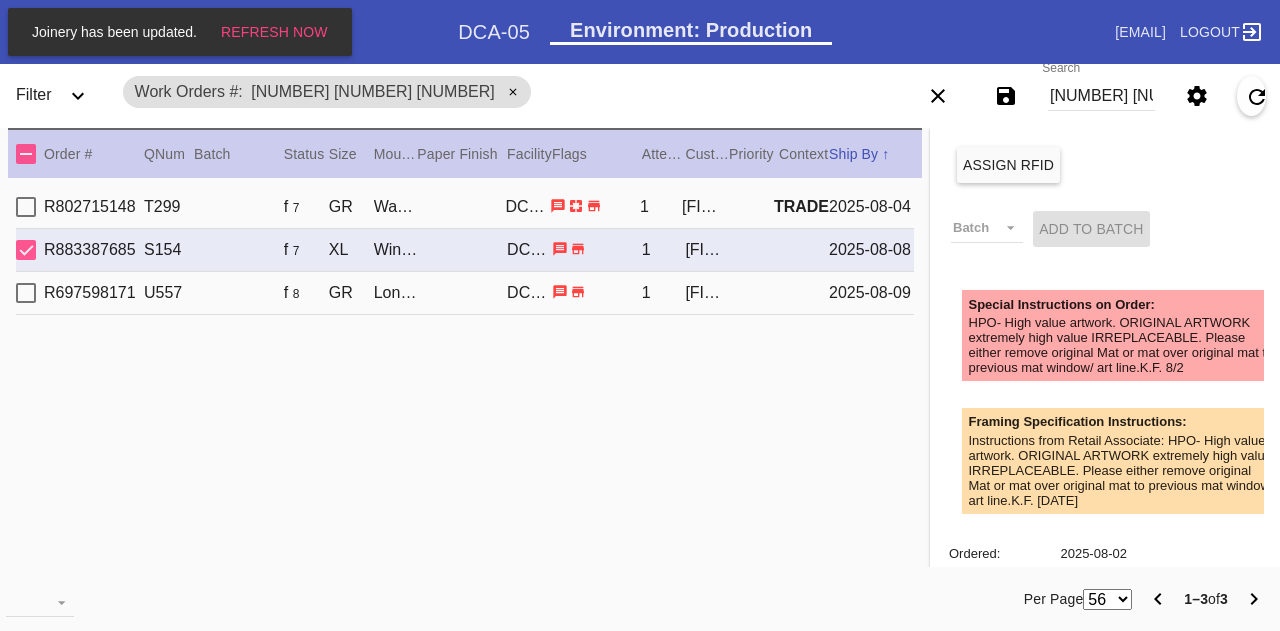 click on "HPO- High value artwork. ORIGINAL ARTWORK extremely high value IRREPLACEABLE. Please either remove original Mat or mat over original mat to previous mat window/ art line.K.F. 8/2" at bounding box center [1121, 345] 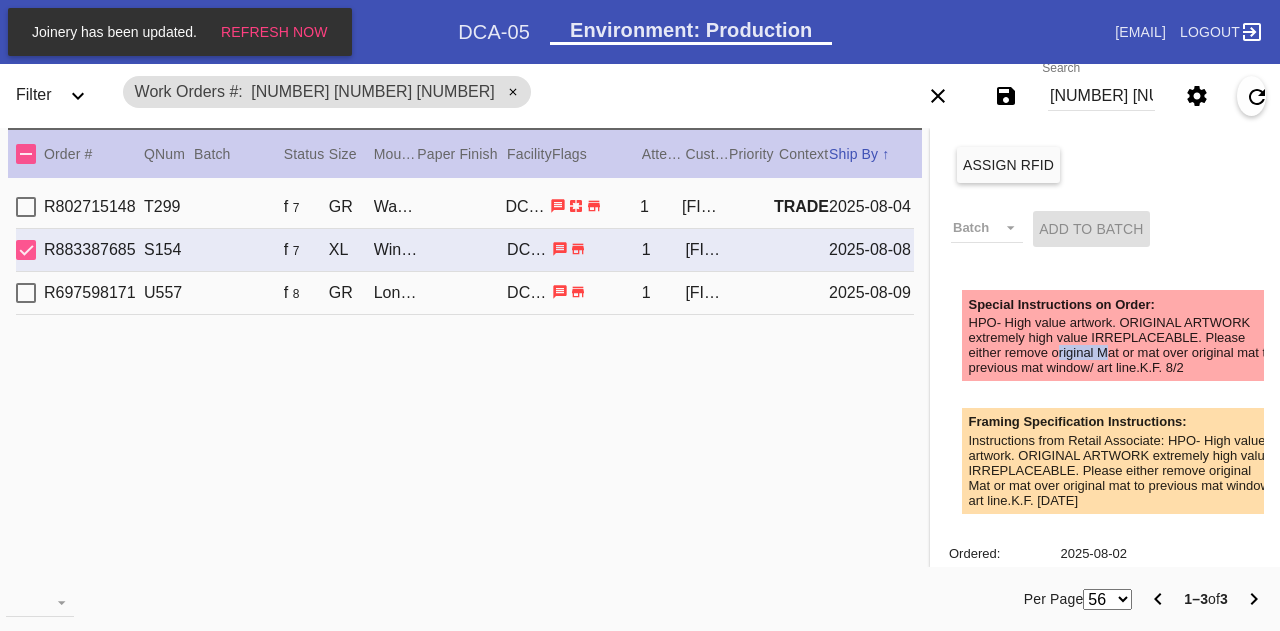 click on "HPO- High value artwork. ORIGINAL ARTWORK extremely high value IRREPLACEABLE. Please either remove original Mat or mat over original mat to previous mat window/ art line.K.F. 8/2" at bounding box center [1121, 345] 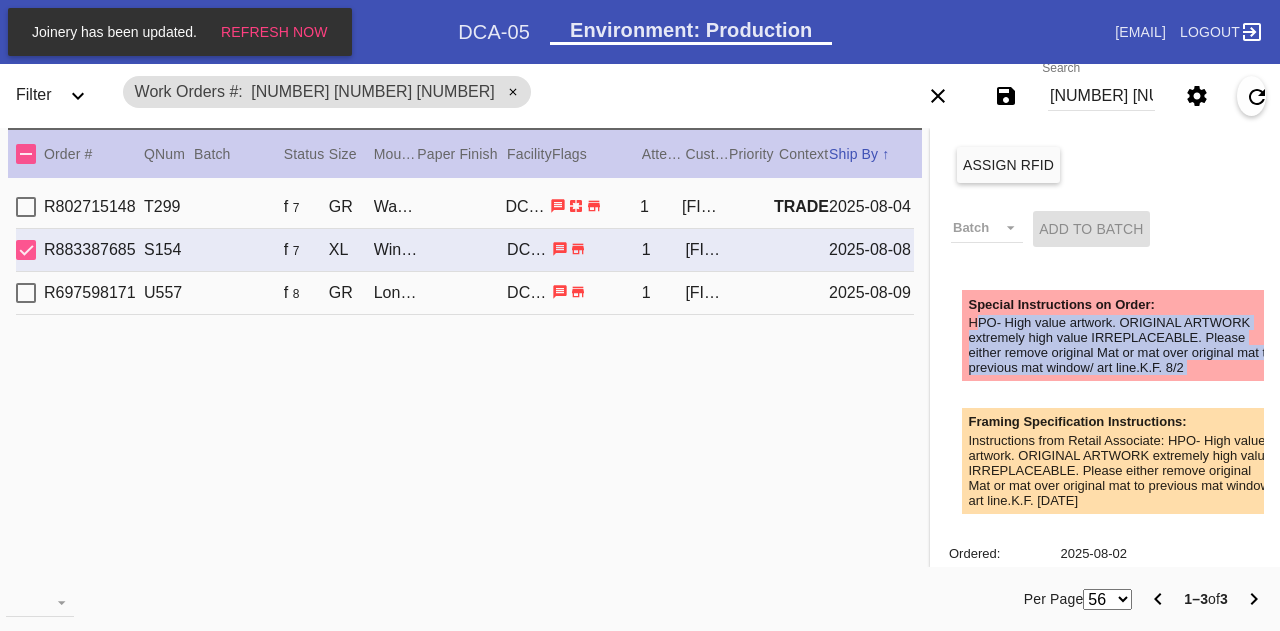 click on "HPO- High value artwork. ORIGINAL ARTWORK extremely high value IRREPLACEABLE. Please either remove original Mat or mat over original mat to previous mat window/ art line.K.F. 8/2" at bounding box center (1121, 345) 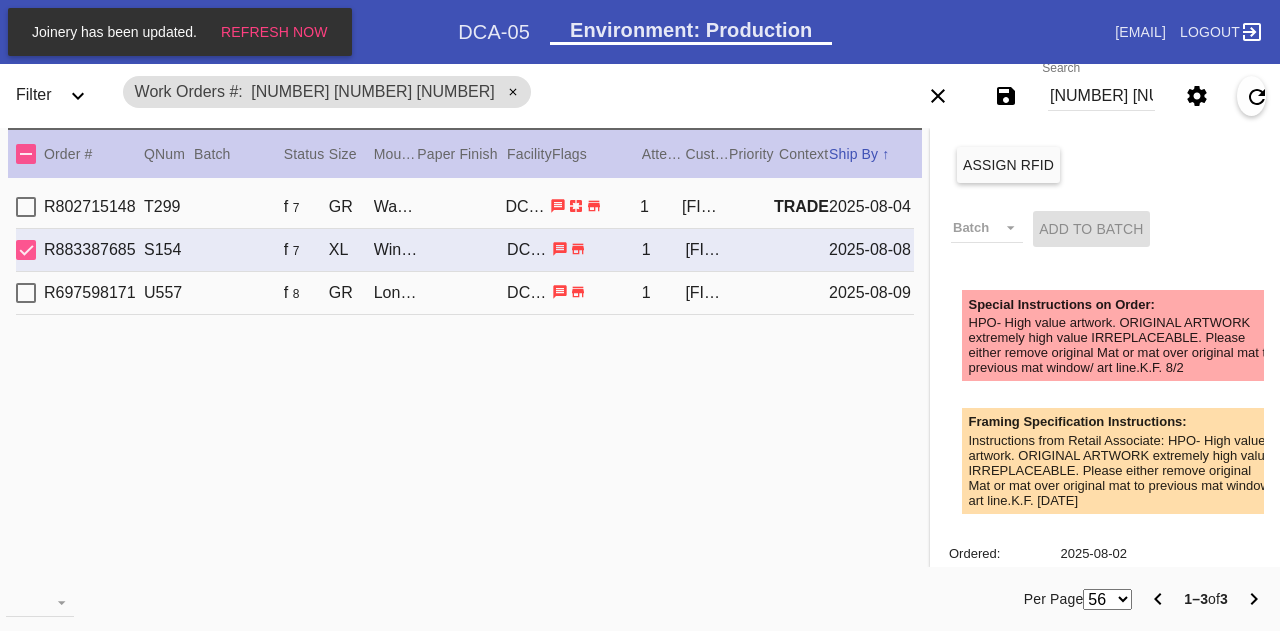 scroll, scrollTop: 0, scrollLeft: 0, axis: both 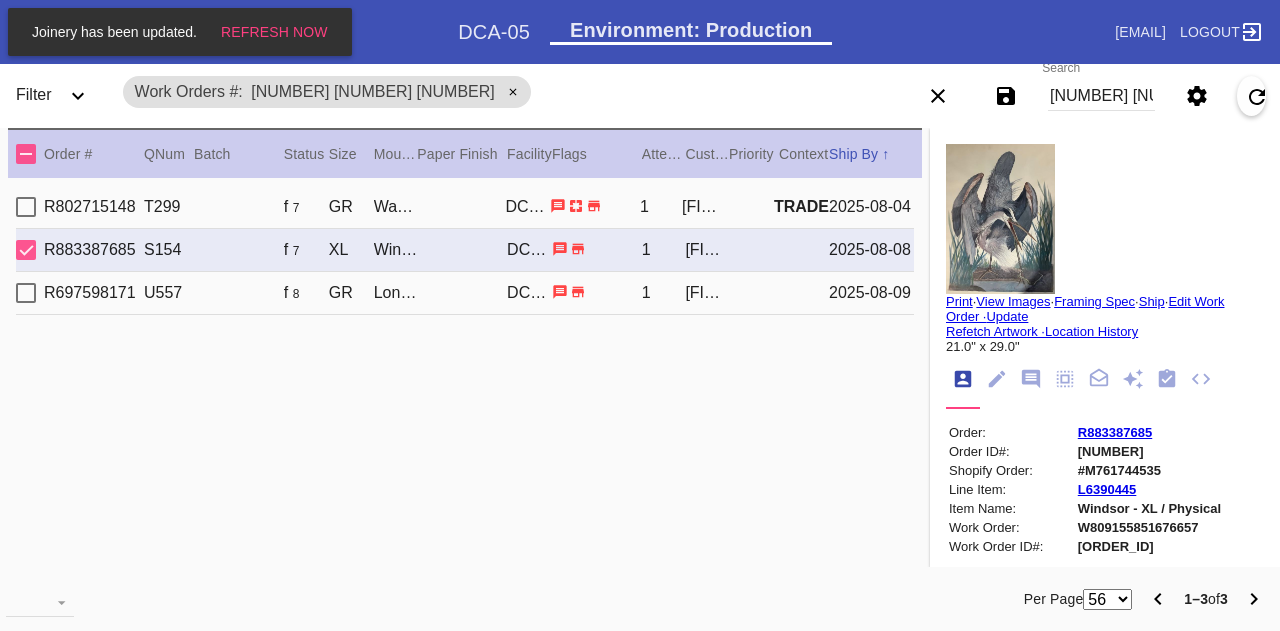 click on "London / No Mat" at bounding box center (396, 293) 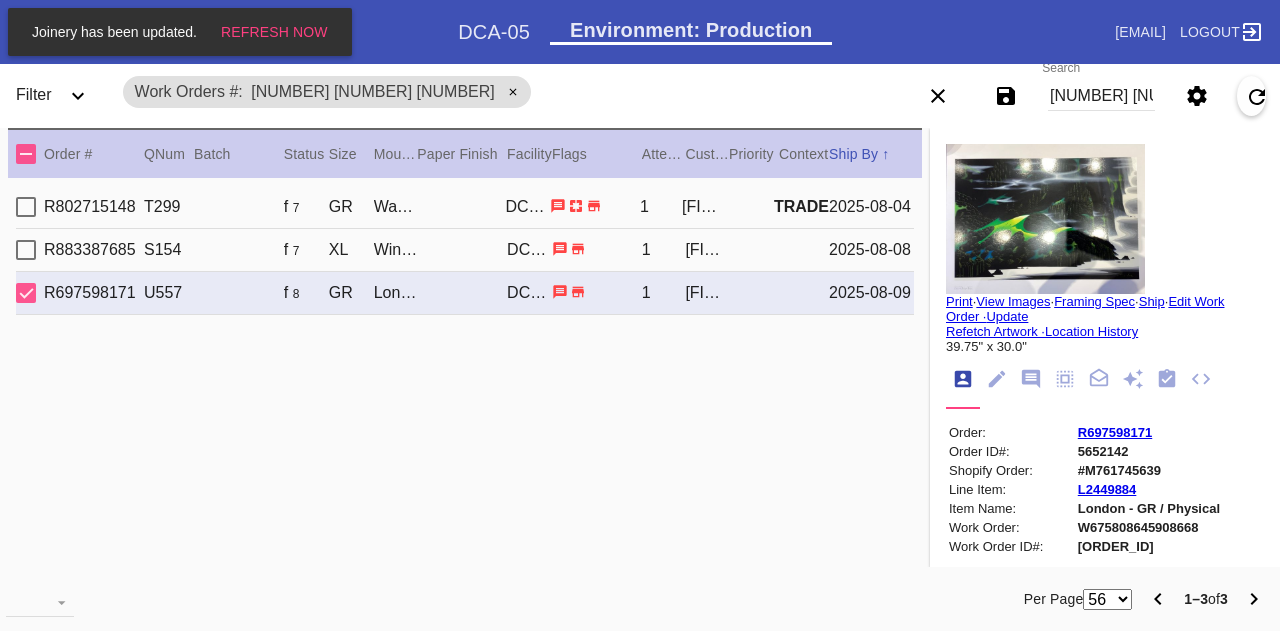 click on "[NUMBER] [NUMBER] [SIZE] [SIZE] DCA-05 1 [FIRST] [LAST]
[DATE]" at bounding box center (465, 250) 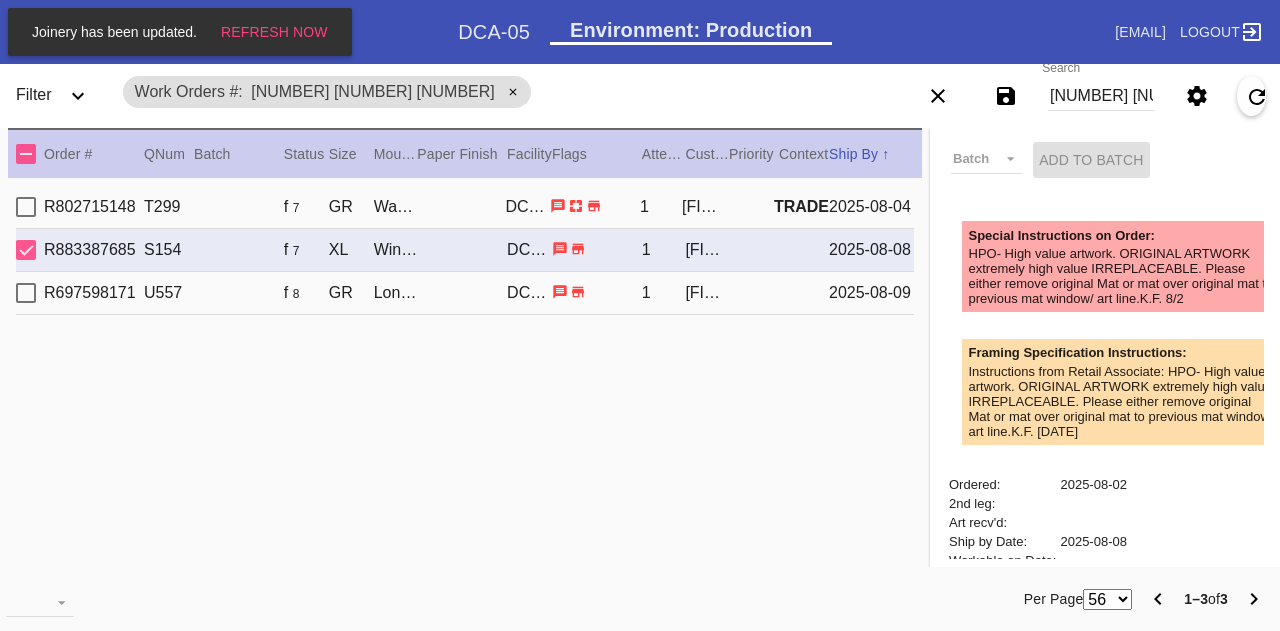 scroll, scrollTop: 631, scrollLeft: 0, axis: vertical 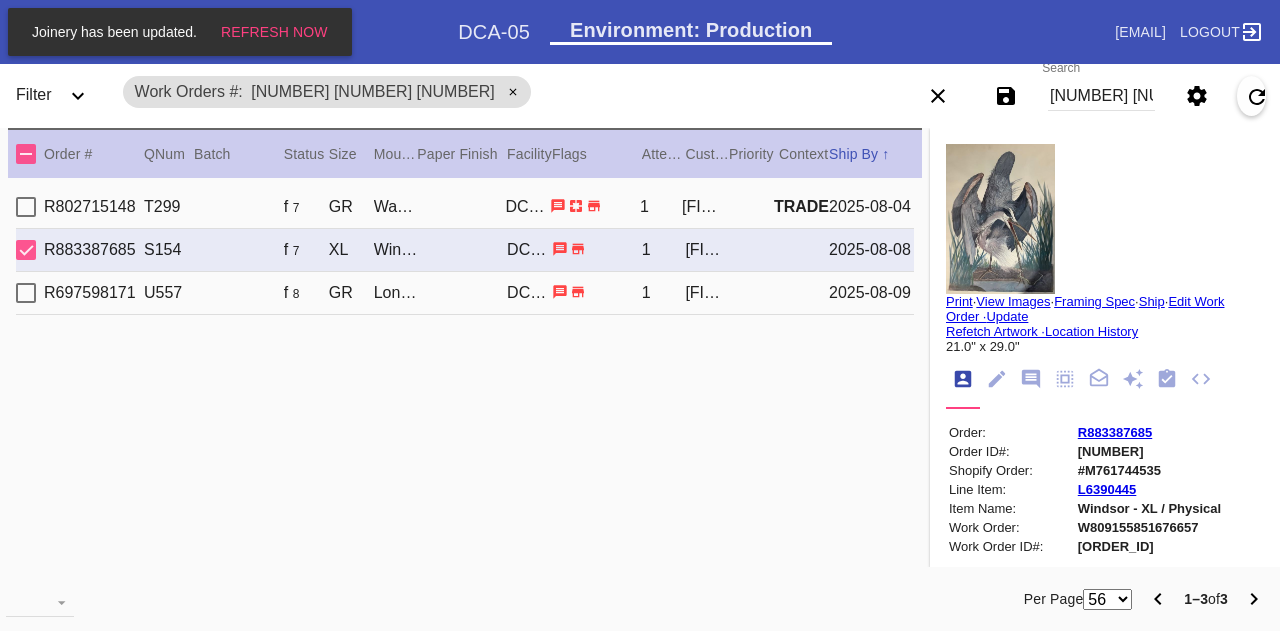 click on "[NUMBER] [NUMBER] [SIZE] [SIZE] DCA-05 1 [FIRST] [LAST]
[DATE]" at bounding box center [465, 293] 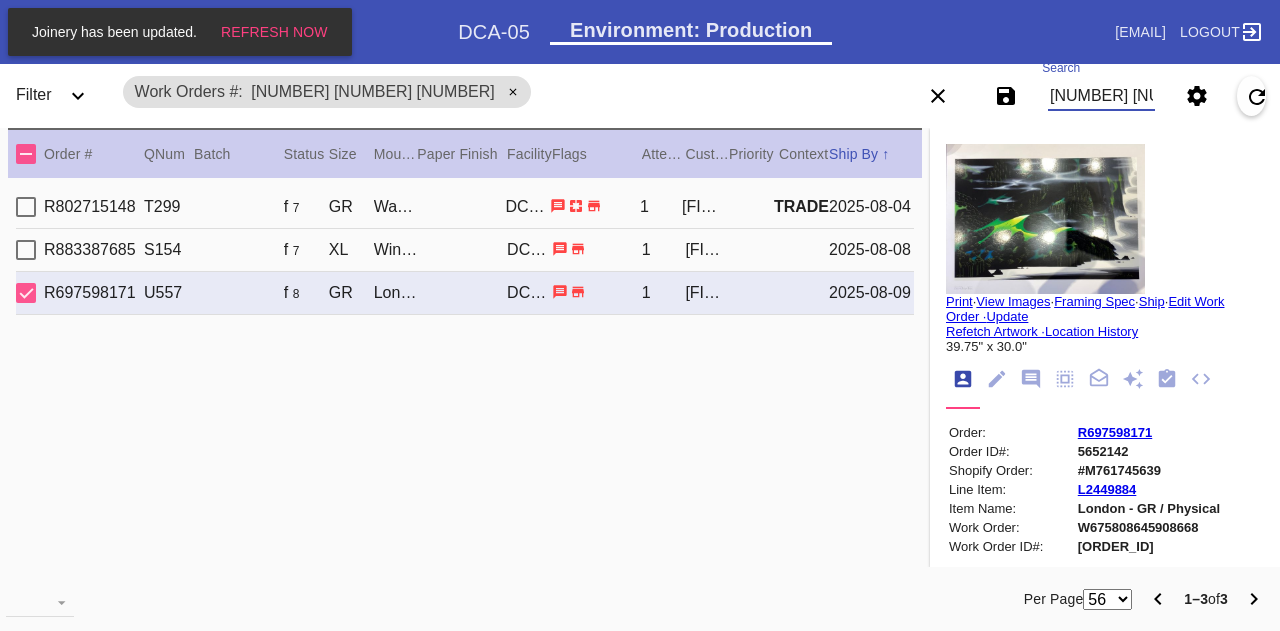click on "[NUMBER] [NUMBER] [NUMBER]" at bounding box center (1101, 96) 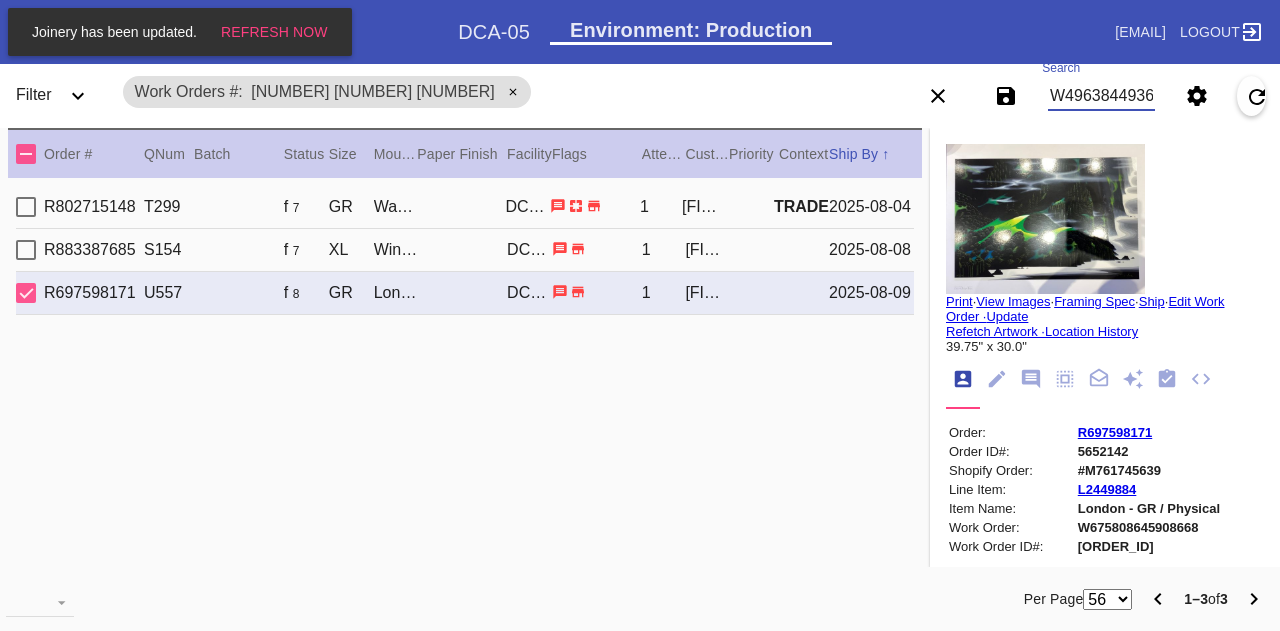 scroll, scrollTop: 0, scrollLeft: 46, axis: horizontal 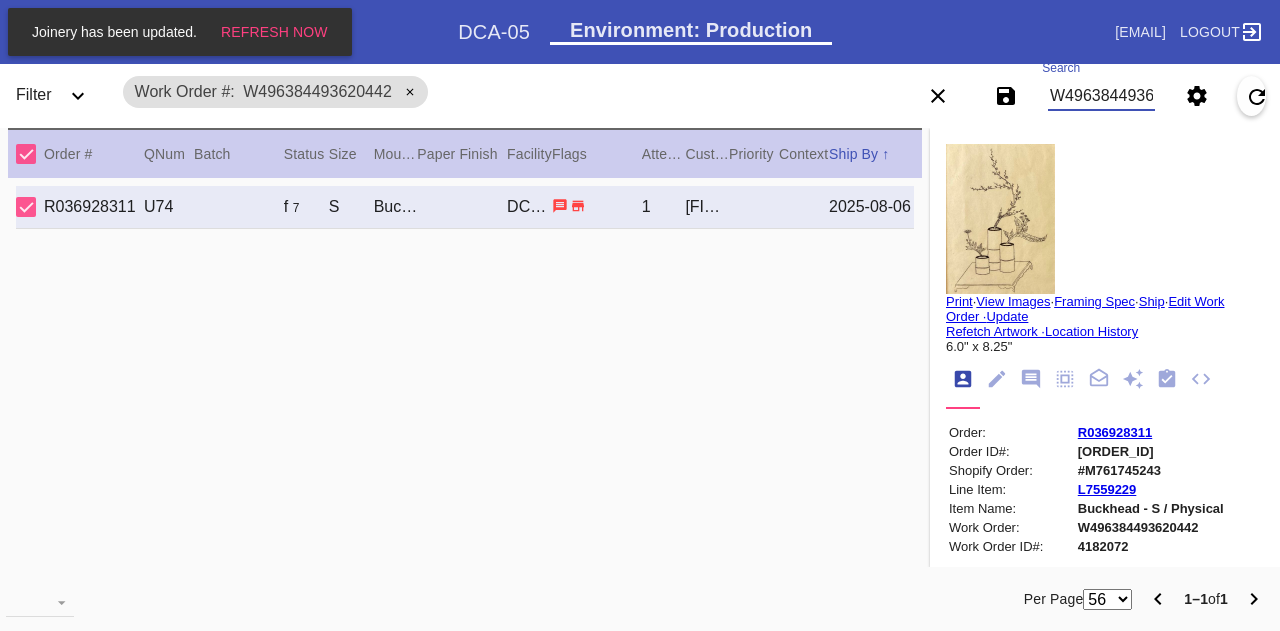 click on "W496384493620442" at bounding box center (1101, 96) 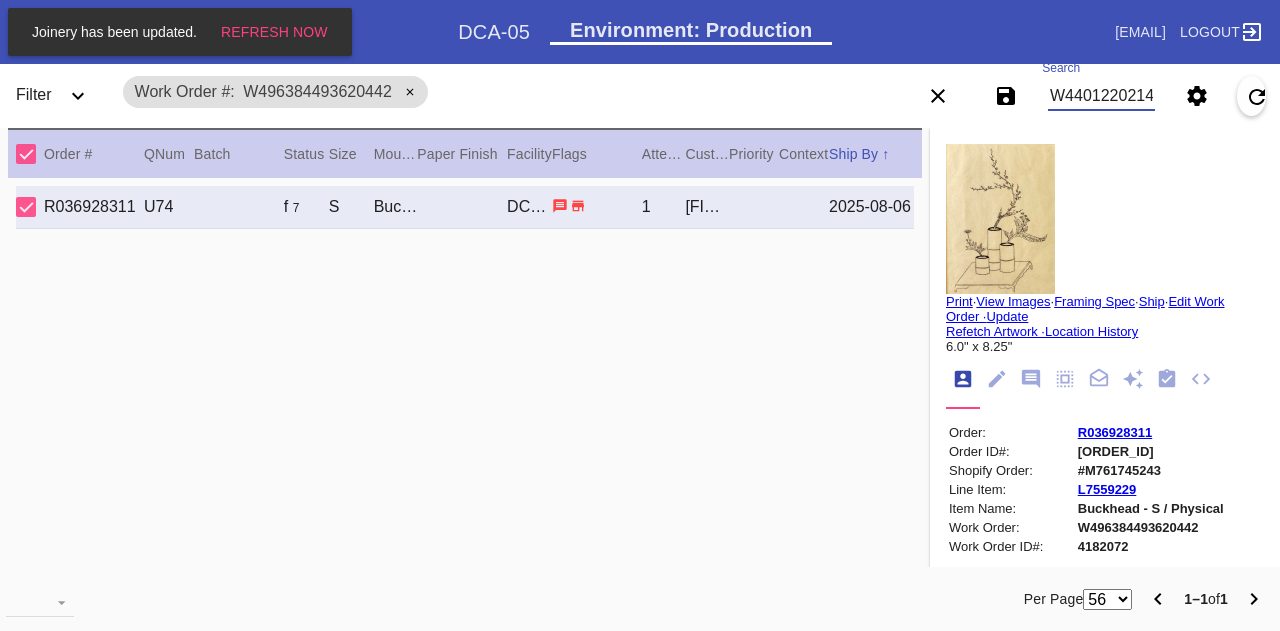 scroll, scrollTop: 0, scrollLeft: 45, axis: horizontal 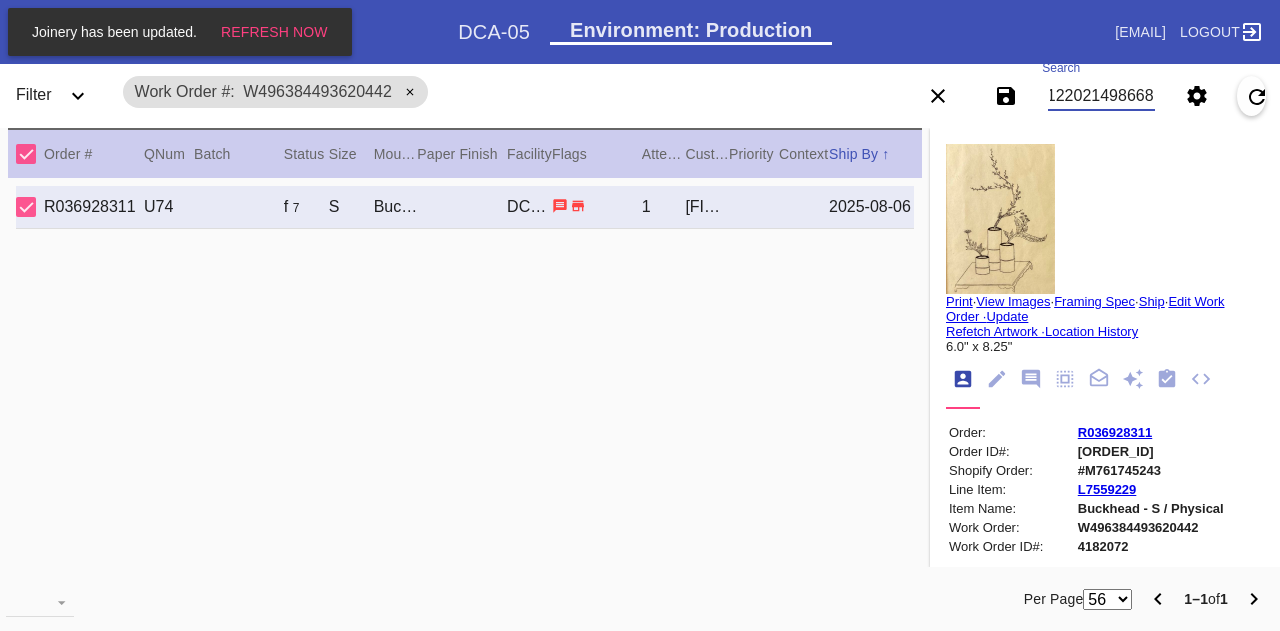 click on "W440122021498668" at bounding box center [1101, 96] 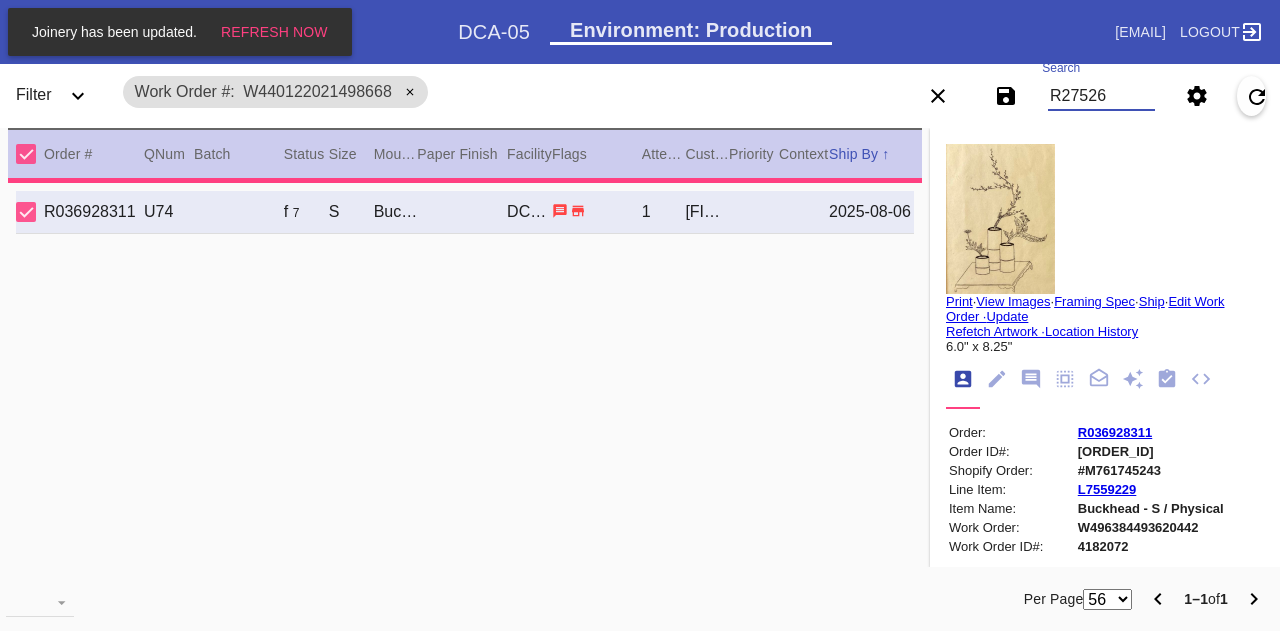 scroll, scrollTop: 0, scrollLeft: 0, axis: both 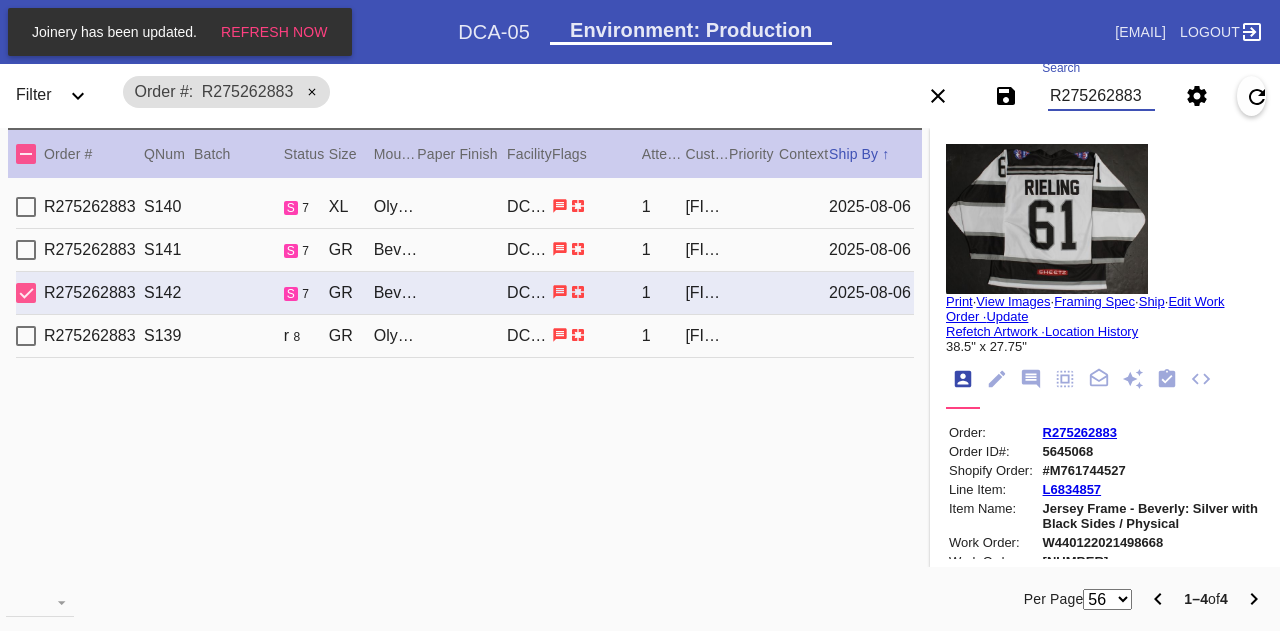 click on "R275262883" at bounding box center [1080, 432] 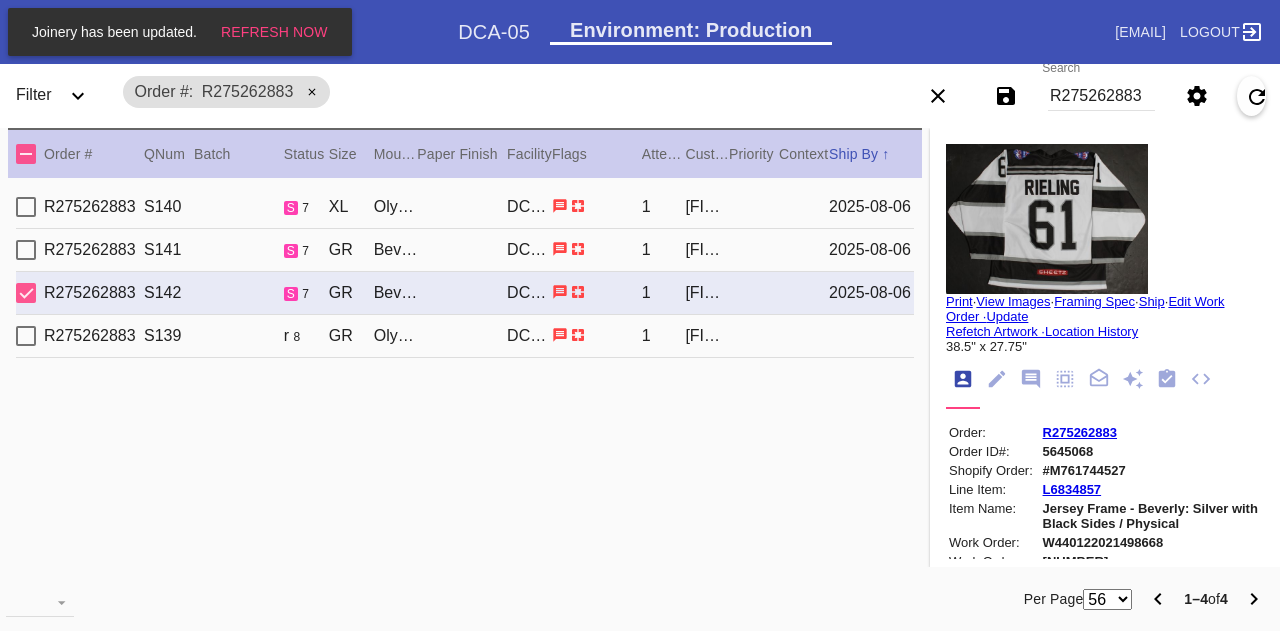 click on "R275262883" at bounding box center (1152, 432) 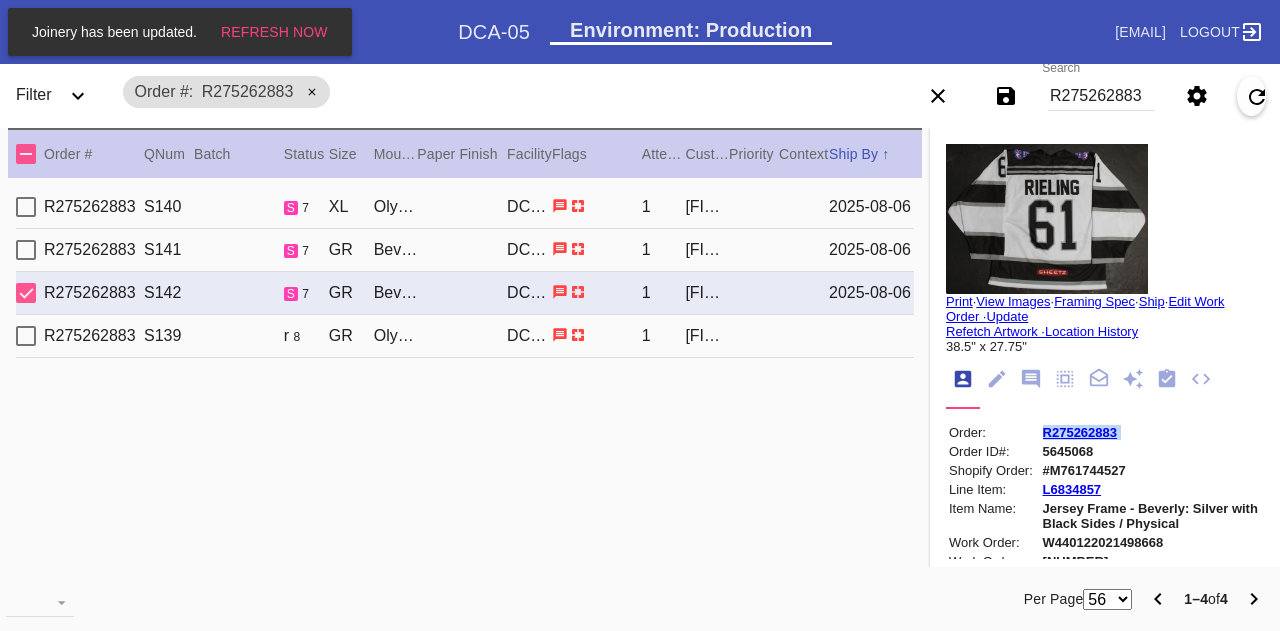 click on "R275262883" at bounding box center [1152, 432] 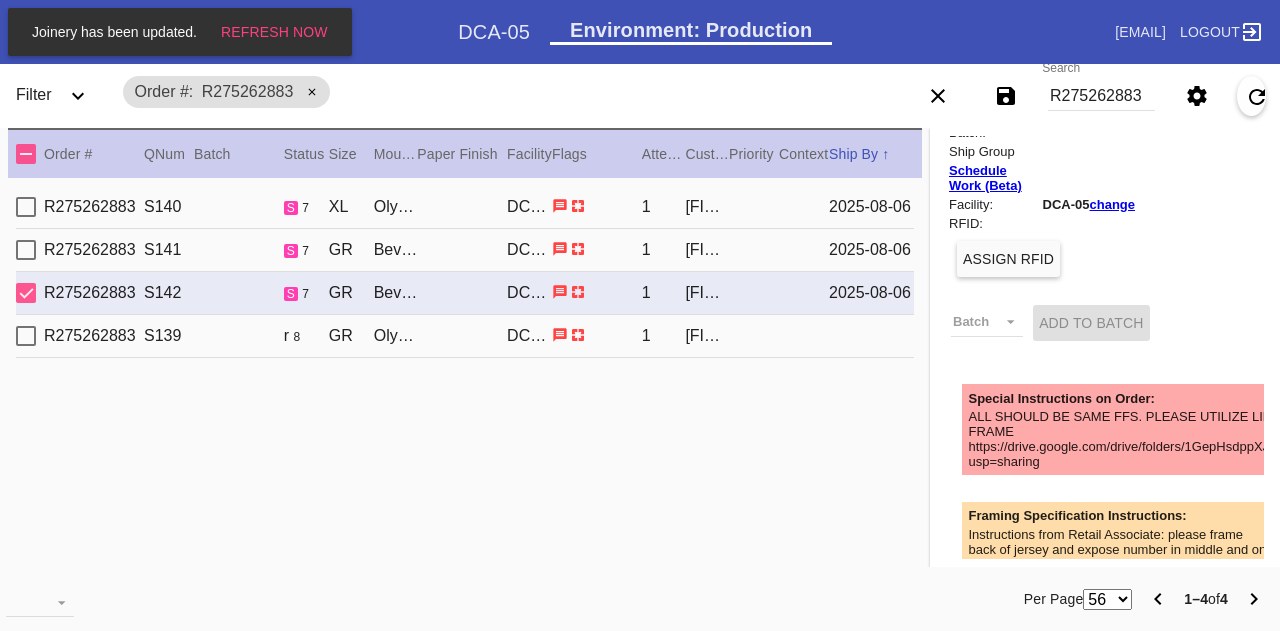 scroll, scrollTop: 495, scrollLeft: 0, axis: vertical 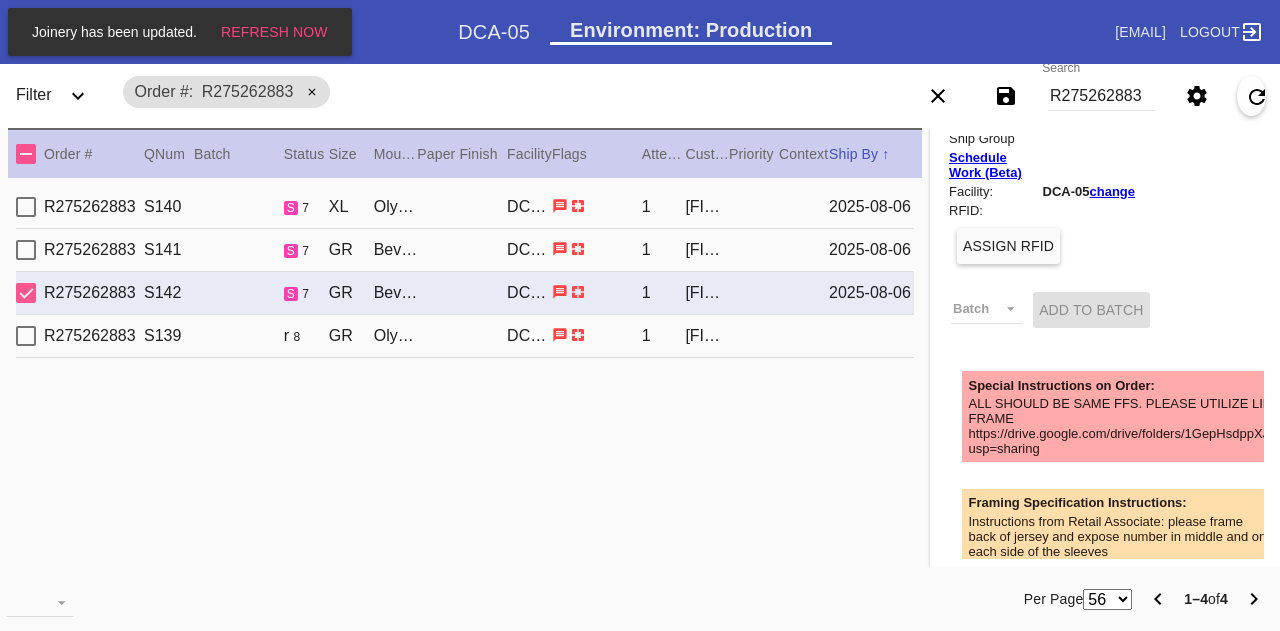 click on "ALL SHOULD BE SAME FFS. PLEASE UTILIZE LINK FOR WHICH SIDES TO FRAME https://drive.google.com/drive/folders/1GepHsdppXJemv4ChSvDioXs9ADMX1FVw?usp=sharing" at bounding box center [1211, 426] 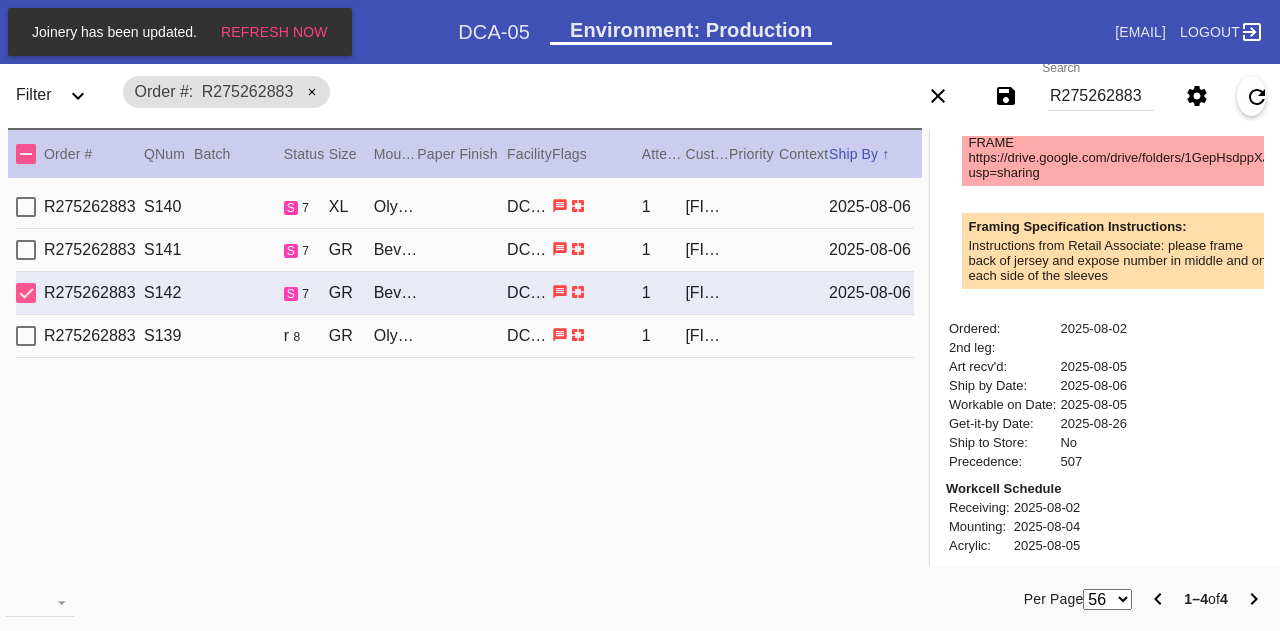 scroll, scrollTop: 0, scrollLeft: 0, axis: both 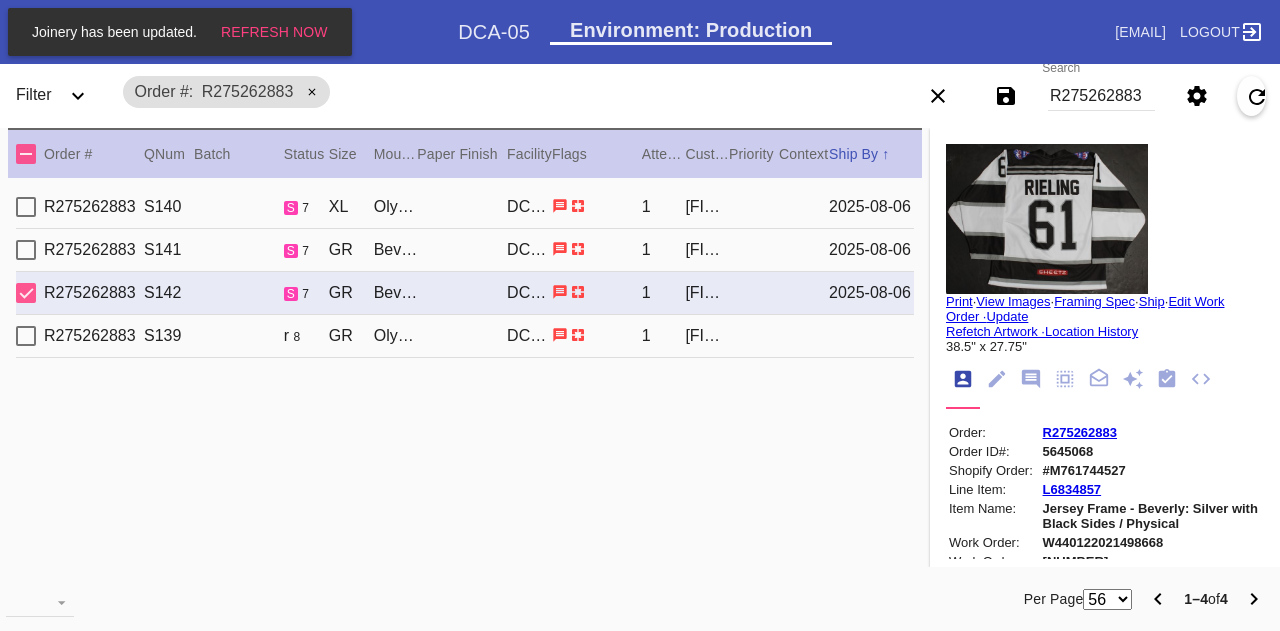 click on "2025-08-06" at bounding box center (871, 293) 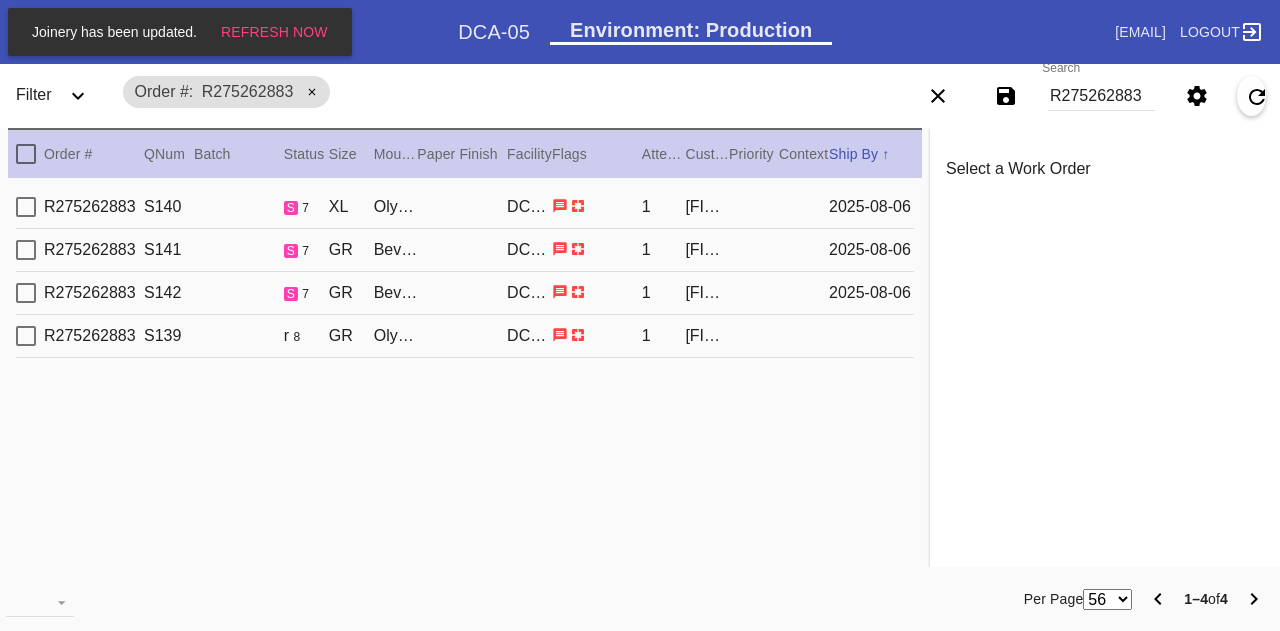 click on "[NUMBER] [NUMBER] [NUMBER] [SIZE] [SIZE] (+$25) DCA-05 1 [FIRST] [LAST]" at bounding box center [465, 336] 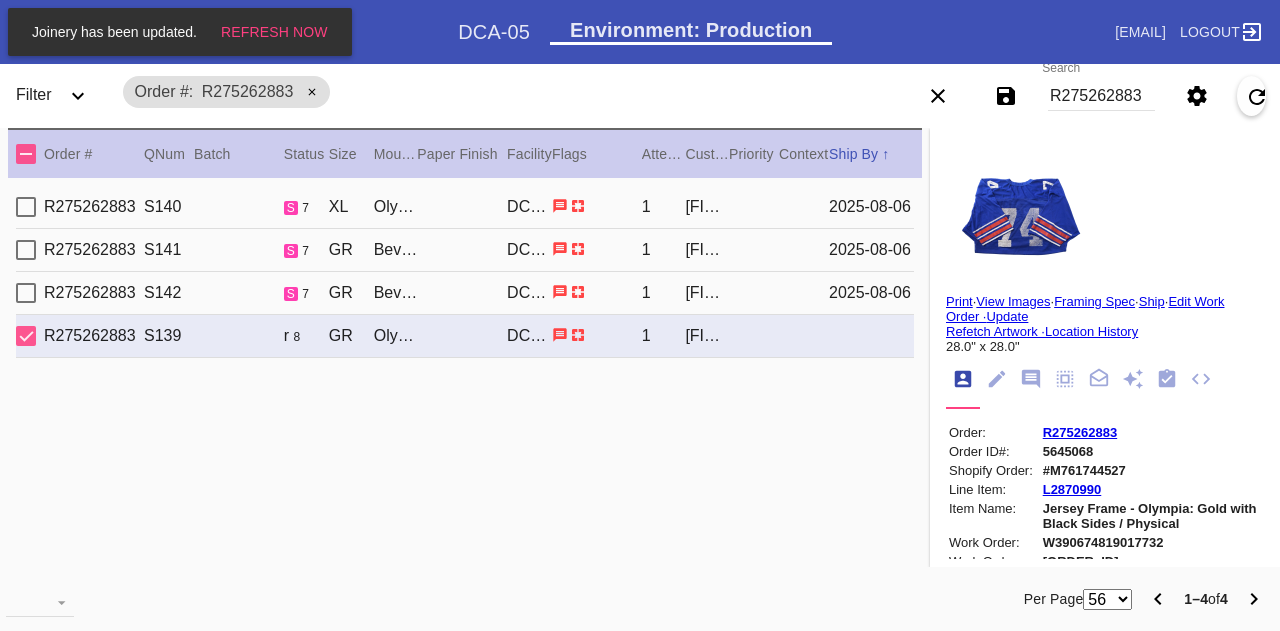 click on "W390674819017732" at bounding box center (1152, 542) 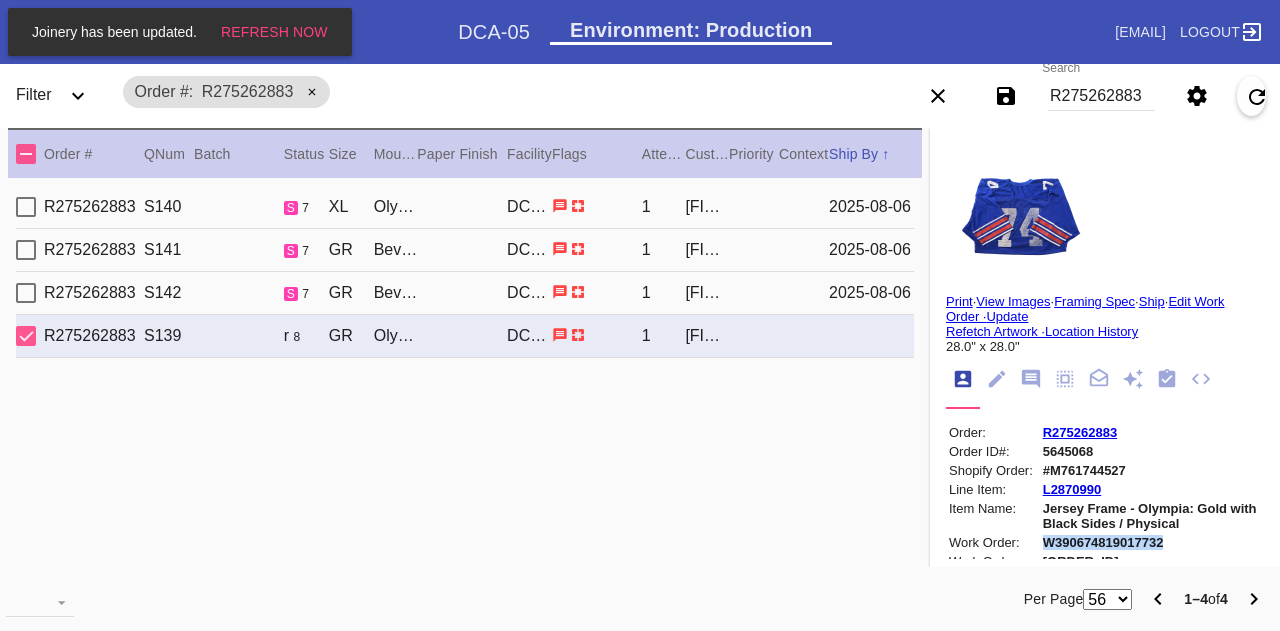 click on "W390674819017732" at bounding box center [1152, 542] 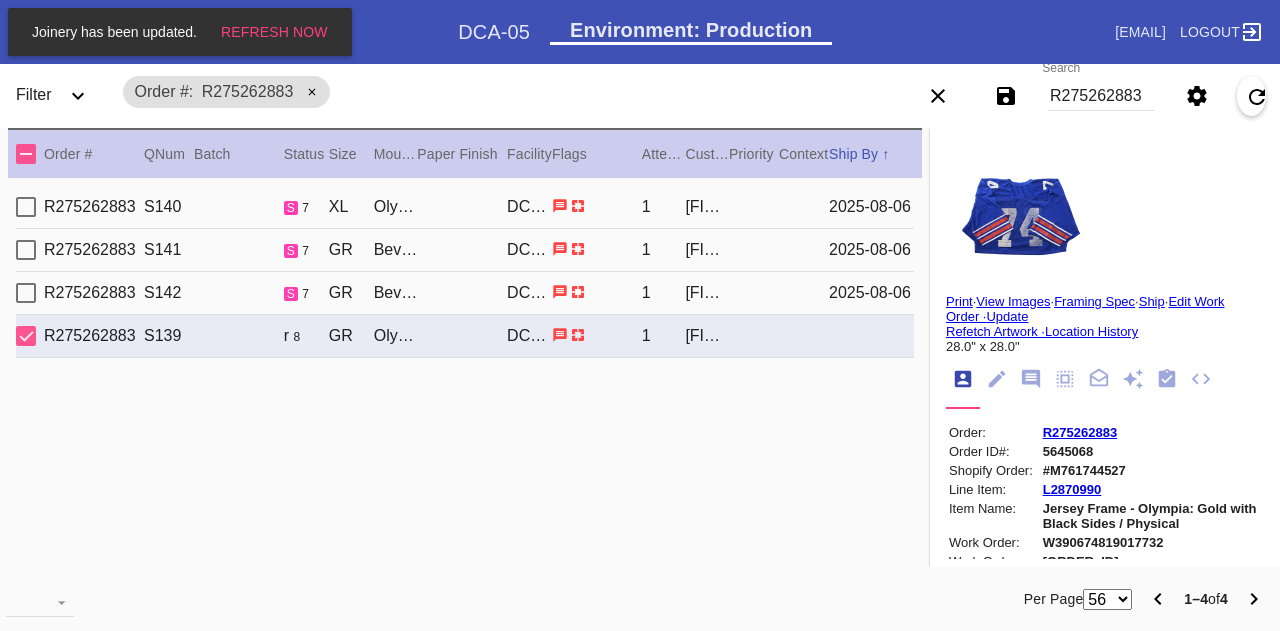 click 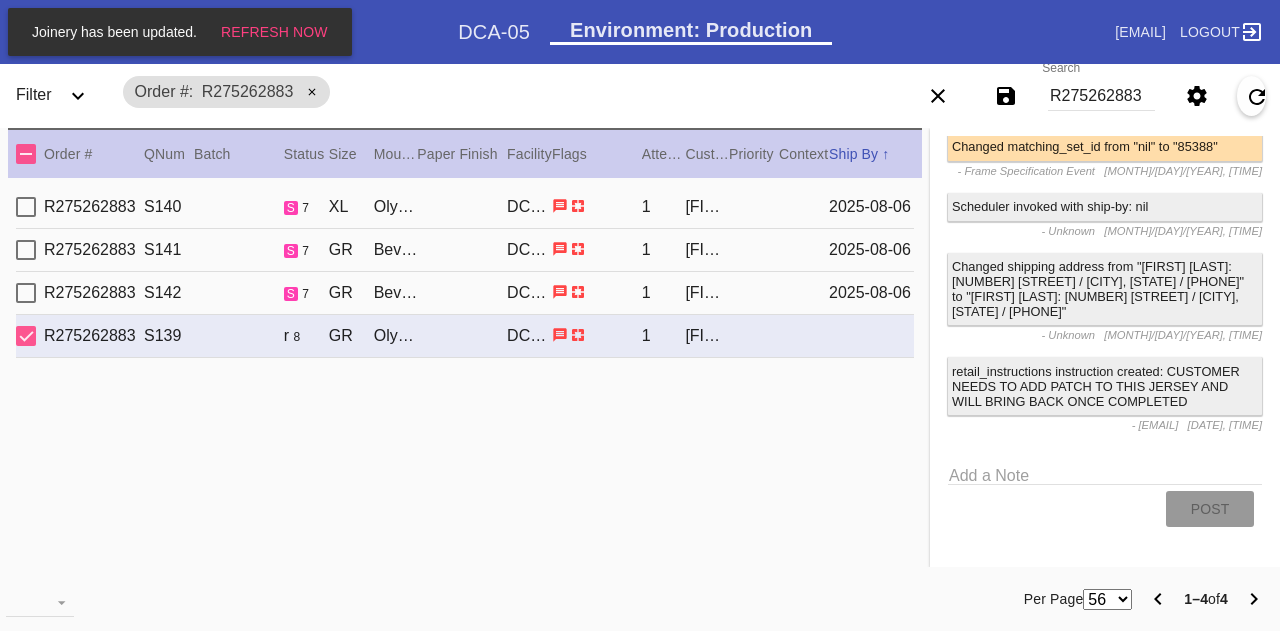 scroll, scrollTop: 955, scrollLeft: 0, axis: vertical 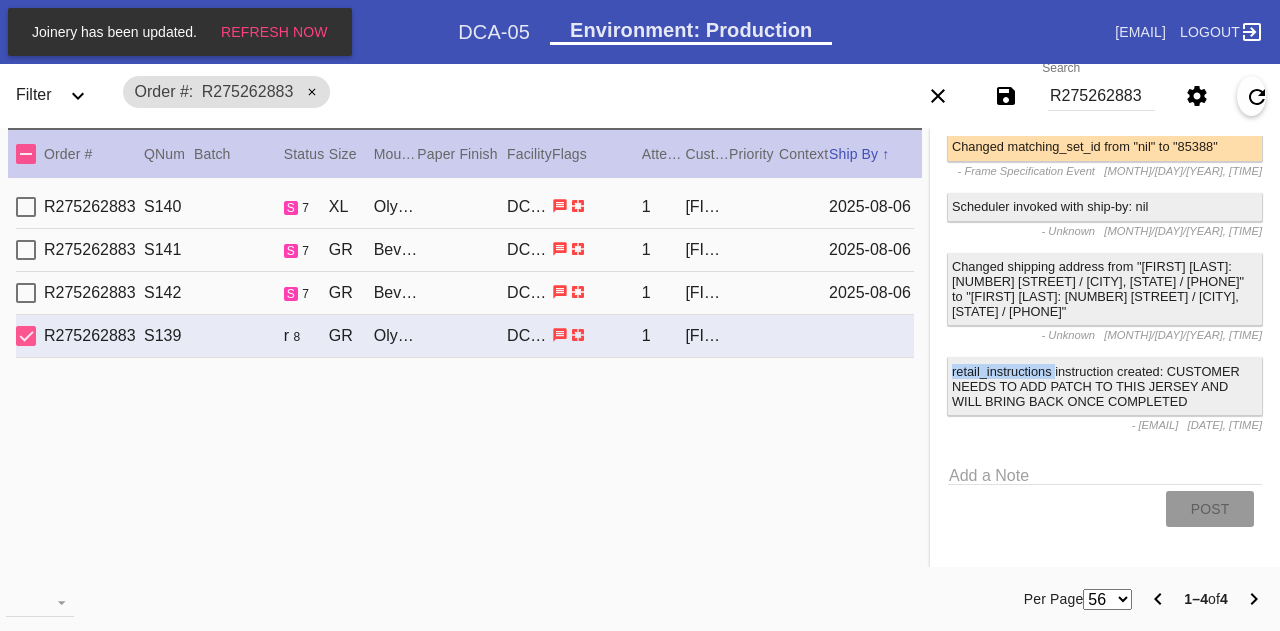click on "retail_instructions instruction created: CUSTOMER NEEDS TO ADD PATCH TO THIS JERSEY AND WILL BRING BACK ONCE COMPLETED" at bounding box center (1105, 386) 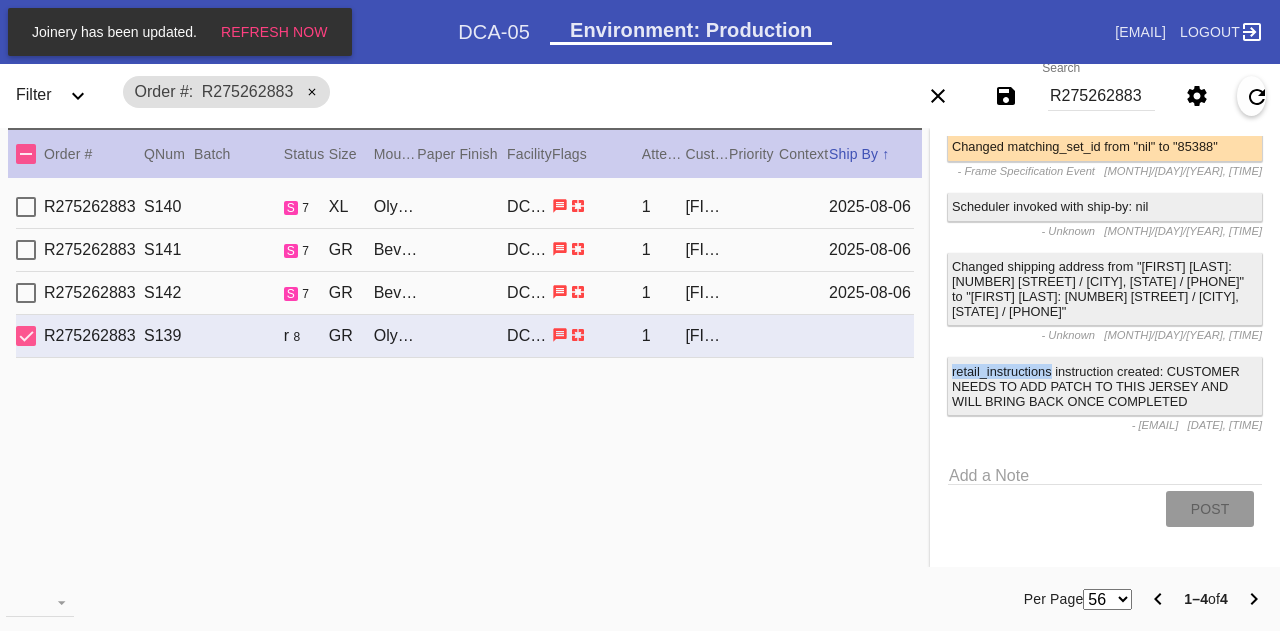 click on "retail_instructions instruction created: CUSTOMER NEEDS TO ADD PATCH TO THIS JERSEY AND WILL BRING BACK ONCE COMPLETED" at bounding box center [1105, 386] 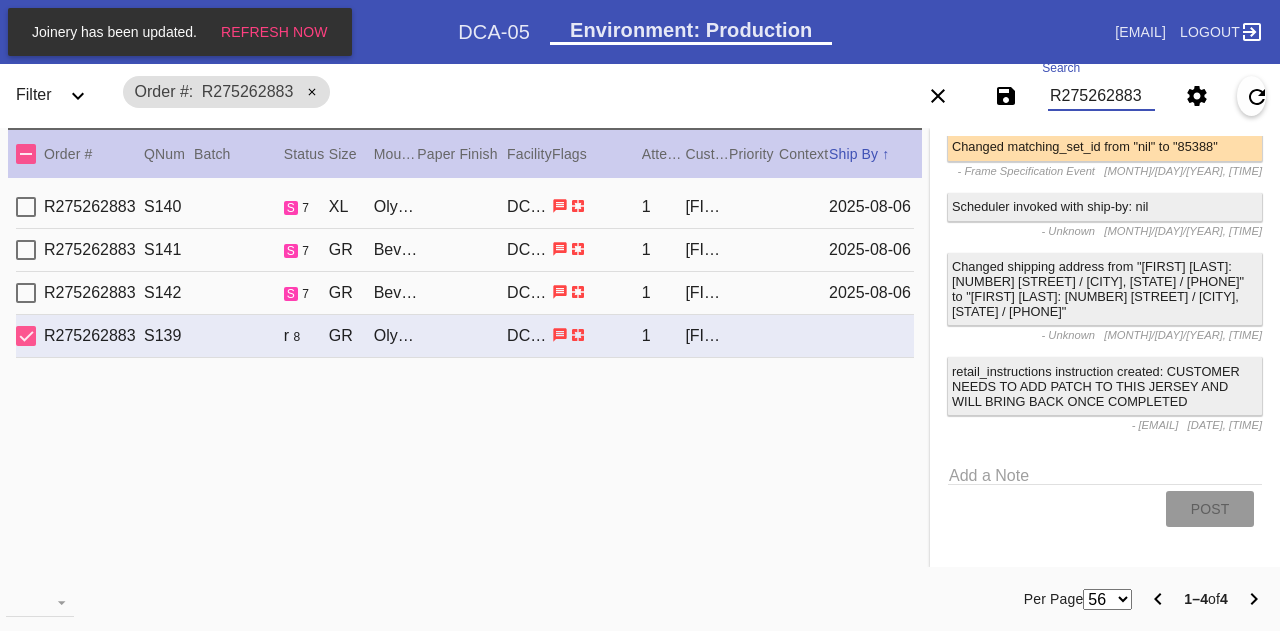 click on "R275262883" at bounding box center (1101, 96) 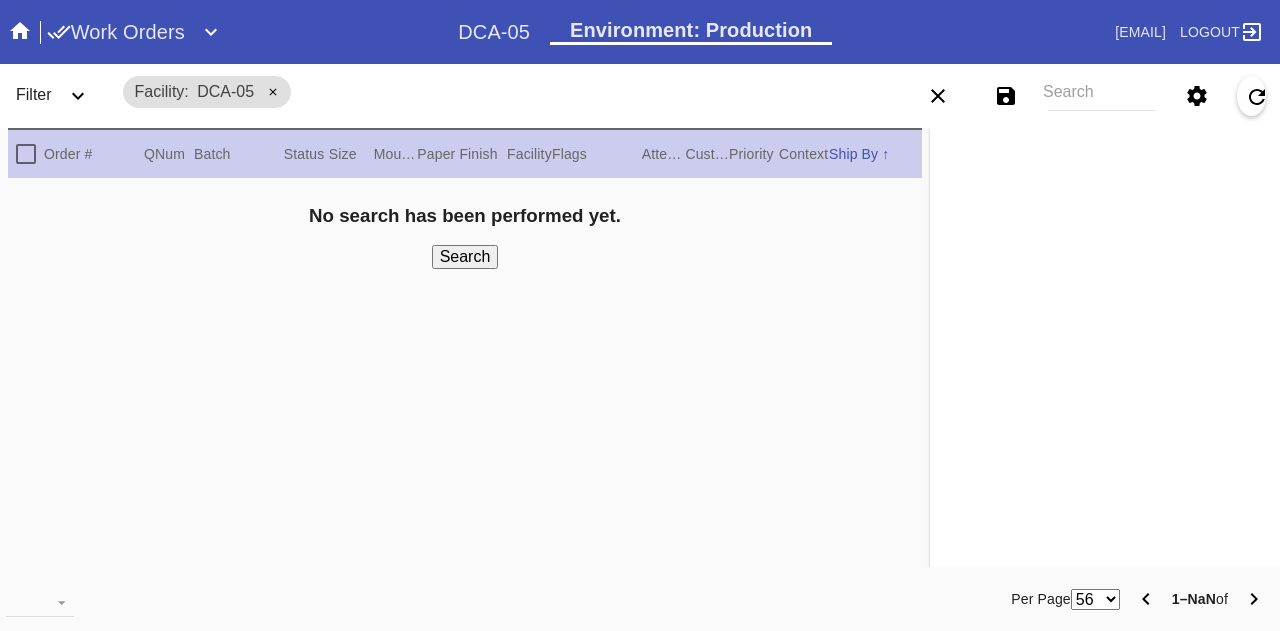 scroll, scrollTop: 0, scrollLeft: 0, axis: both 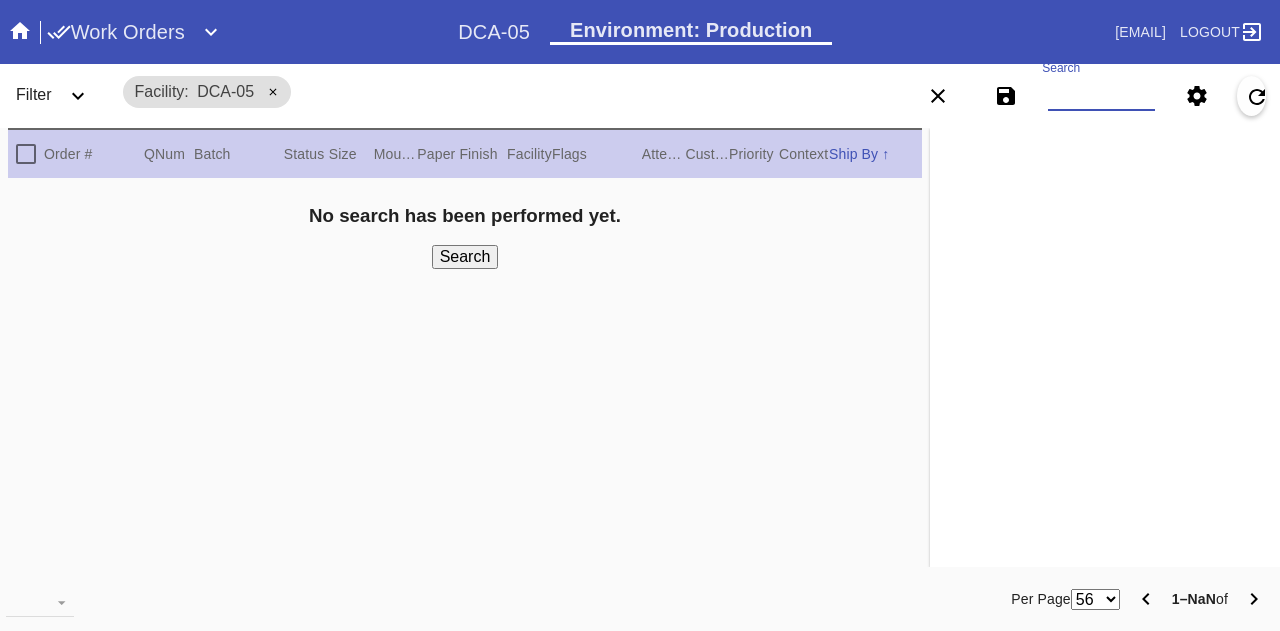 click on "Search" at bounding box center [1101, 96] 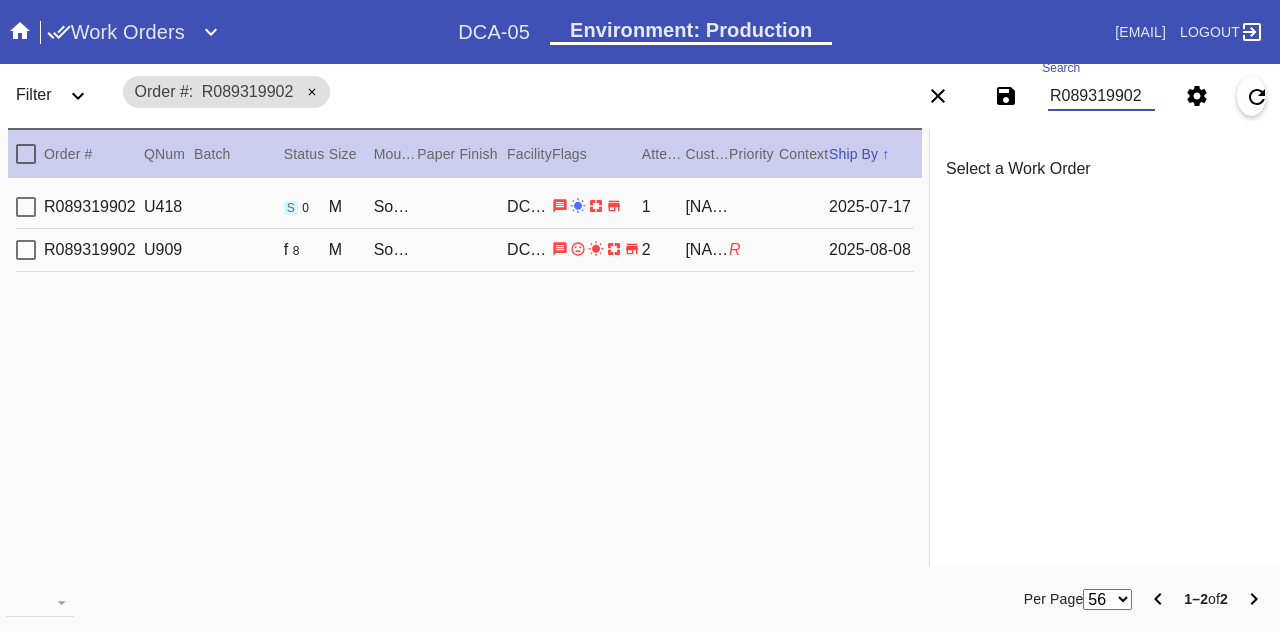 type on "R089319902" 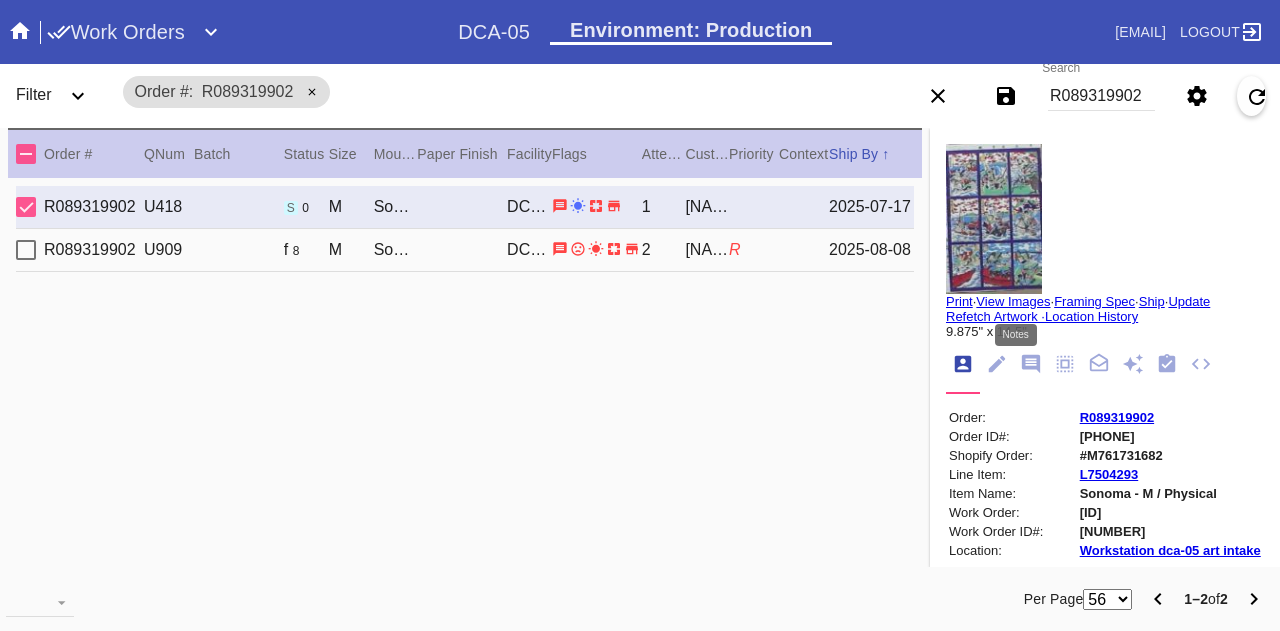 click 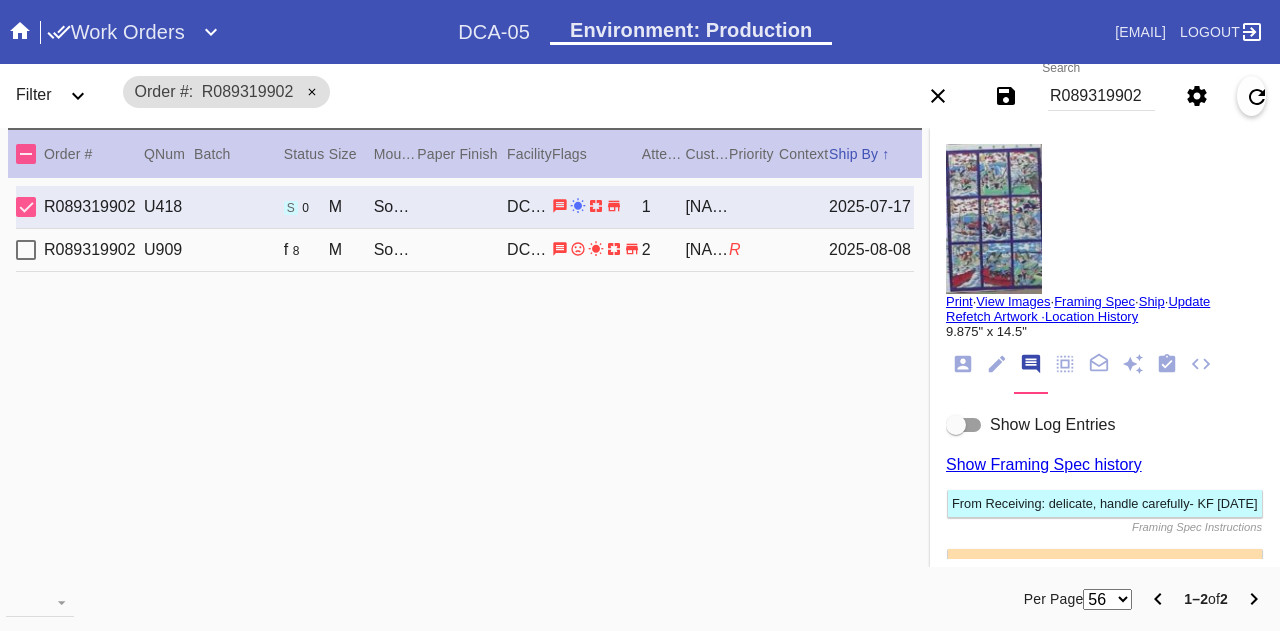 scroll, scrollTop: 179, scrollLeft: 0, axis: vertical 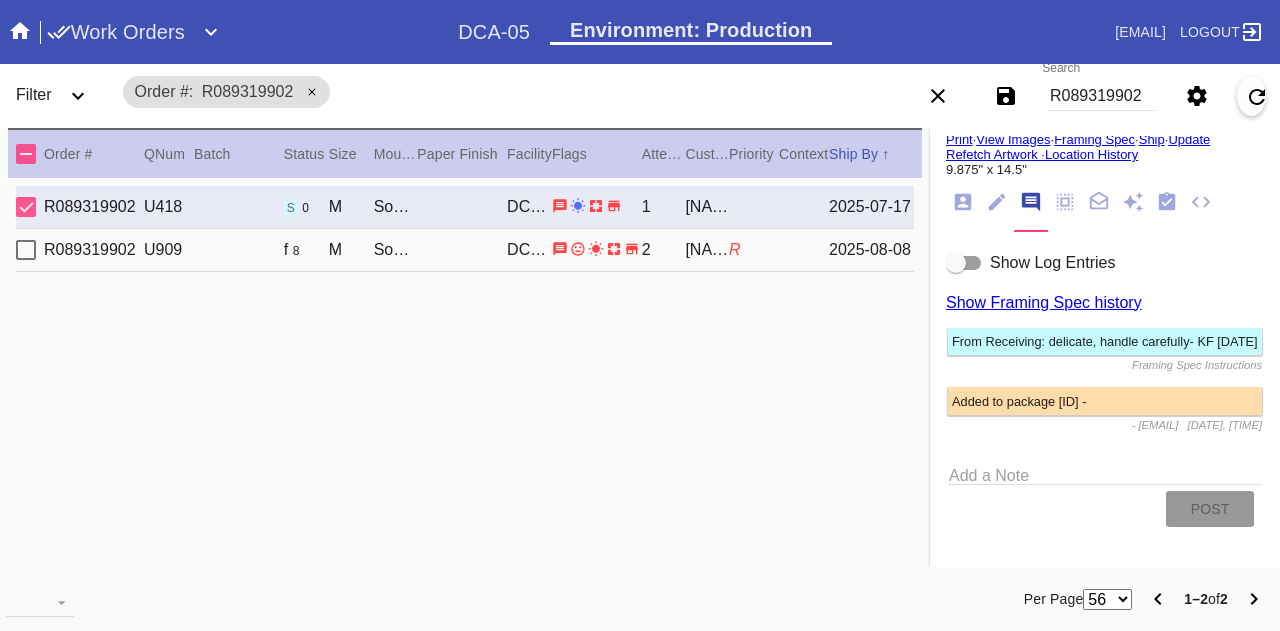 click on "Show Log Entries" at bounding box center [1052, 262] 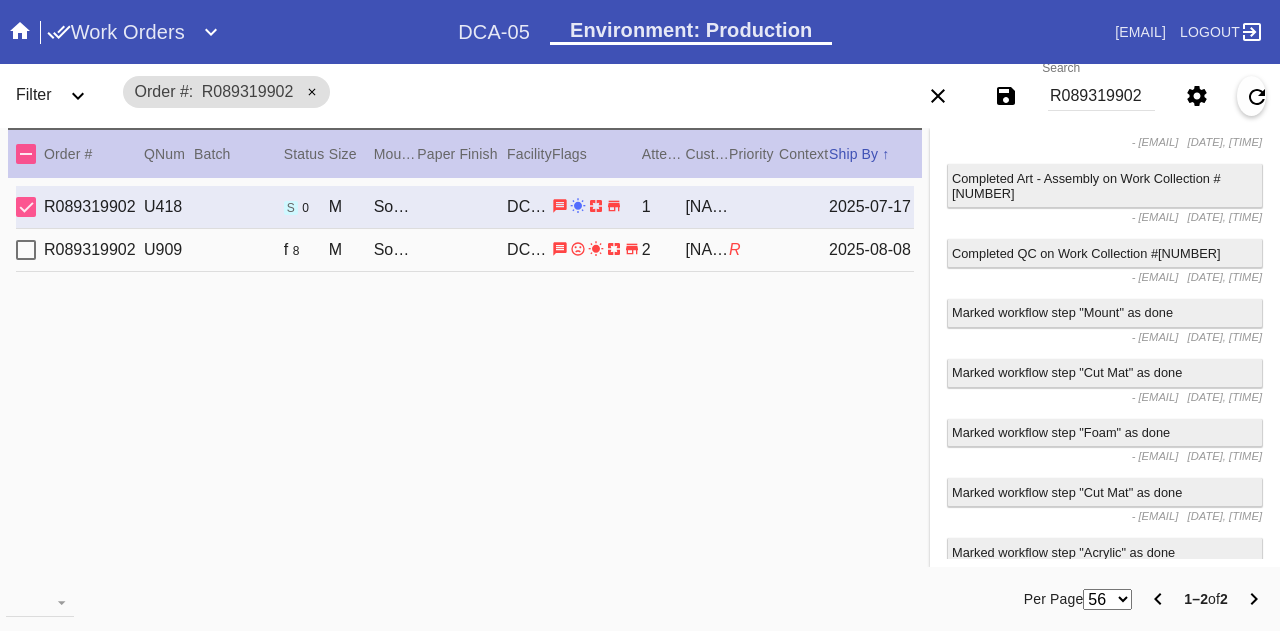 scroll, scrollTop: 3334, scrollLeft: 0, axis: vertical 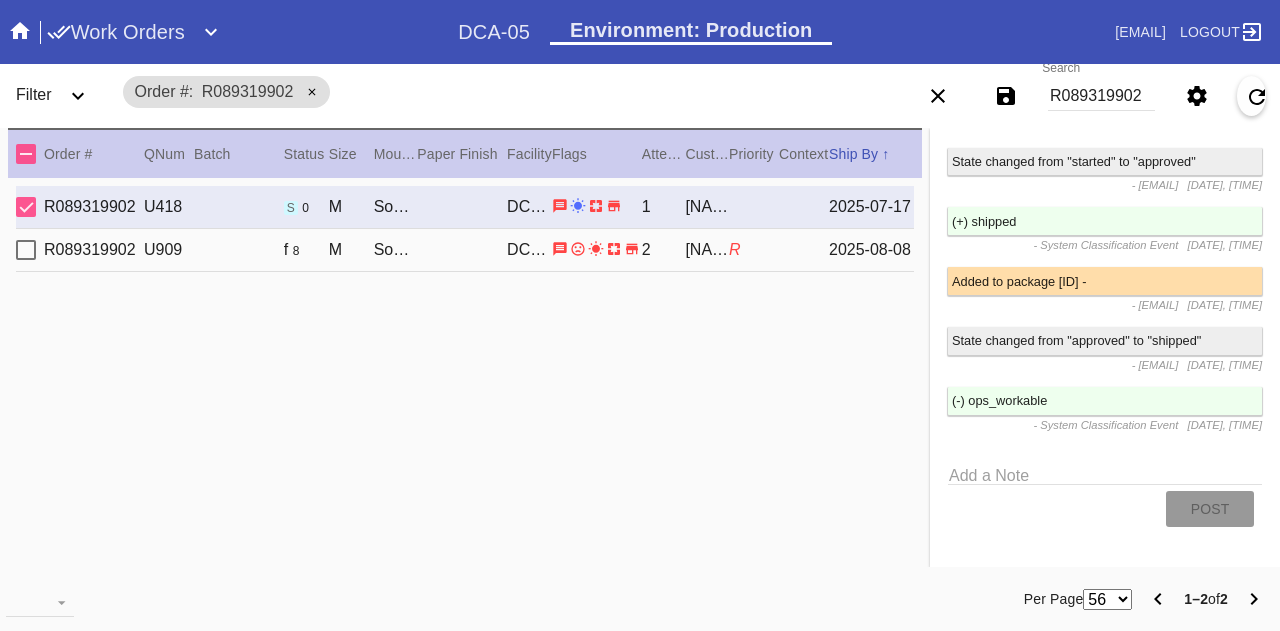 click on "Save filters to NEW SAVED FILTER All Active Holiday All Retail Stores (Gift & Go + Bopis) Approved ReadyMade-LEX-03 Approved Standard LEX-03 Cage Inventory - Customer Approved Cage Inventory - Pull for Production Canvas Due Canvas frames, fine art Canvas frames, Retail Canvas Orders In-Process CF Returns Current HPO Orders Customer Approved DAR-LEX03 ELP. DAR Printroom Dekko Available to Print Dekko Eligible DEKKO today's shipments End to End F4B Open Orders Holiday DC STS Holiday Physical Orders Remaining (Lex-01) Hot Spot: Finished Goods HOT SPOT: Finished Goods STS Hot Spot: Receiving Hot Spot: Recon Hot Spot: Shipping LEX-01 AL1 and AL2 6/2/25 LEX-01 AL5 6/2/25 LEX-01 Canvas 6/2/25 LEX01 FACTORY SCAN- WIP LEX-03 Approved LEX-03 Clear Float LEX-03-Drymount LEX-03-EXPEDITED LEX-03-Expedited (Floats) LEX-03 Floats (raised) LEX-03 Floats (Surface) LEX-03-Ornament LEX-03 Oversized LEX-03-Readymade Mezzo LEX-03-Readymade-Piccolo LEX-03-ReadyMade Regalo LEX-03 - ReadyMade- Shipped LEX-03 Shaped Tabletops VA OS" at bounding box center [1088, 96] 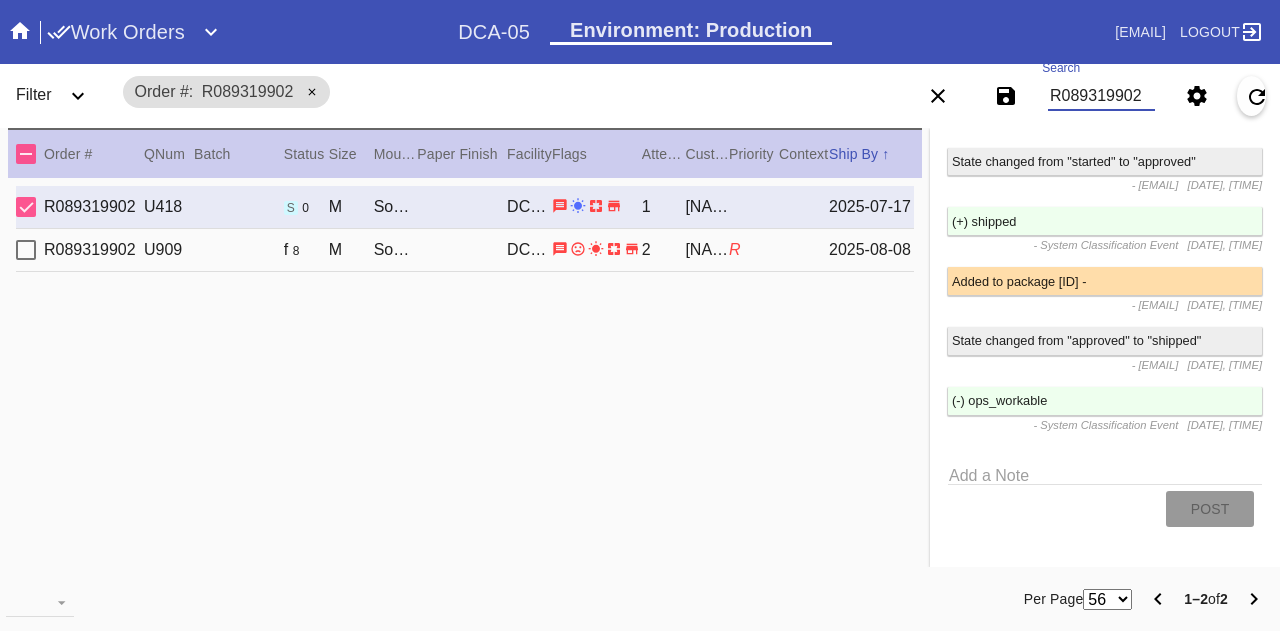 click on "R089319902" at bounding box center [1101, 96] 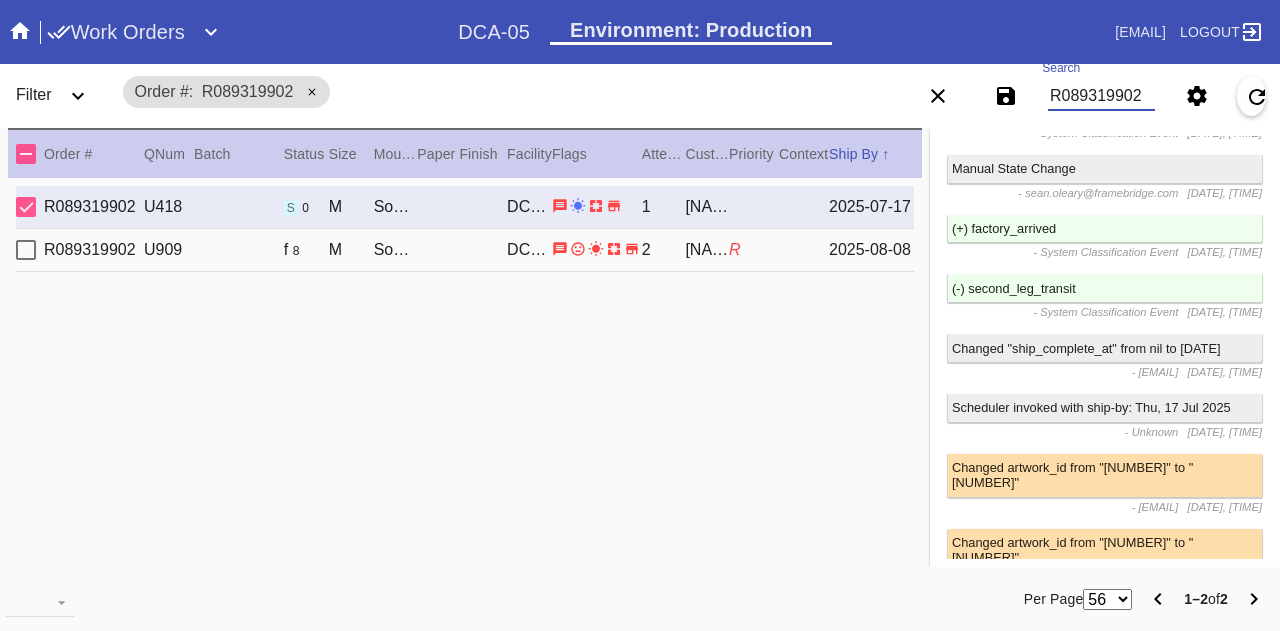 scroll, scrollTop: 986, scrollLeft: 0, axis: vertical 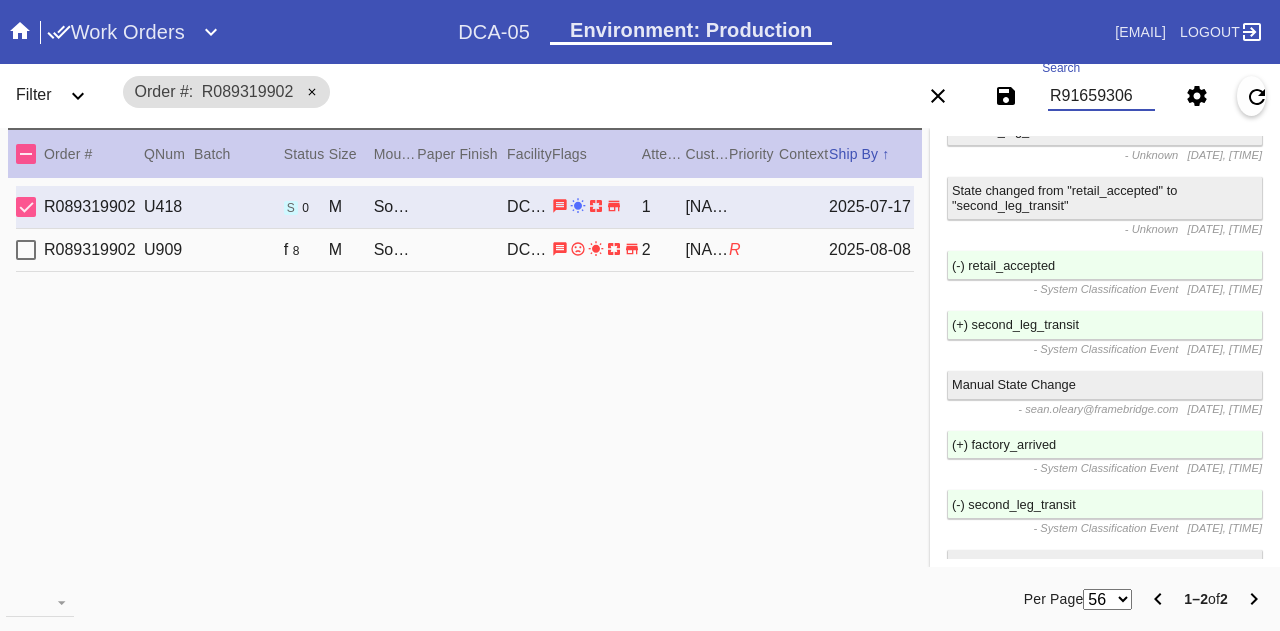 type on "R916593065" 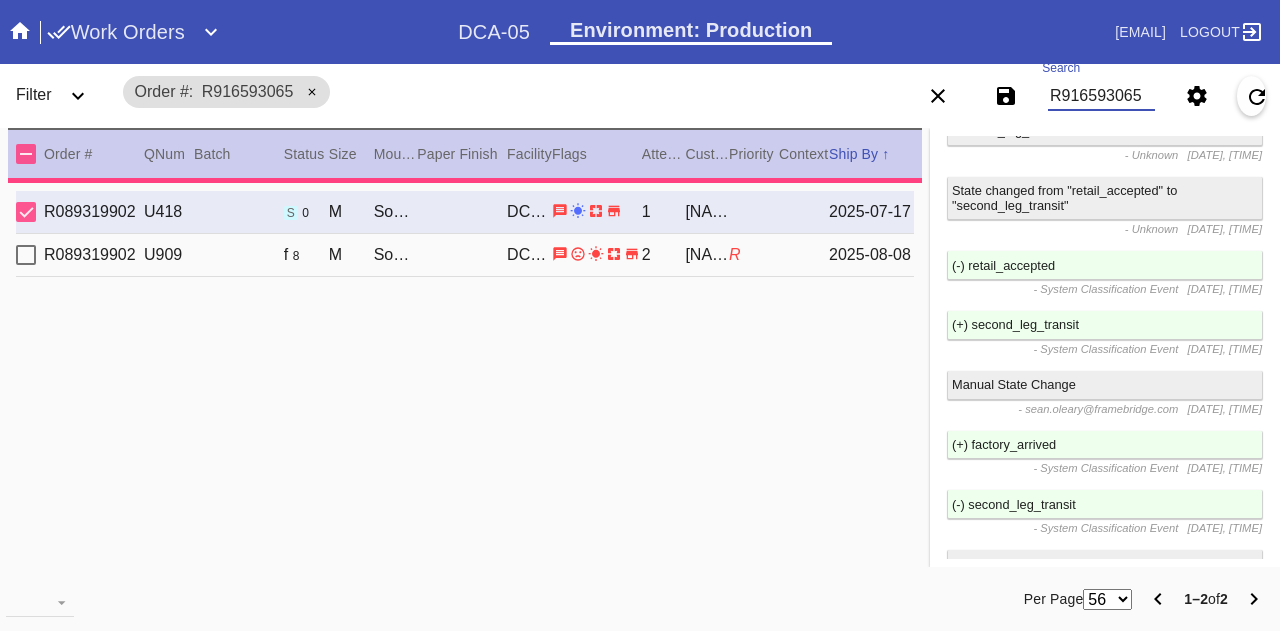 type 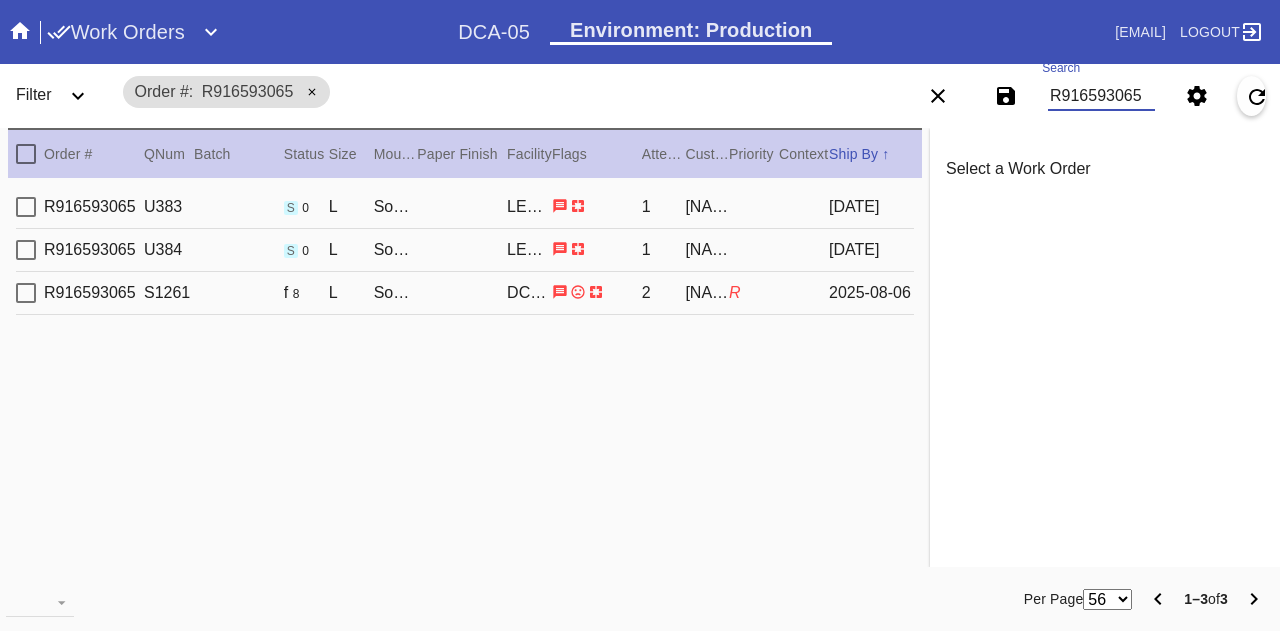 scroll, scrollTop: 0, scrollLeft: 0, axis: both 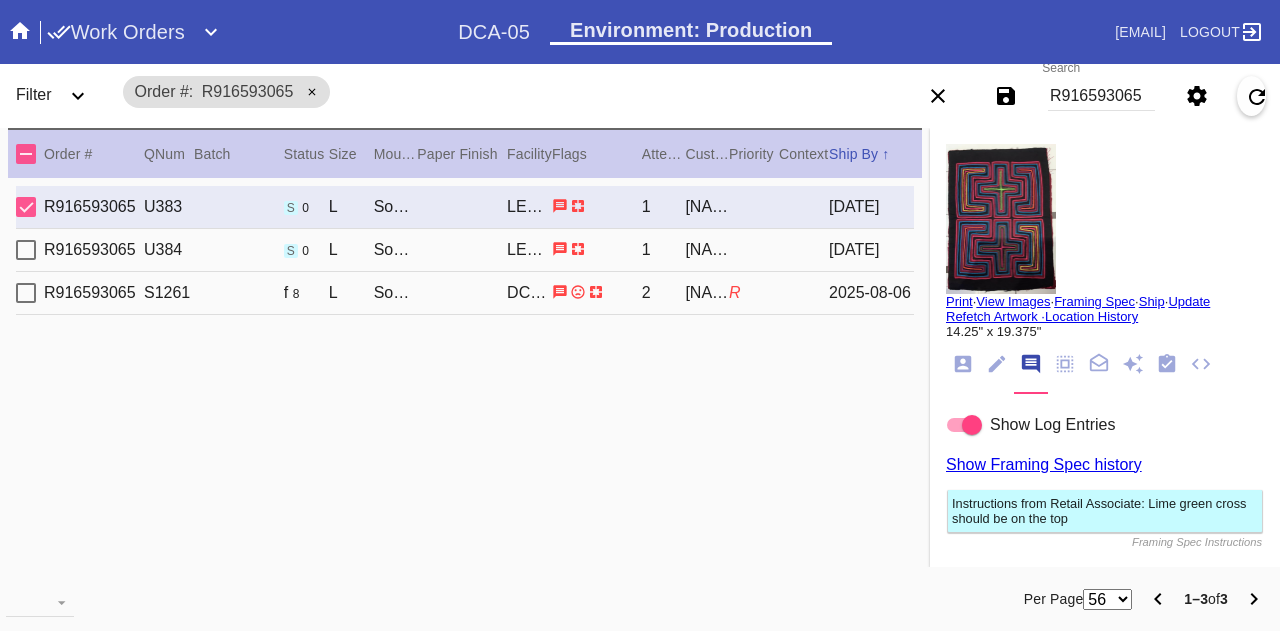 click on "R916593065 S1261 f   8 L Sonoma / White DCA-05 2 Ashlee Trujillo
R
2025-08-06" at bounding box center [465, 293] 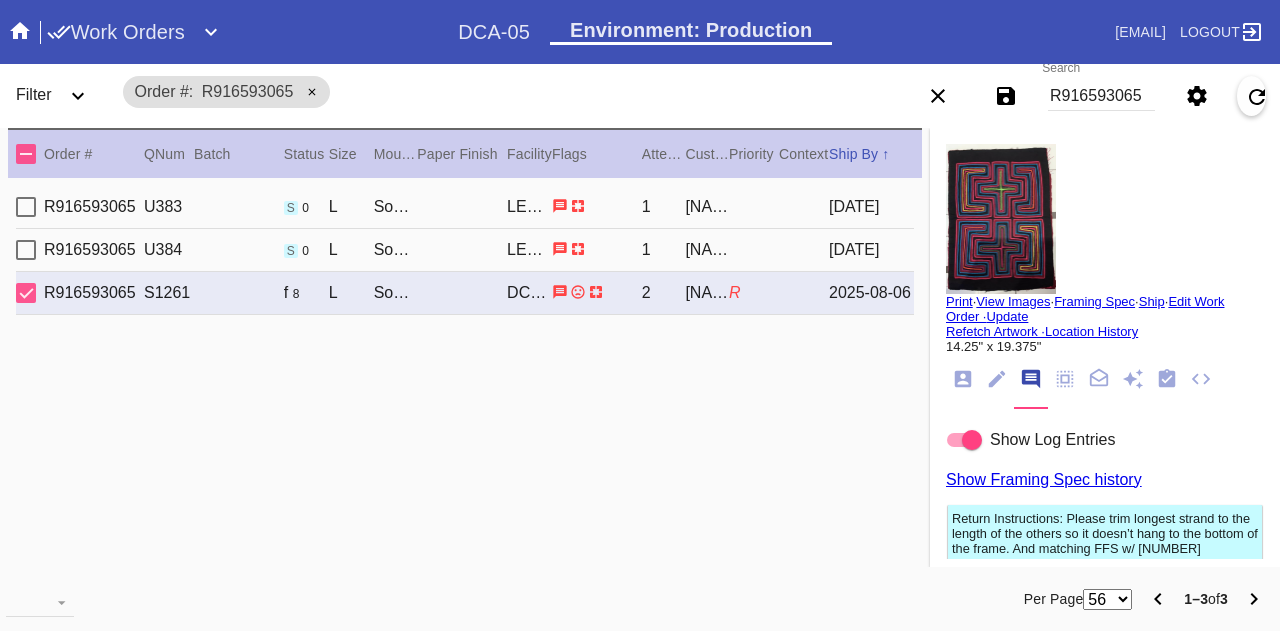 click on "R916593065 U384 s   0 L Sonoma / White LEX-01 1 Ashlee Trujillo
2024-09-18" at bounding box center [465, 250] 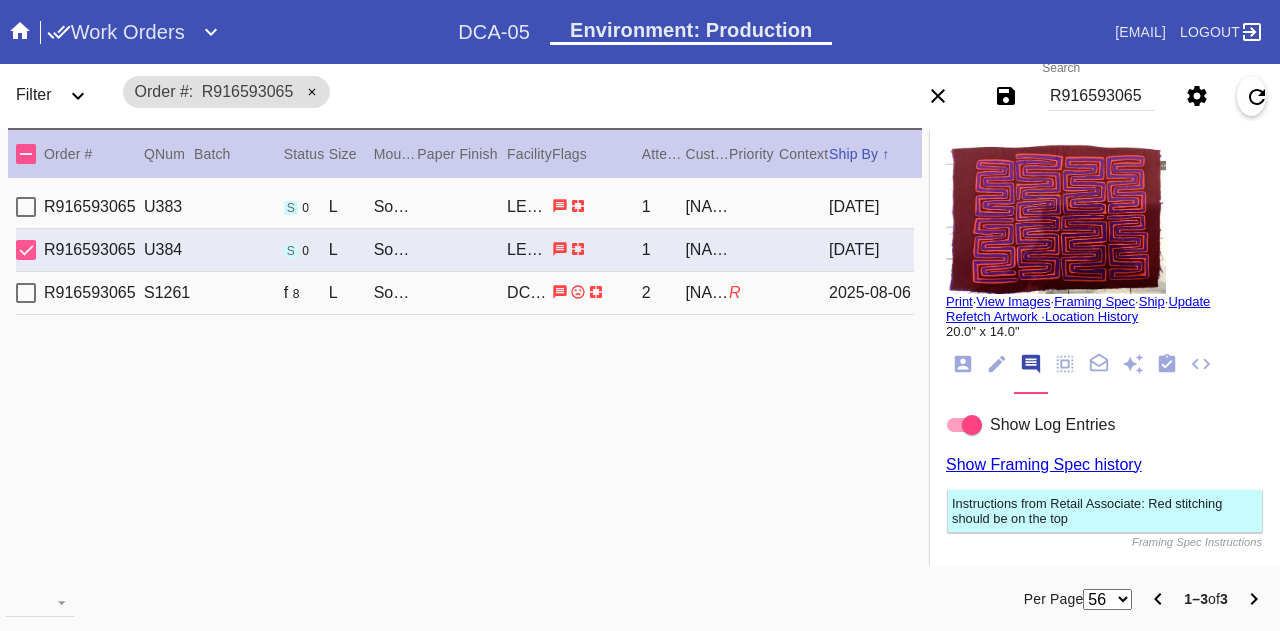 click on "2024-09-18" at bounding box center [871, 207] 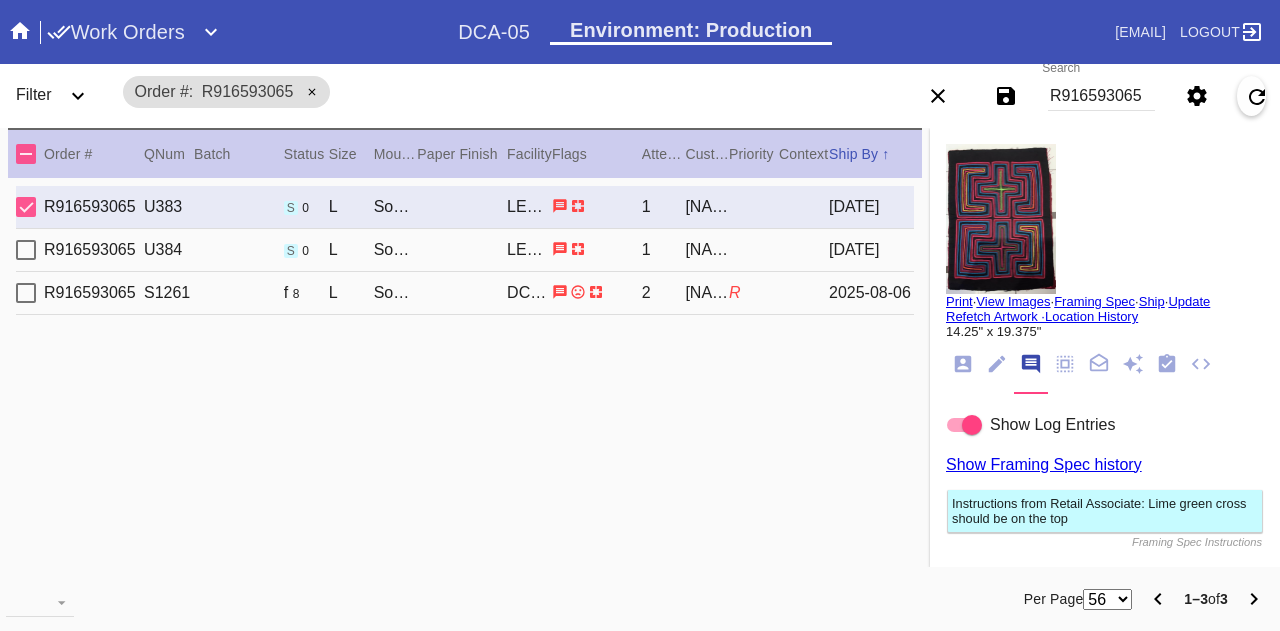 click on "R916593065 S1261 f   8 L Sonoma / White DCA-05 2 Ashlee Trujillo
R
2025-08-06" at bounding box center (465, 293) 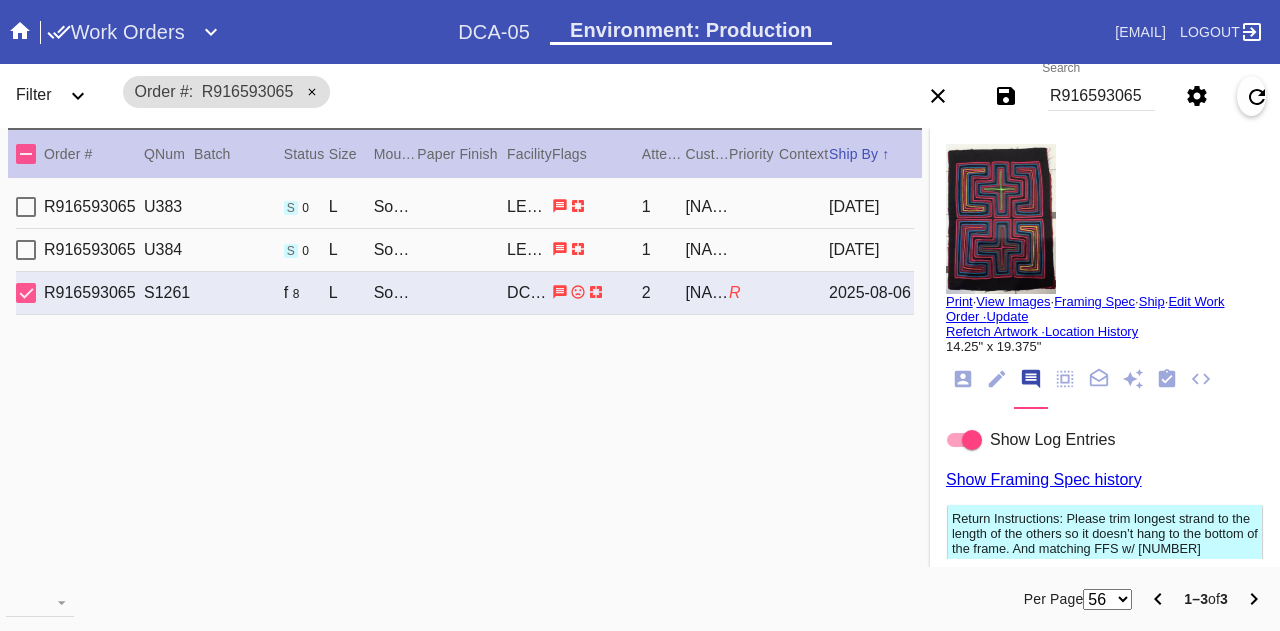 click on "Print" at bounding box center (959, 301) 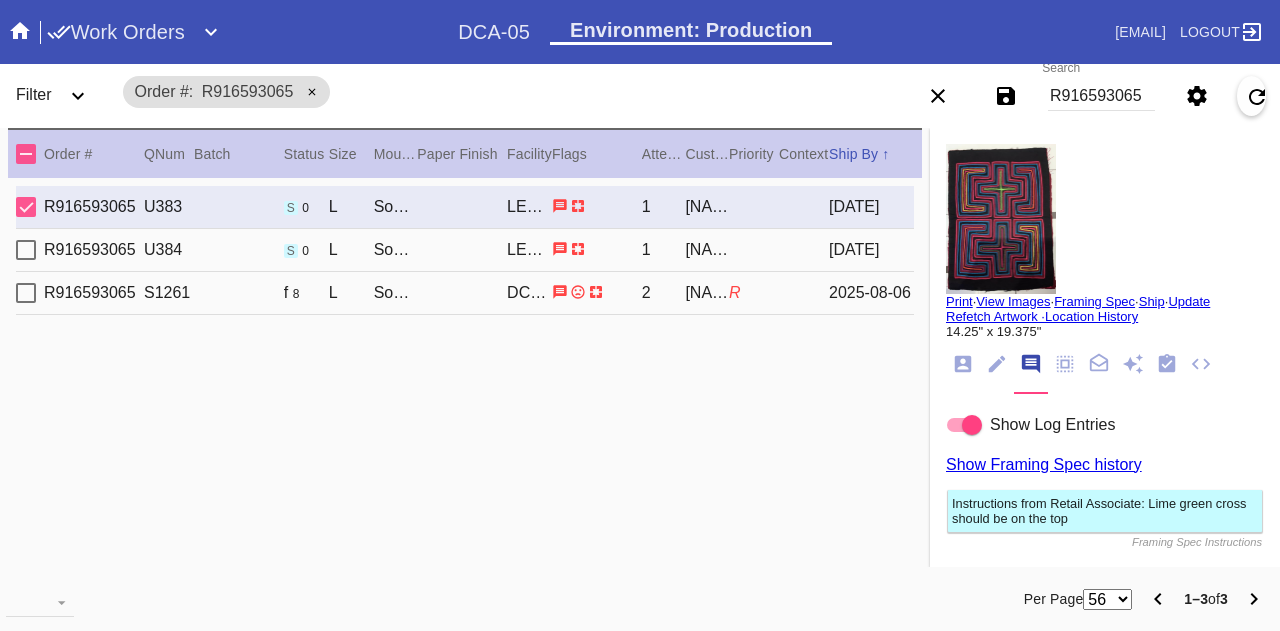 click on "Print" at bounding box center [959, 301] 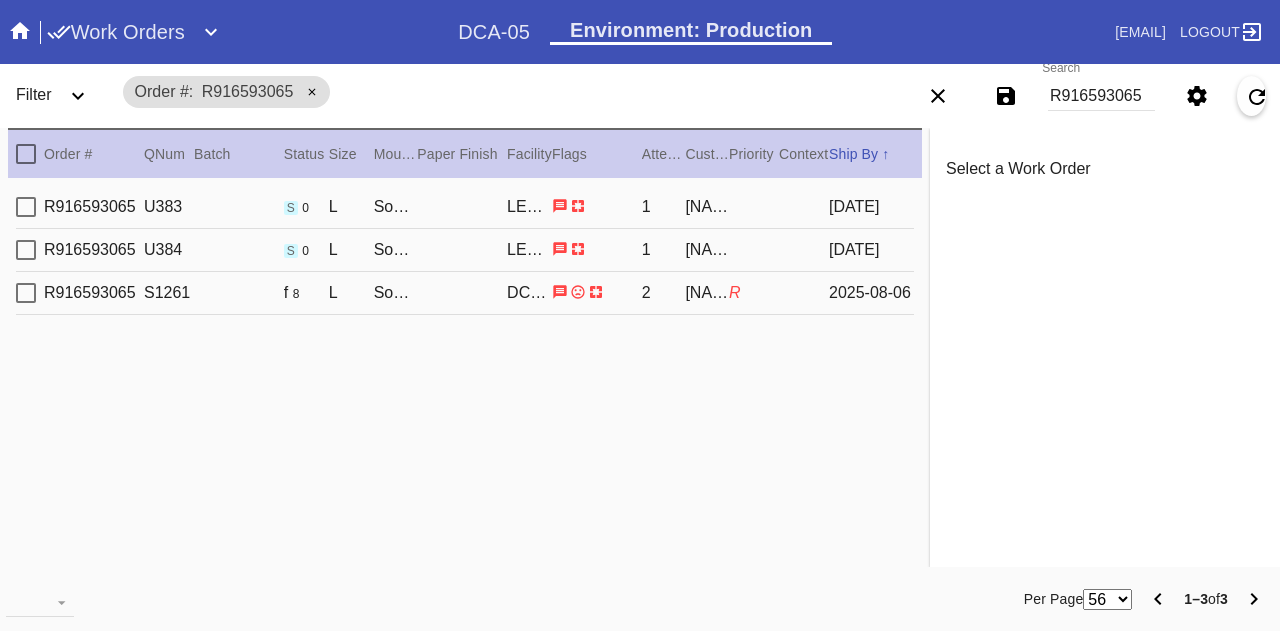 click 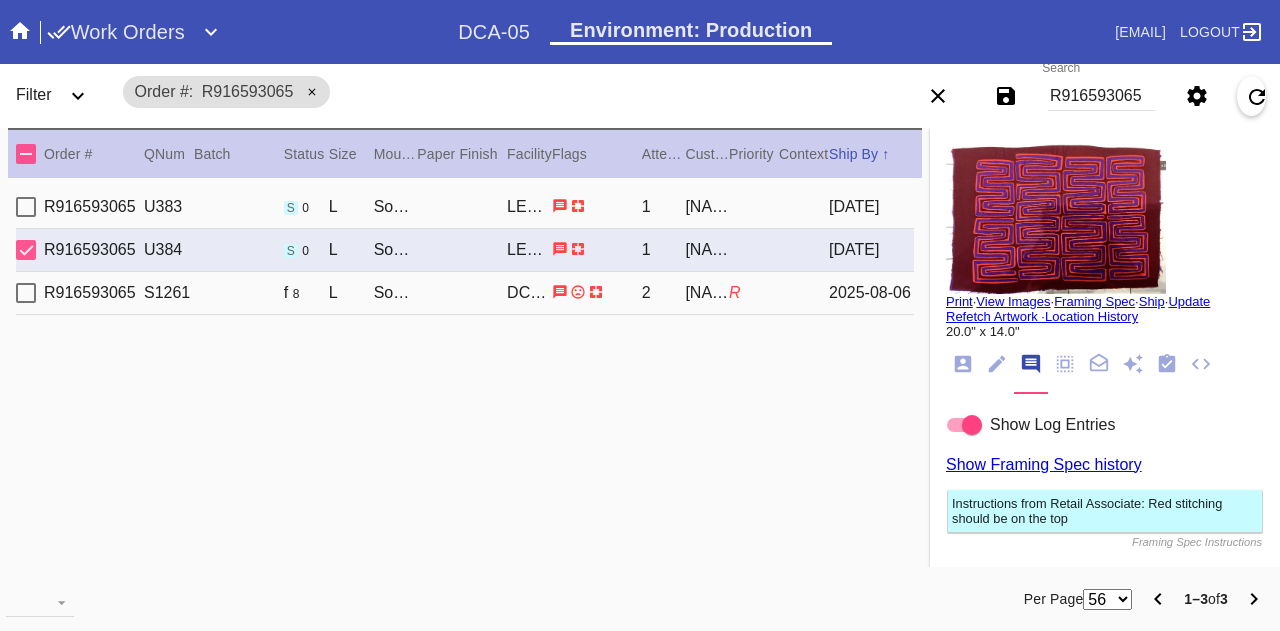 scroll, scrollTop: 71, scrollLeft: 0, axis: vertical 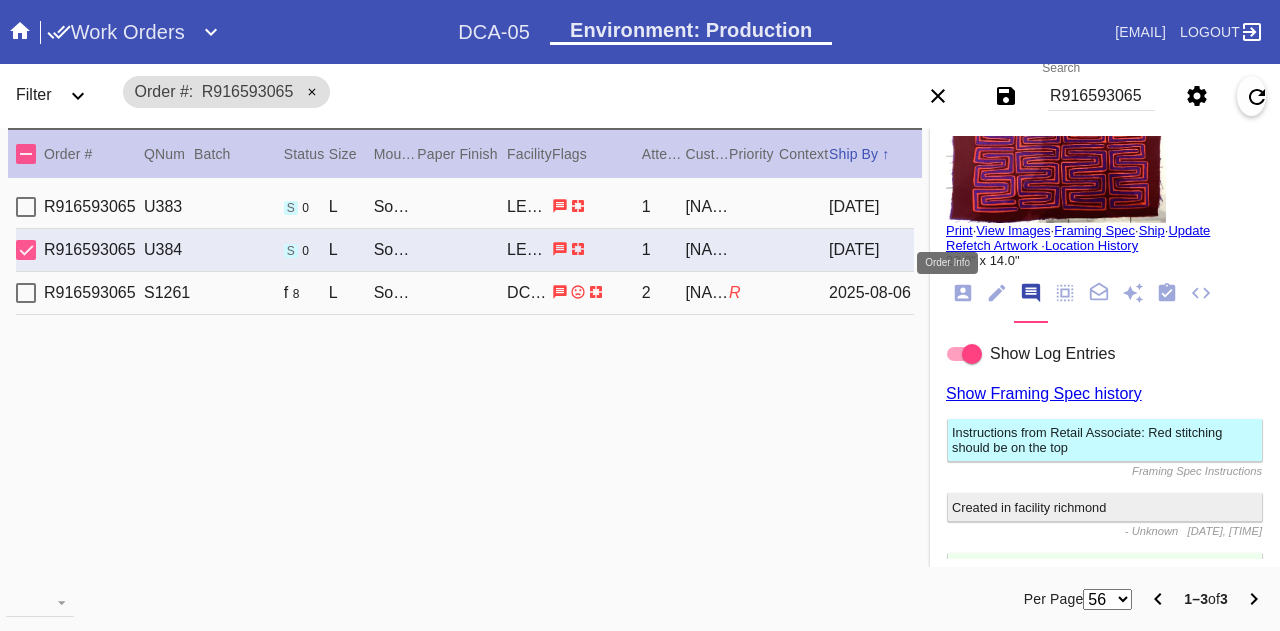 click 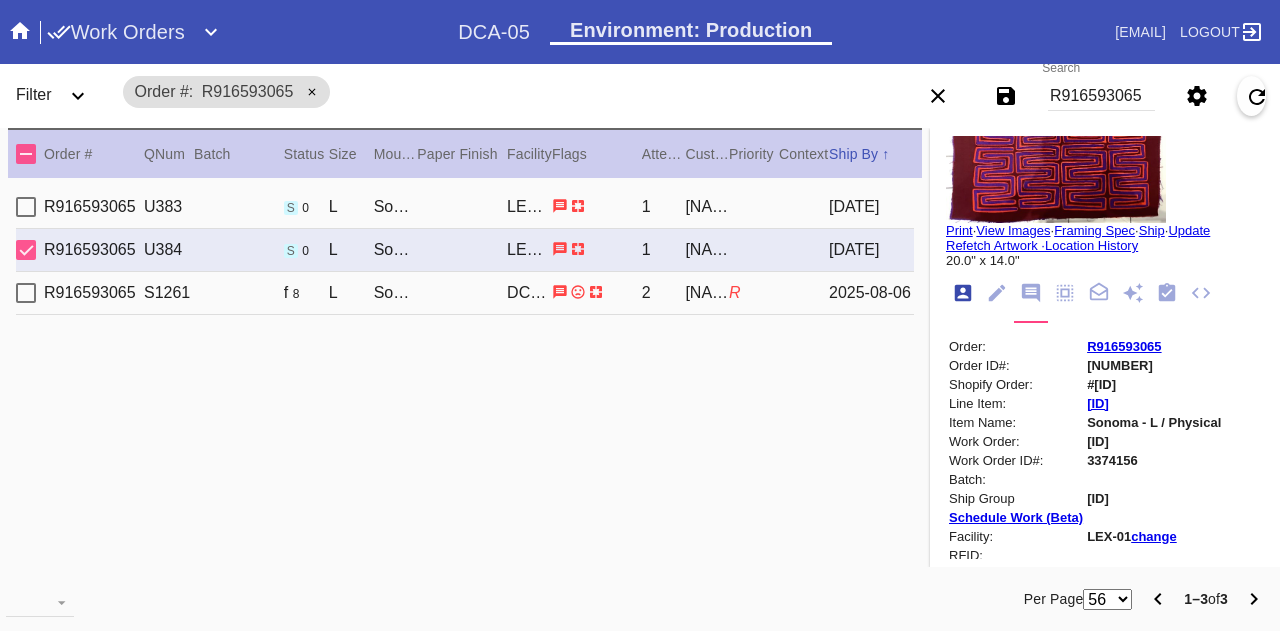 scroll, scrollTop: 24, scrollLeft: 0, axis: vertical 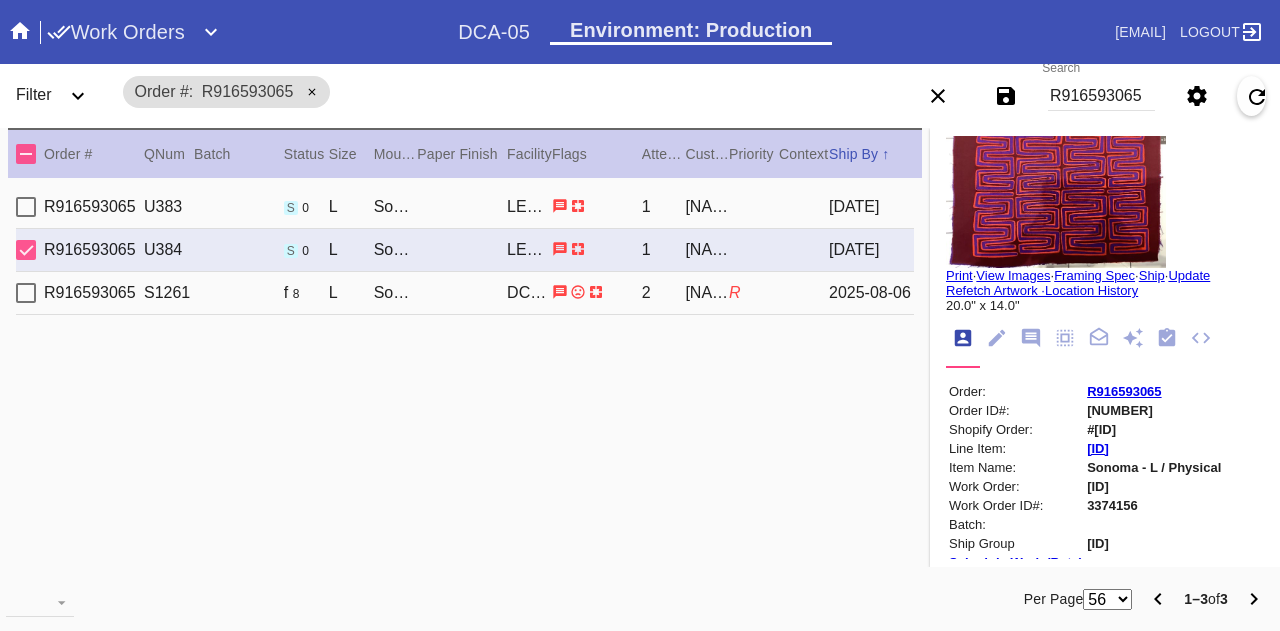 click on "Print" at bounding box center [959, 275] 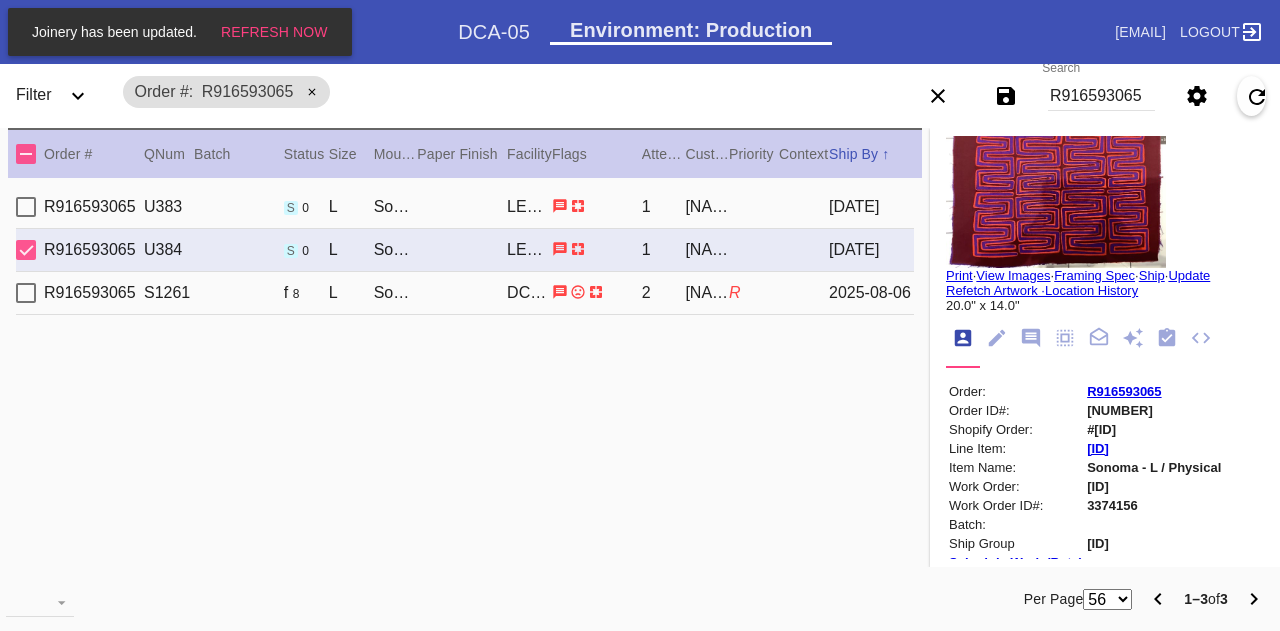click on "R916593065" at bounding box center (1101, 96) 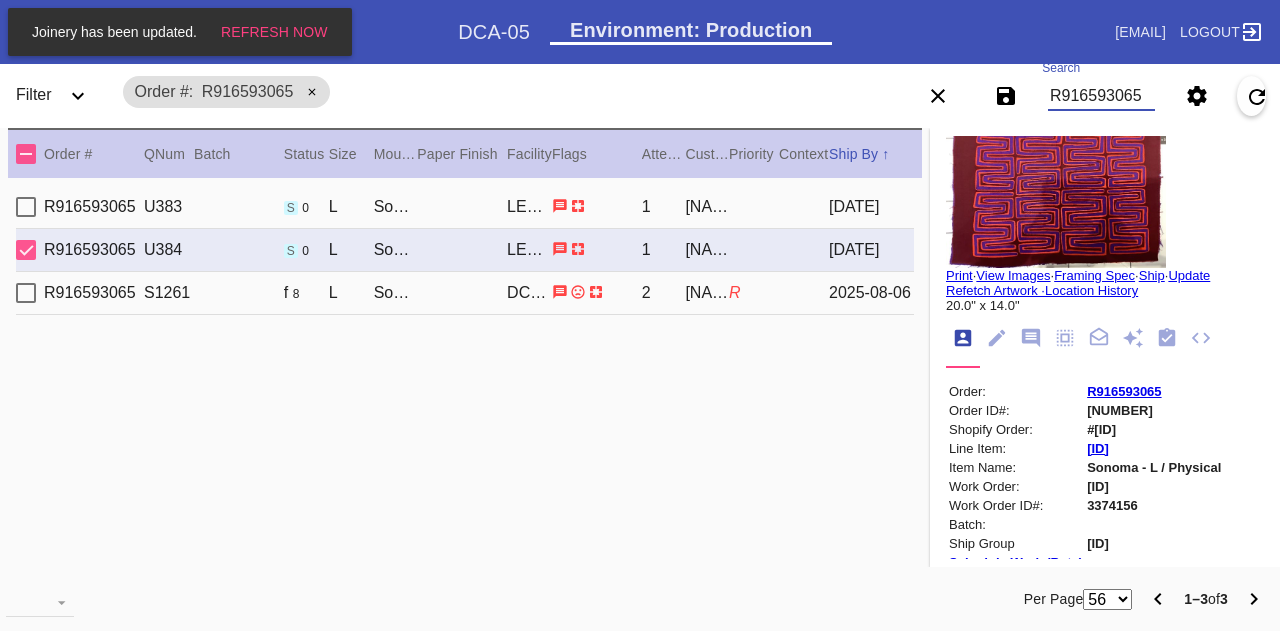 click on "R916593065" at bounding box center [1101, 96] 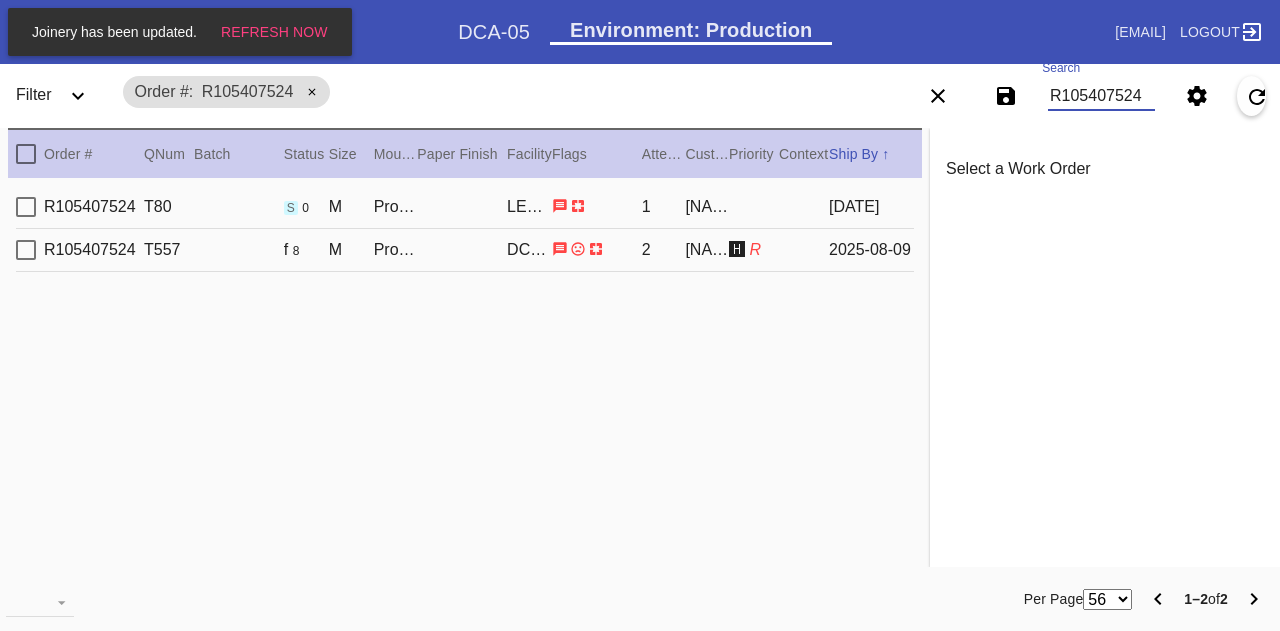 scroll, scrollTop: 0, scrollLeft: 0, axis: both 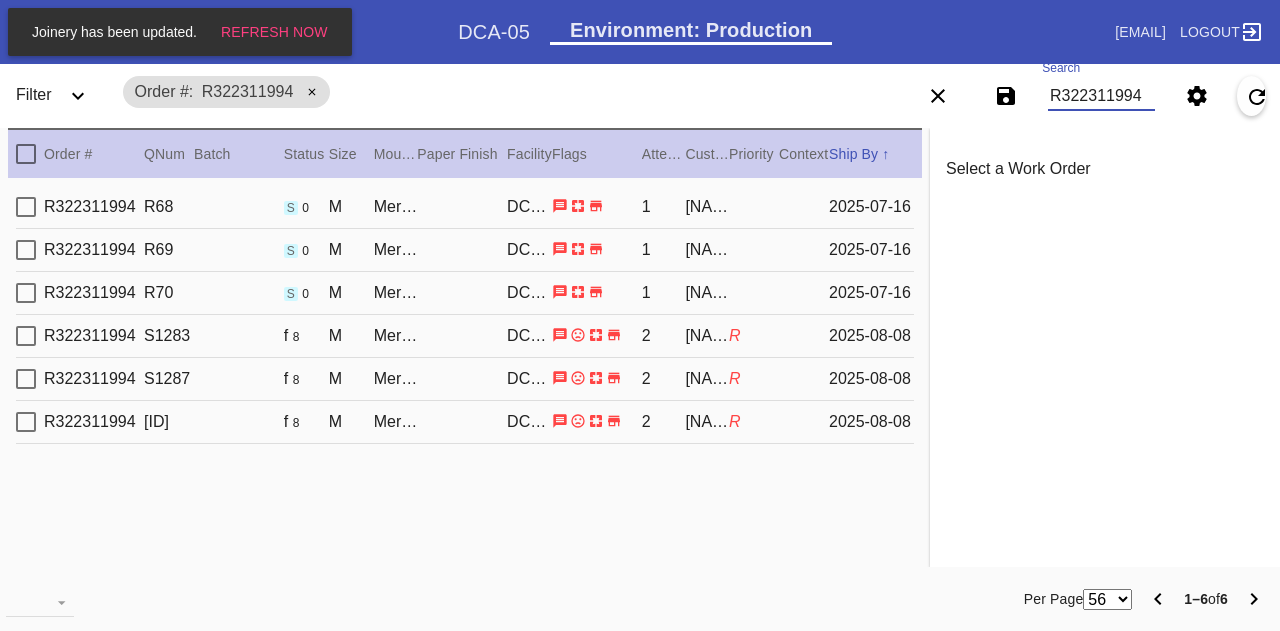 type on "R322311994" 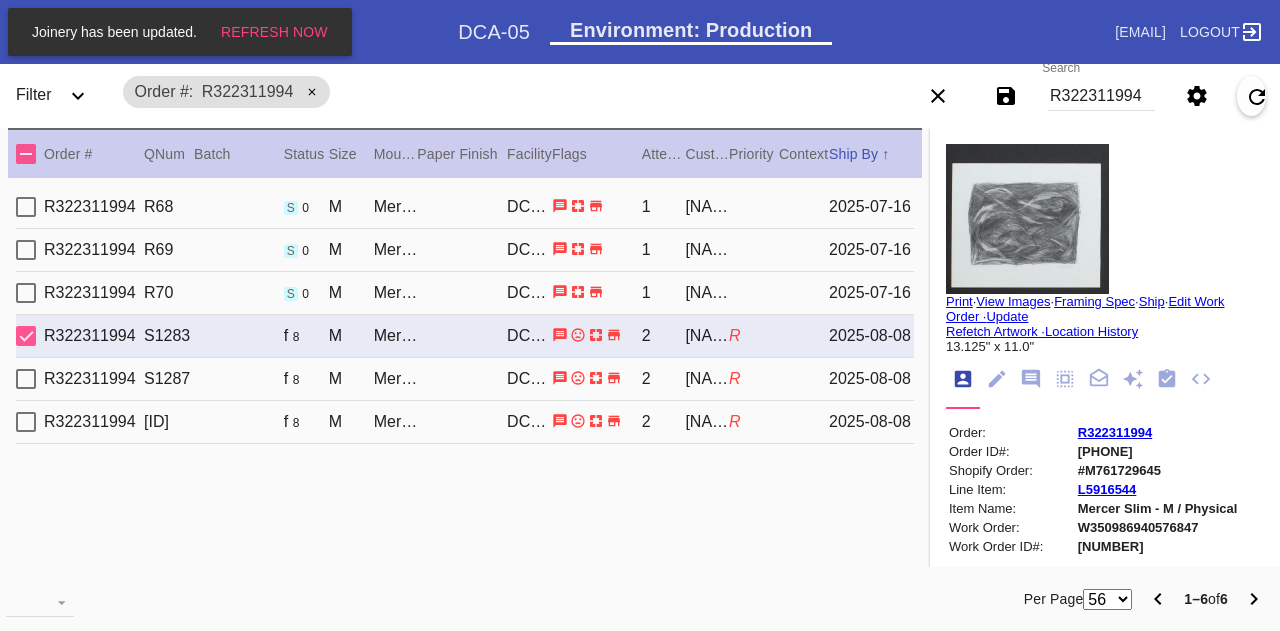click on "R322311994 R70 s   0 M Mercer Slim / White DCA-05 1 Evelyn Twitchell
2025-07-16" at bounding box center (465, 293) 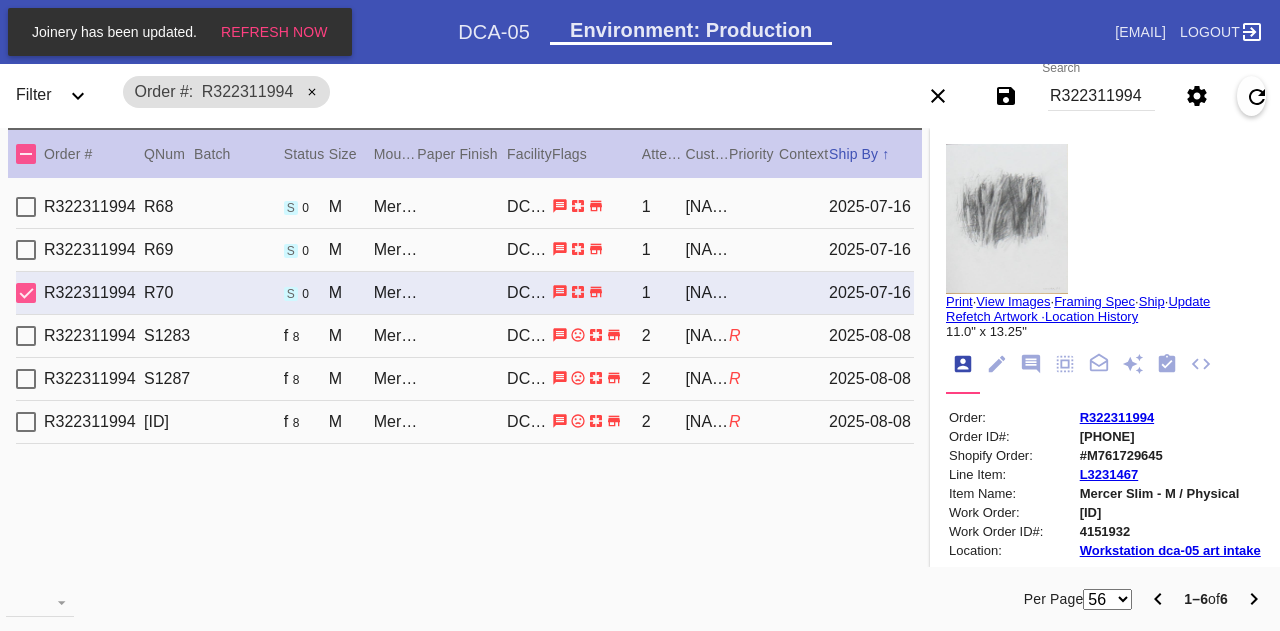 type on "0.5" 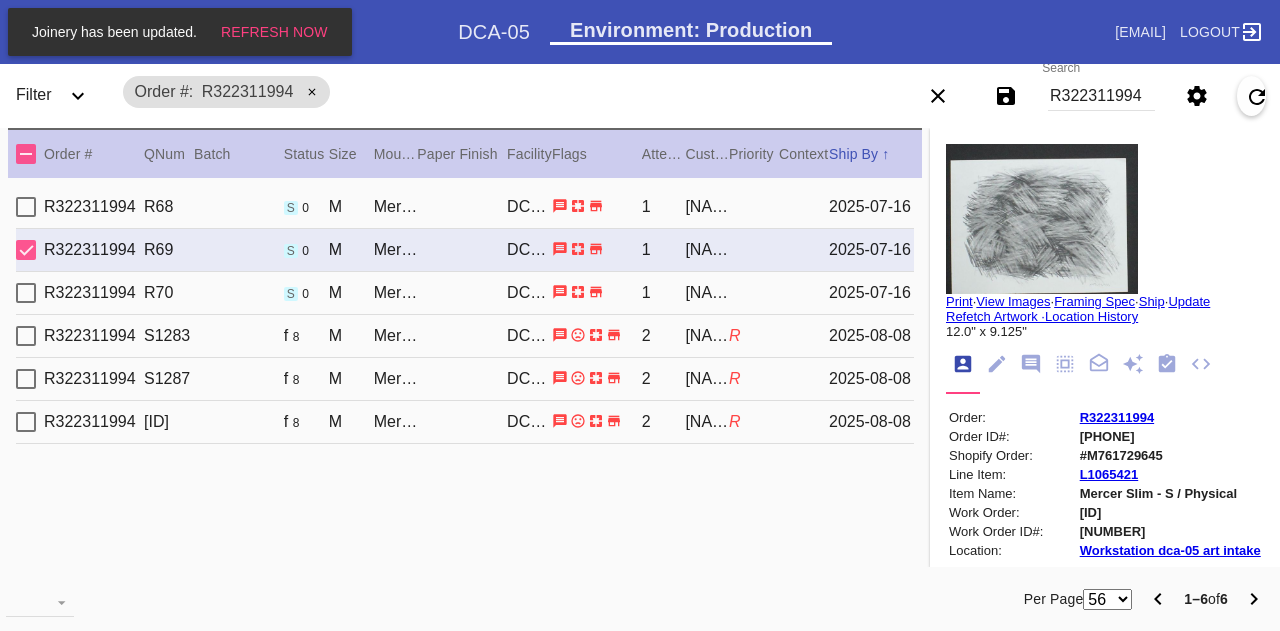 type on "13.125" 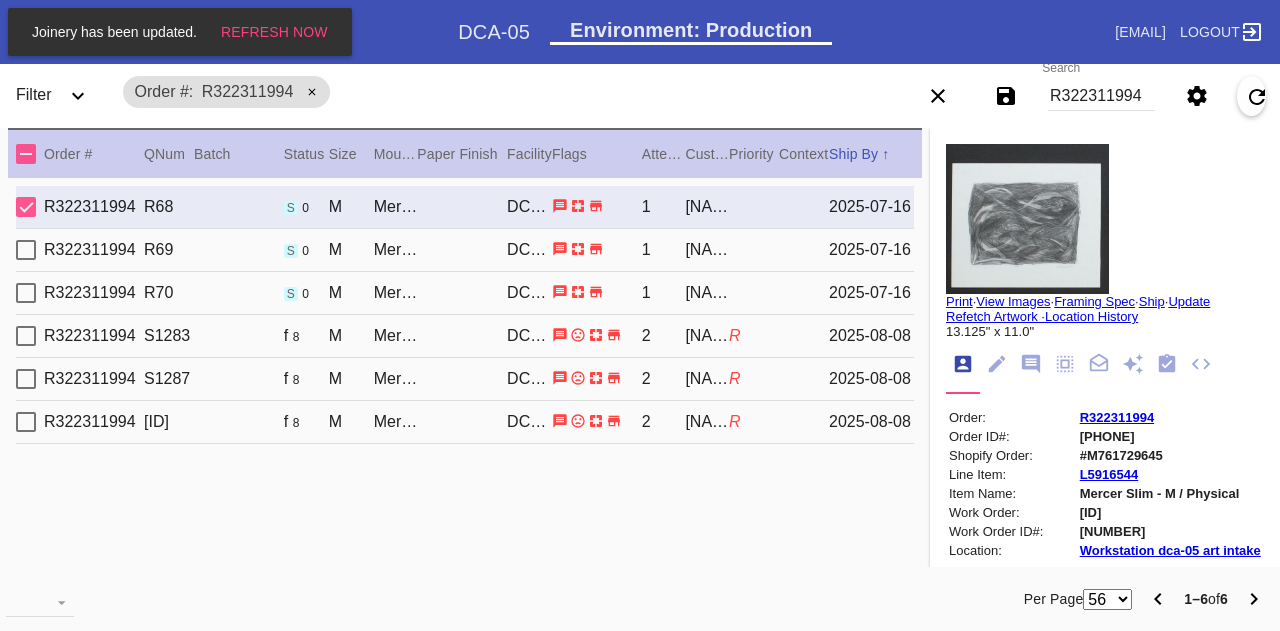 type on "12.0" 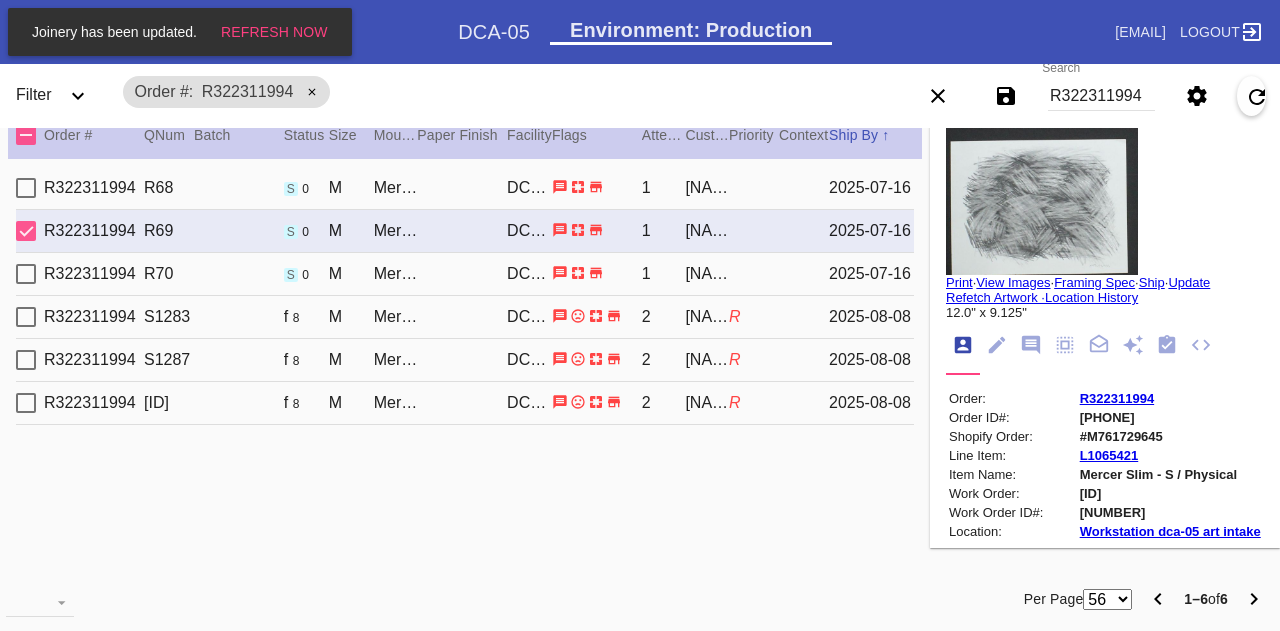 type on "13.125" 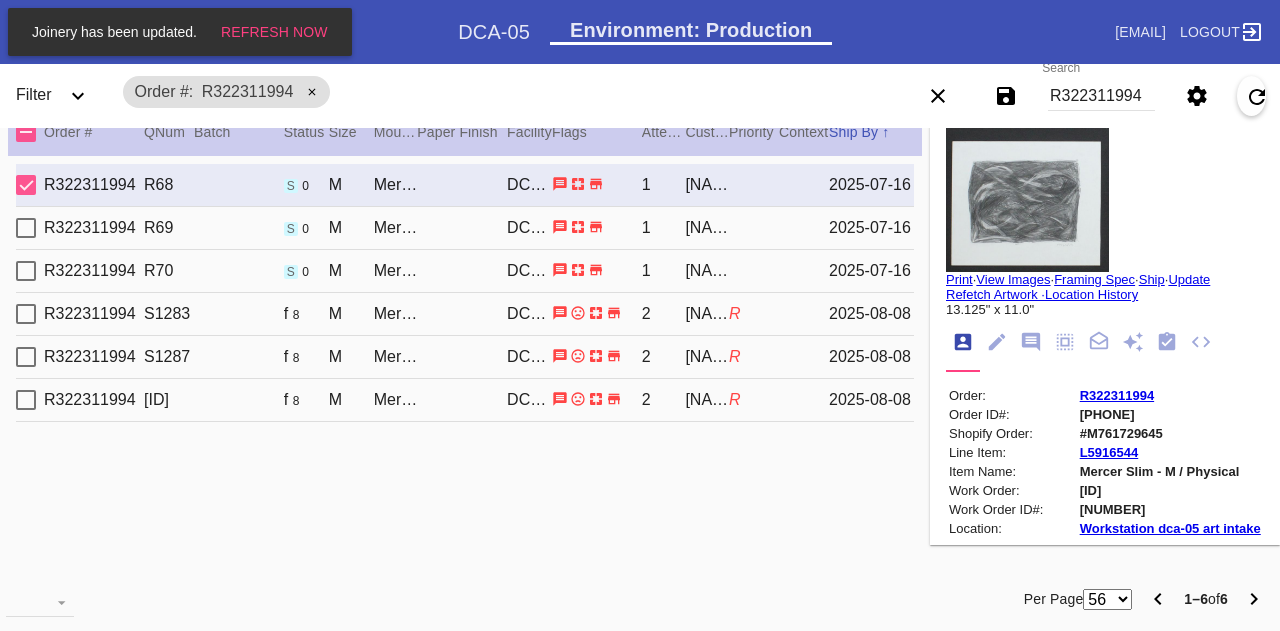 scroll, scrollTop: 0, scrollLeft: 0, axis: both 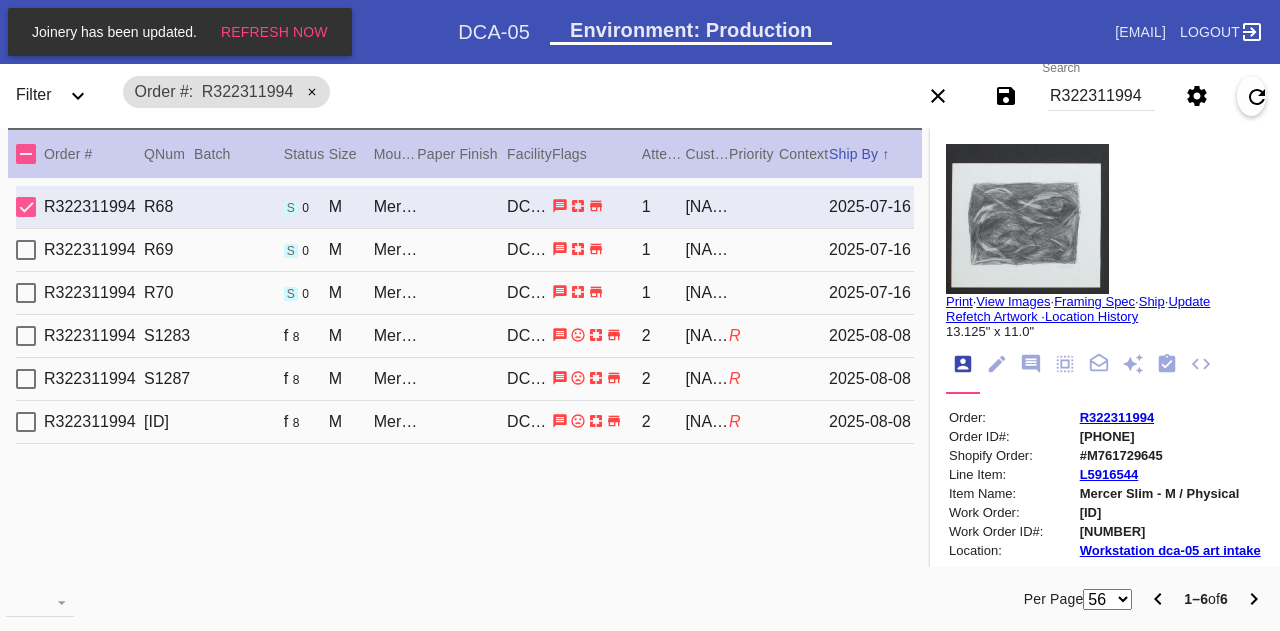 click on "Print  ·  View Images  ·  Framing Spec  ·  Ship  ·  Update   Refetch Artwork ·  Location History 13.125" x 11.0"                                 Order: R322311994 Order ID#: 5542747 Shopify Order: #M761729645 Line Item: L5916544 Item Name: Mercer Slim - M / Physical Work Order: W885444036153787 Work Order ID#: 4151930 Location: Workstation dca-05 art intake 1 Batch: Ship Group SG41751219365169 Schedule Work (Beta) Facility: DCA-05  change RFID:
Assign RFID
Special Instructions on Order: Line Item Instructions: Processing Instructions: Work Order Instructions: Framing Specification Instructions: Instructions from Retail Associate: Please surface float with a t-hinge SD 7/10 Ordered: 2025-07-10 2nd leg: Art recv'd: 2025-07-14 Ship by Date: 2025-07-16 Workable on Date: 2025-07-14 Get-it-by Date: 2025-08-20 Ship to Store: Yes Precedence: 504 Workcell Schedule Receiving: 2025-07-12 Mounting: 2025-07-14 Acrylic: 2025-07-15" at bounding box center [1105, 756] 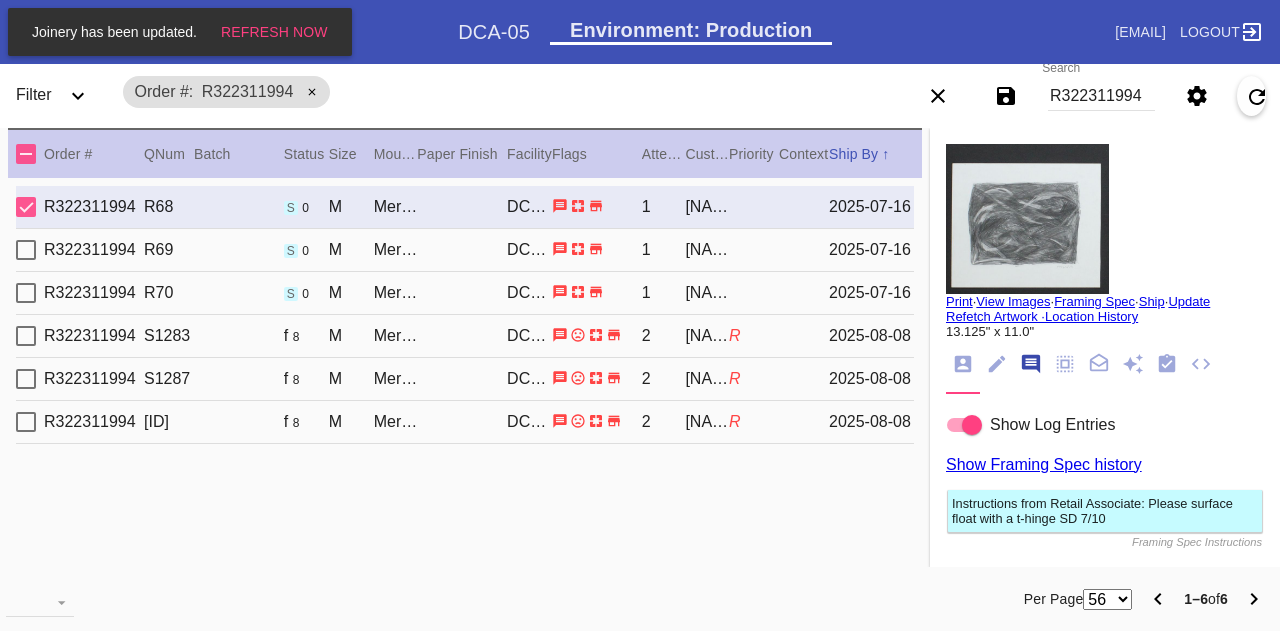 scroll, scrollTop: 122, scrollLeft: 0, axis: vertical 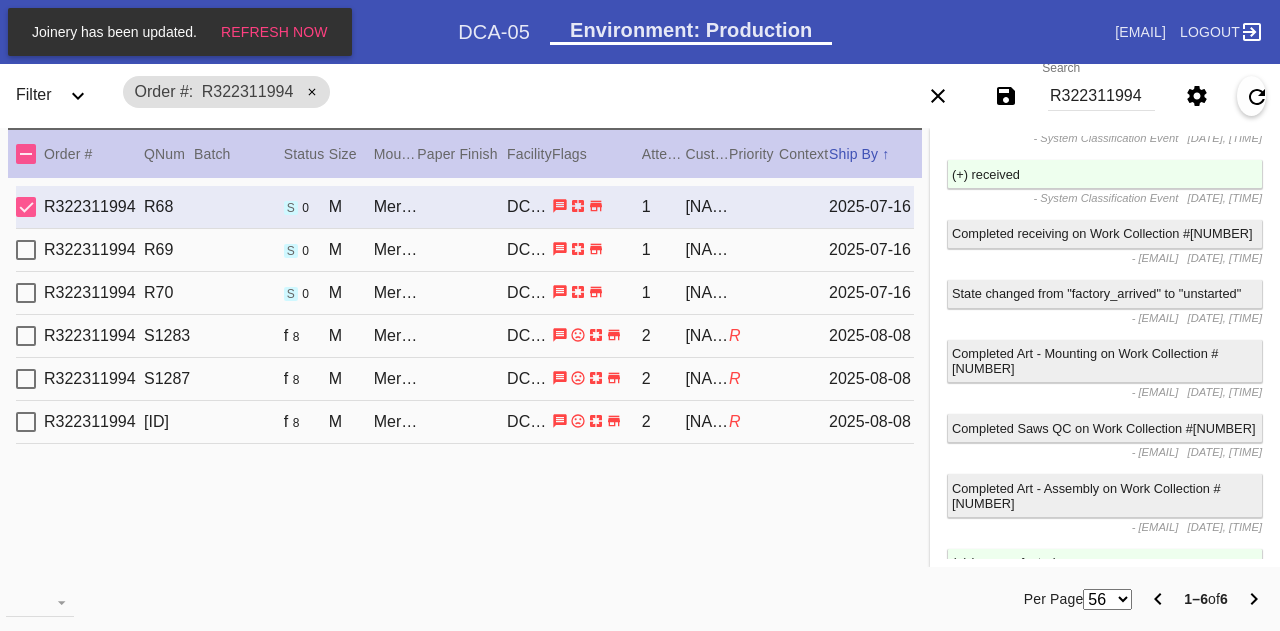 click on "- margarita.londono@fbstudio.co" at bounding box center [1155, 318] 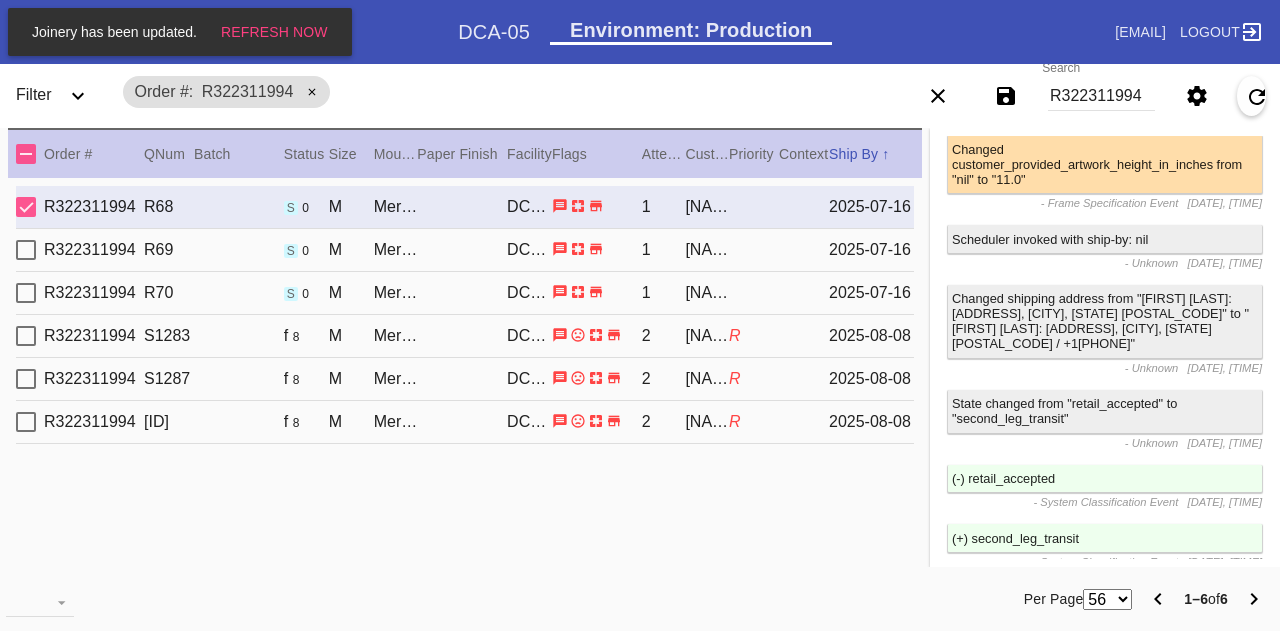 scroll, scrollTop: 0, scrollLeft: 0, axis: both 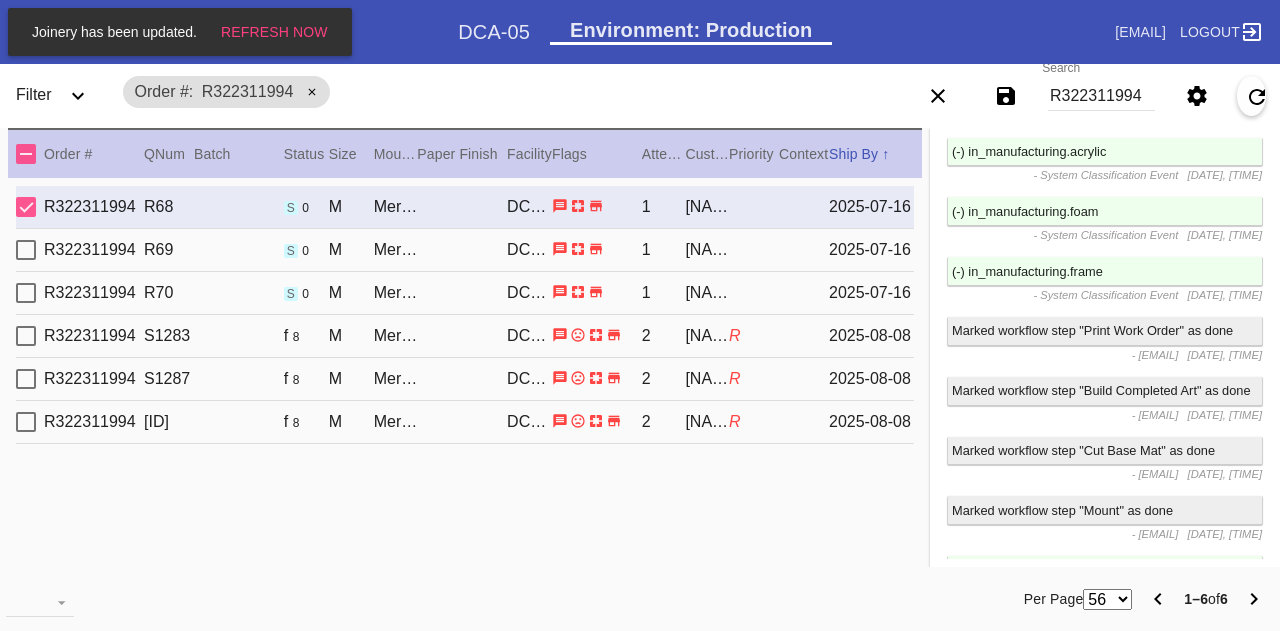 click on "R322311994" at bounding box center [1101, 96] 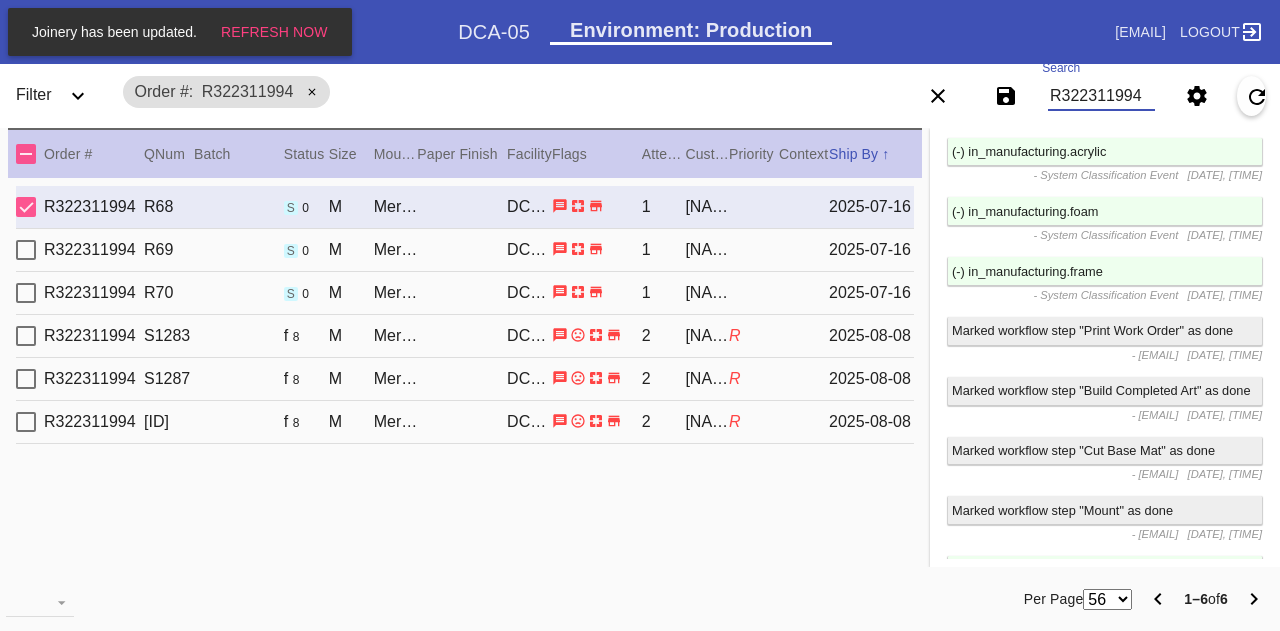click on "R322311994" at bounding box center (1101, 96) 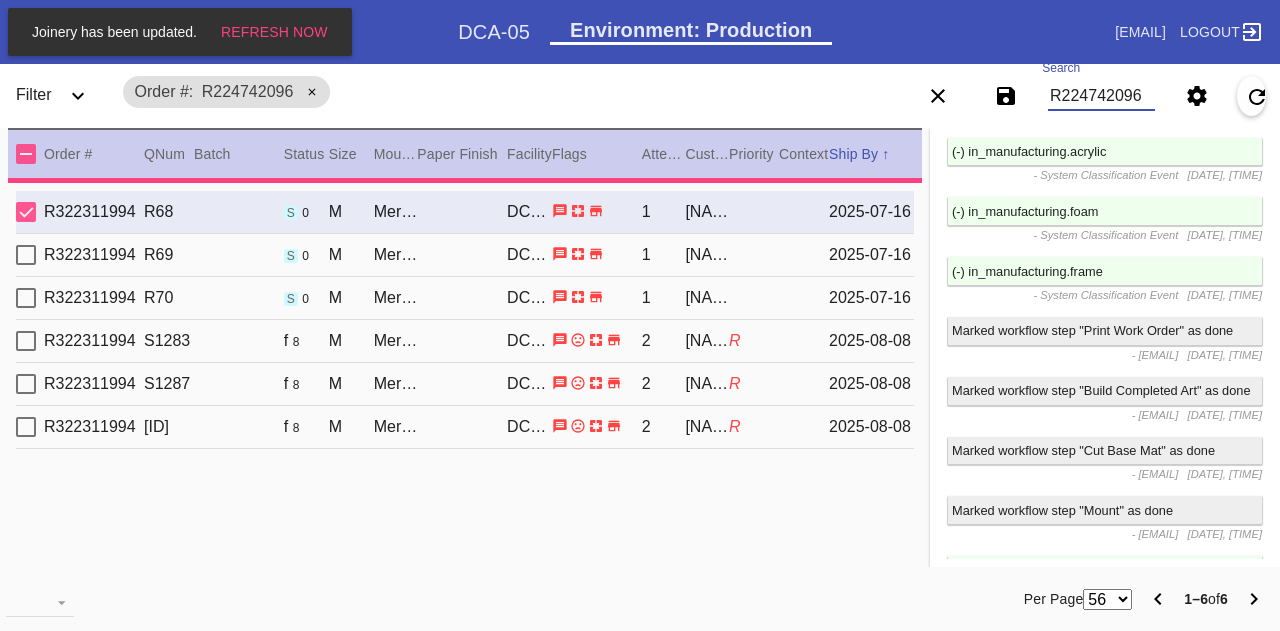 type on "R224742096" 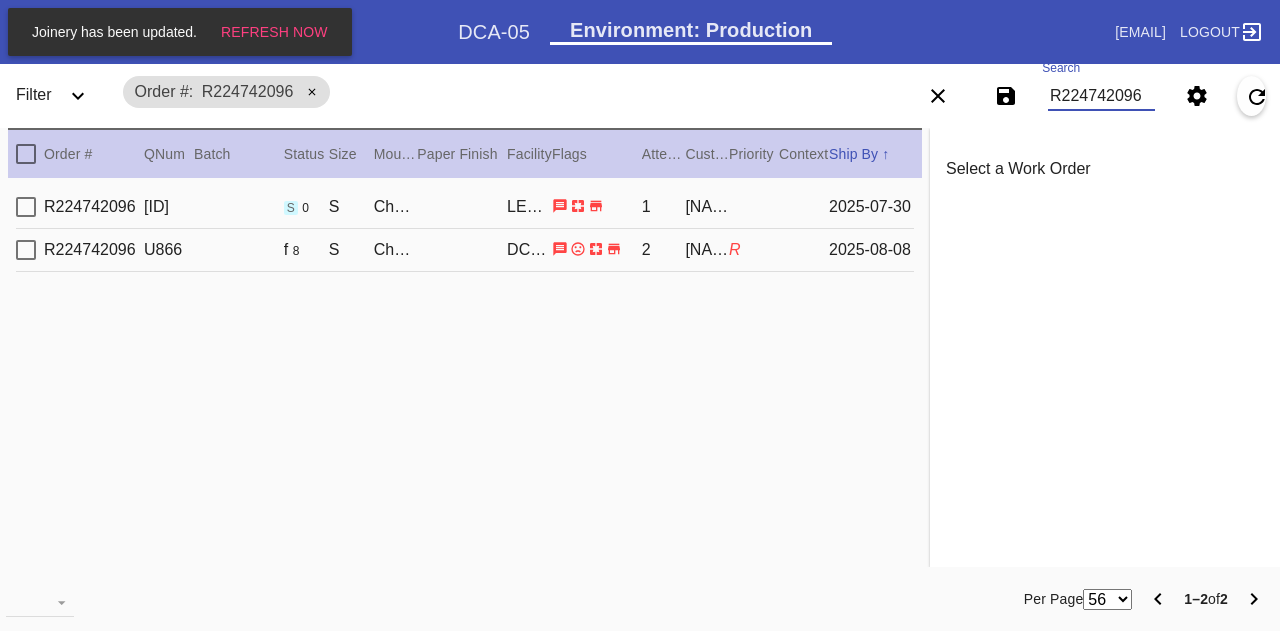 scroll, scrollTop: 0, scrollLeft: 0, axis: both 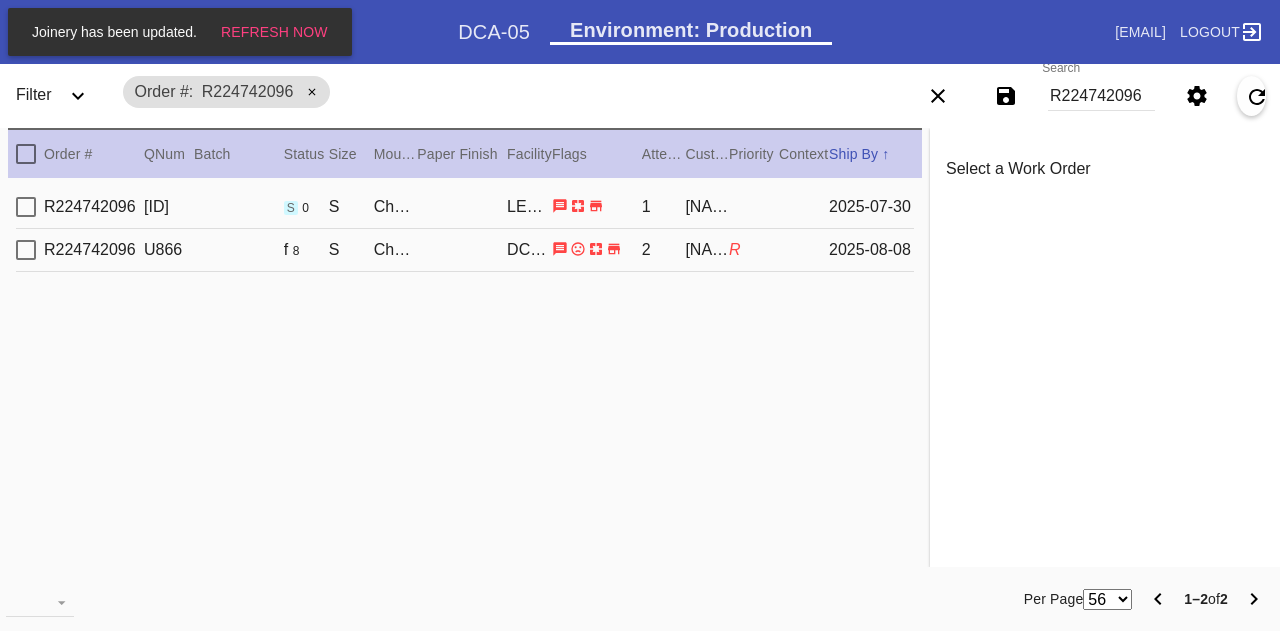 click on "R224742096 U182 s   0 S Cherry (Gallery) / White LEX-01 1 Ugur Ayvaz
2025-07-30" at bounding box center (465, 207) 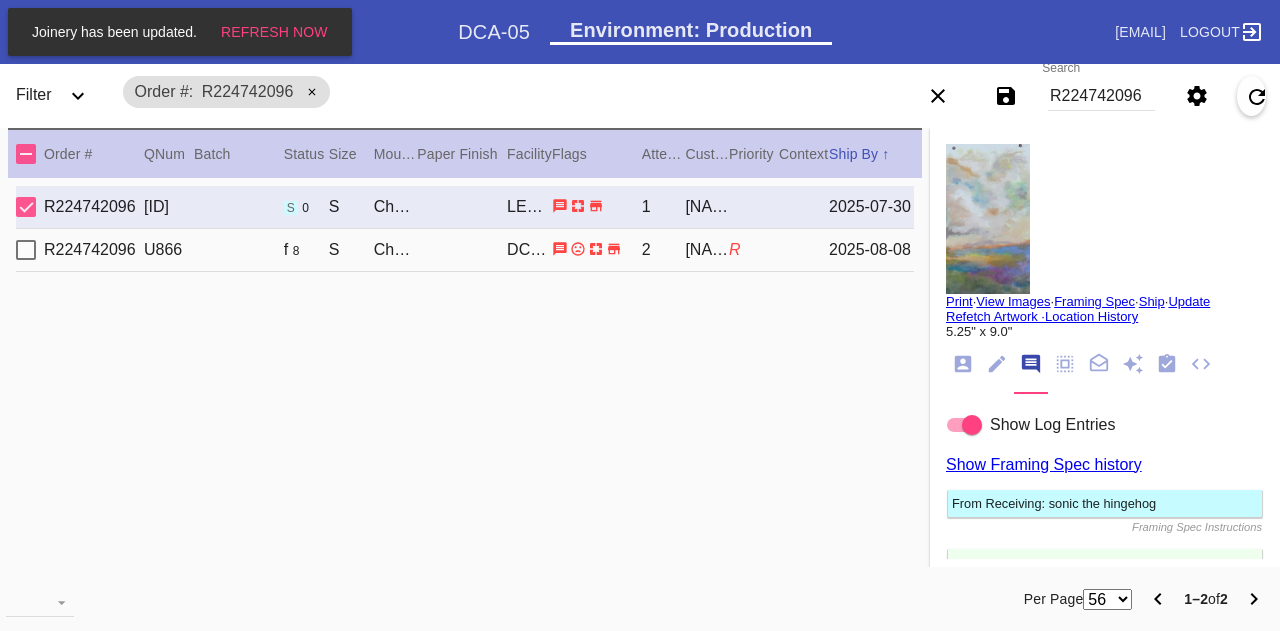 click on "Search R224742096" at bounding box center (1101, 96) 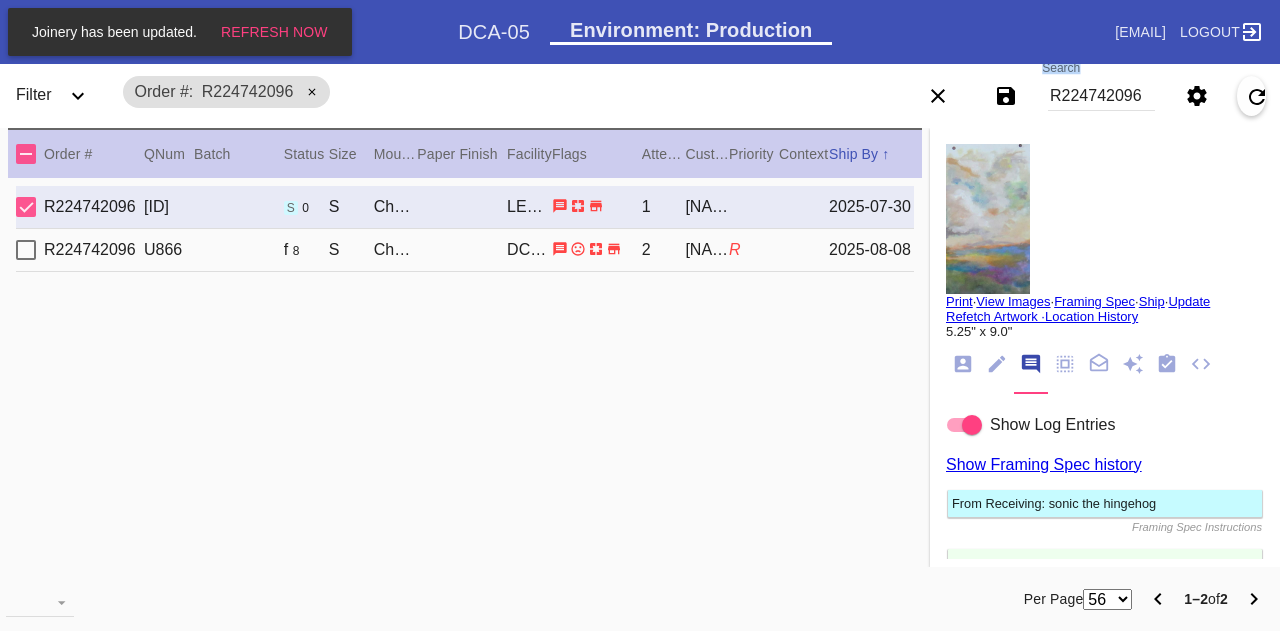 click on "Search R224742096" at bounding box center [1101, 96] 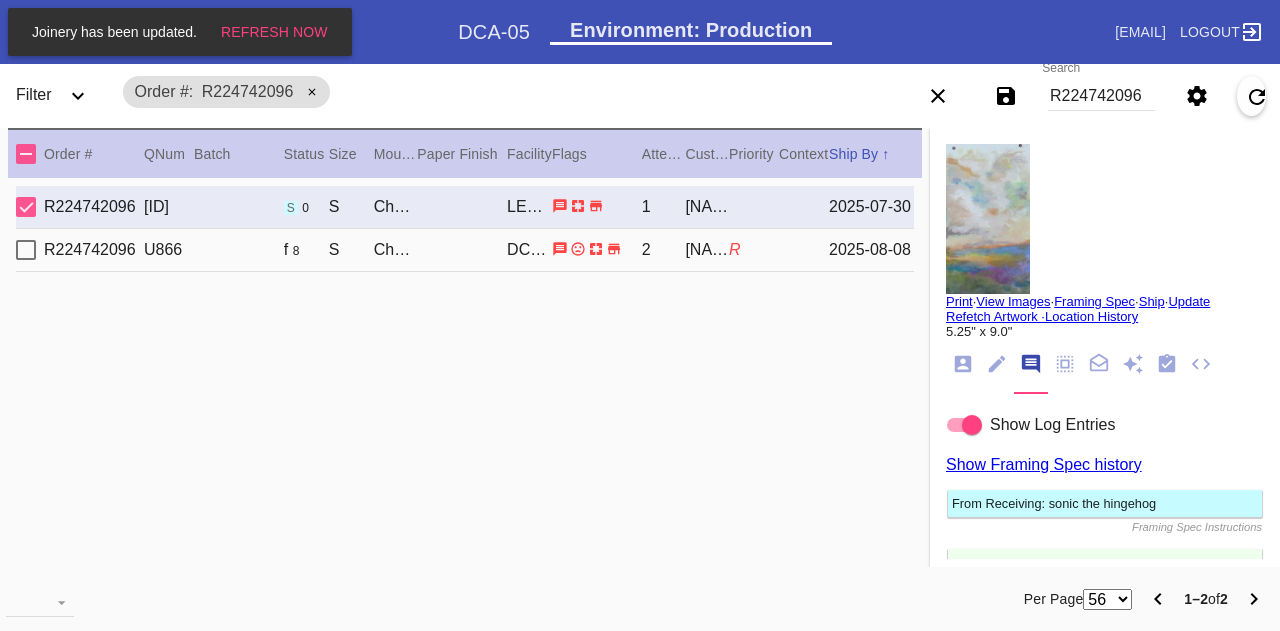 click on "R224742096" at bounding box center (1101, 96) 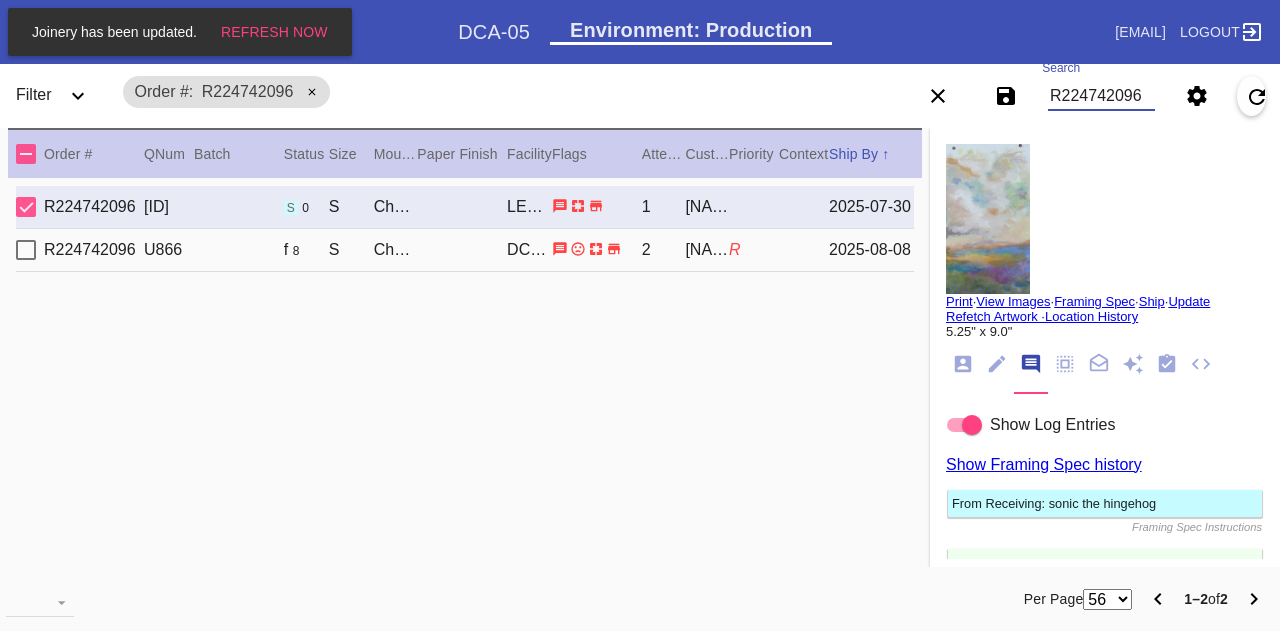 click on "R224742096" at bounding box center [1101, 96] 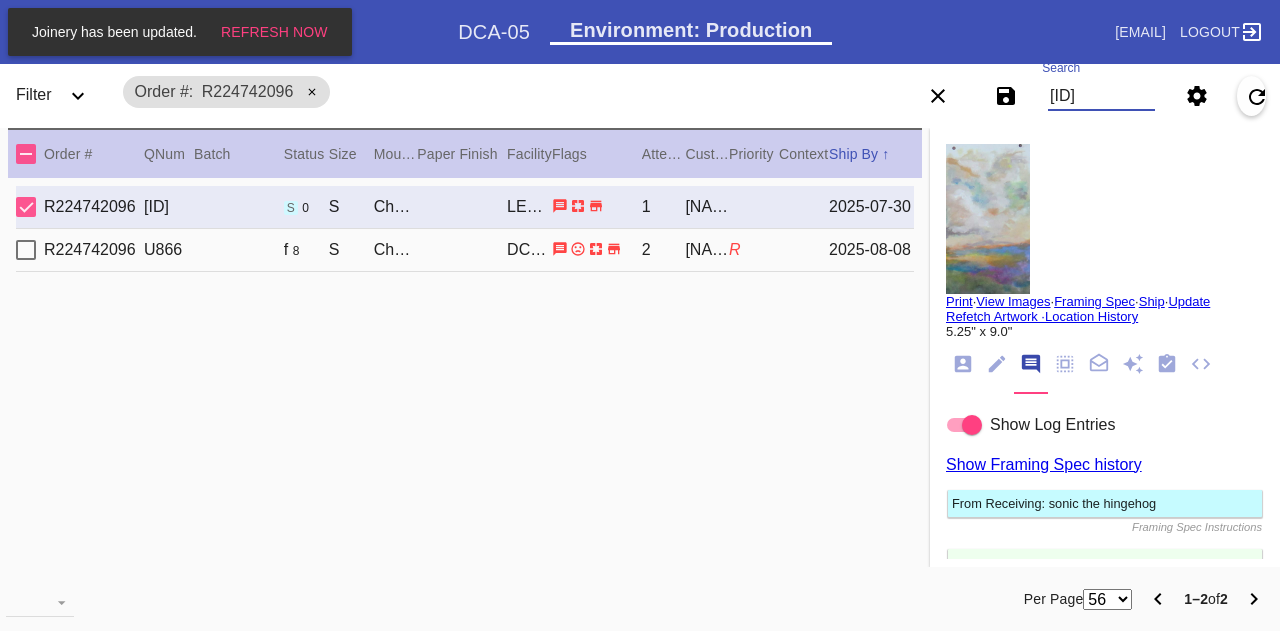 type on "R045611445" 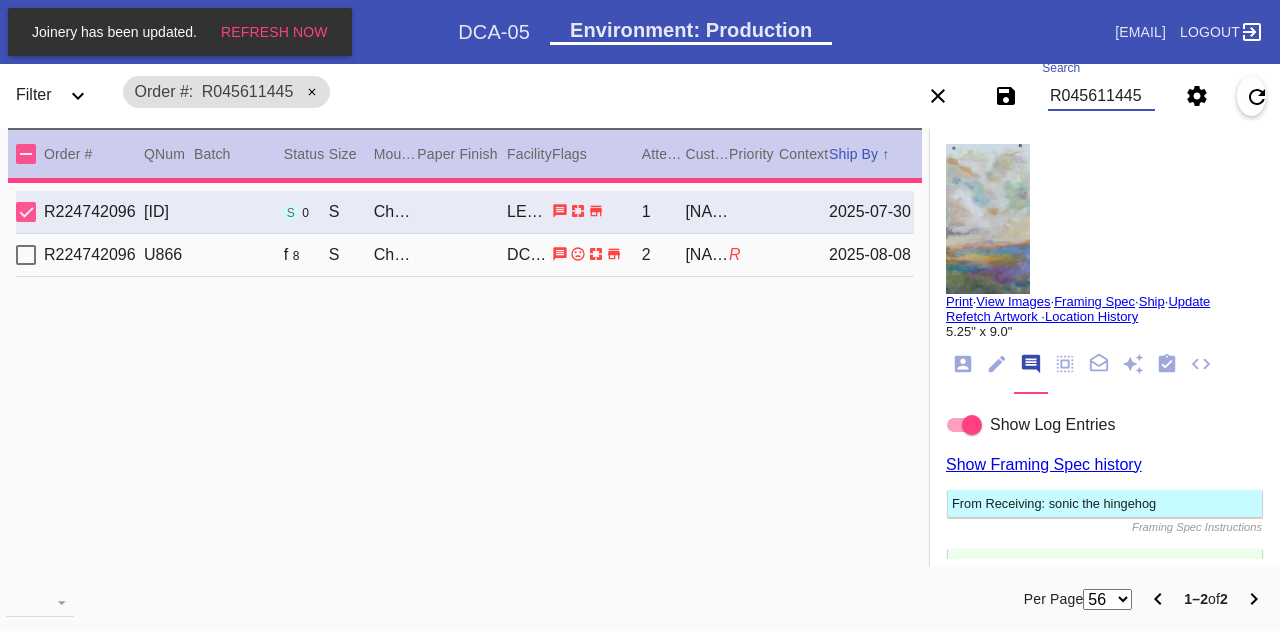 type 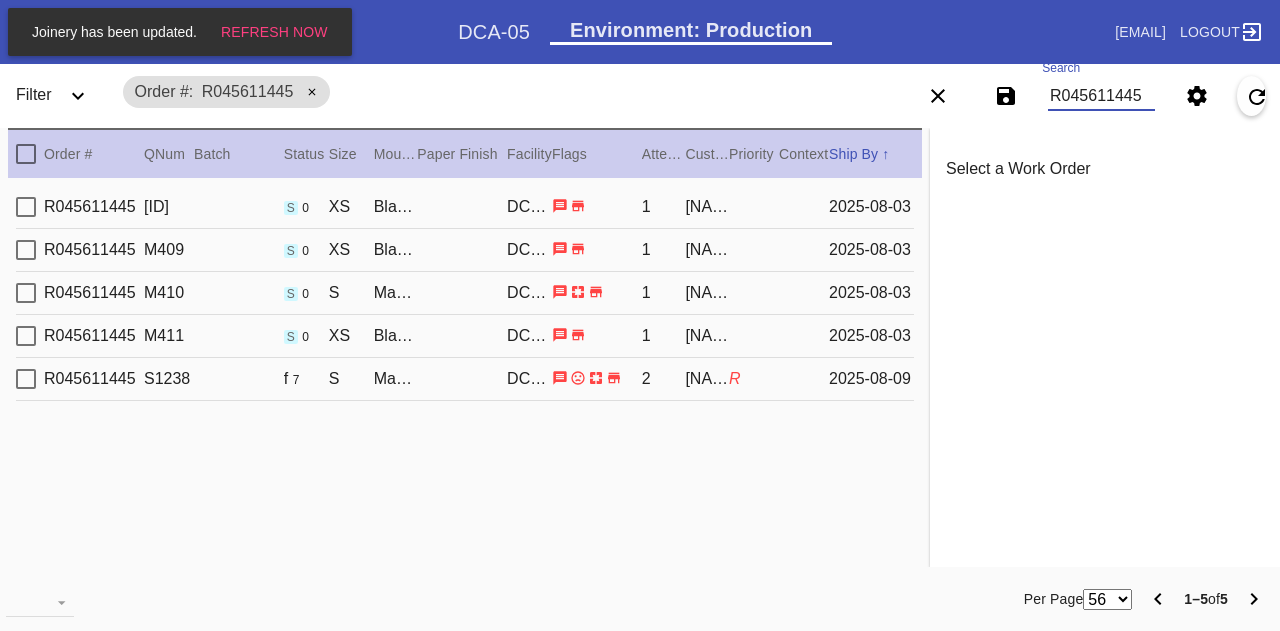 type on "R045611445" 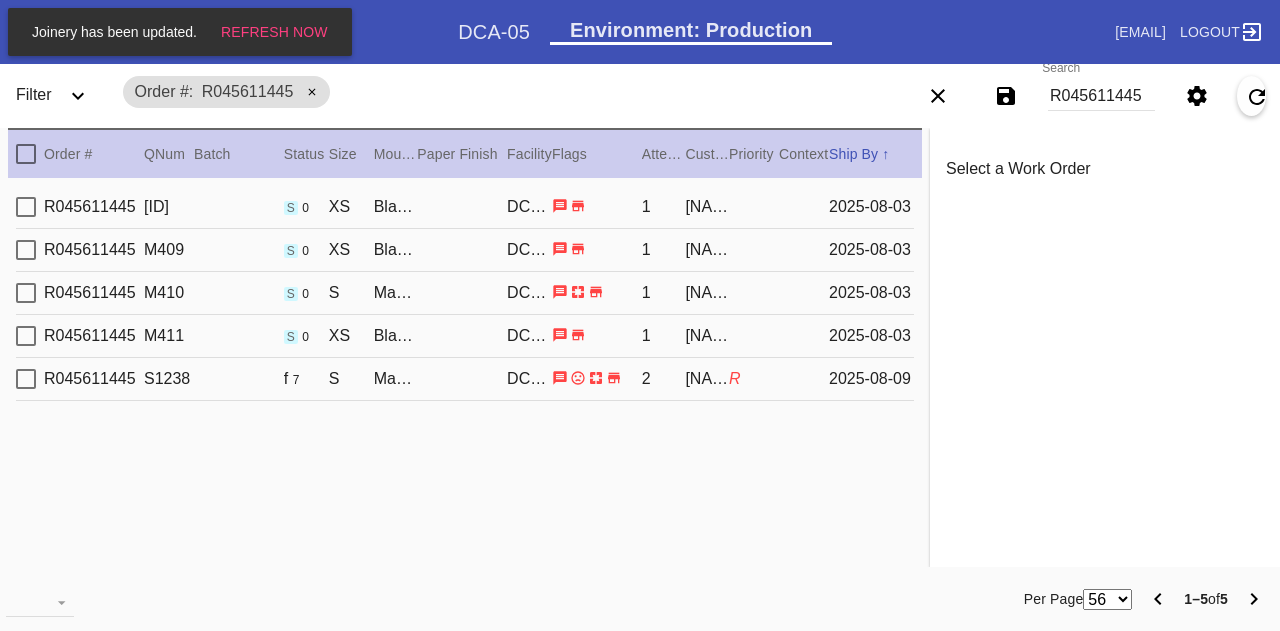 click on "R045611445 M411 s   0 XS Black Walnut Mini / Milk White DCA-05 1 Lizzie Ellis
2025-08-03" at bounding box center (465, 336) 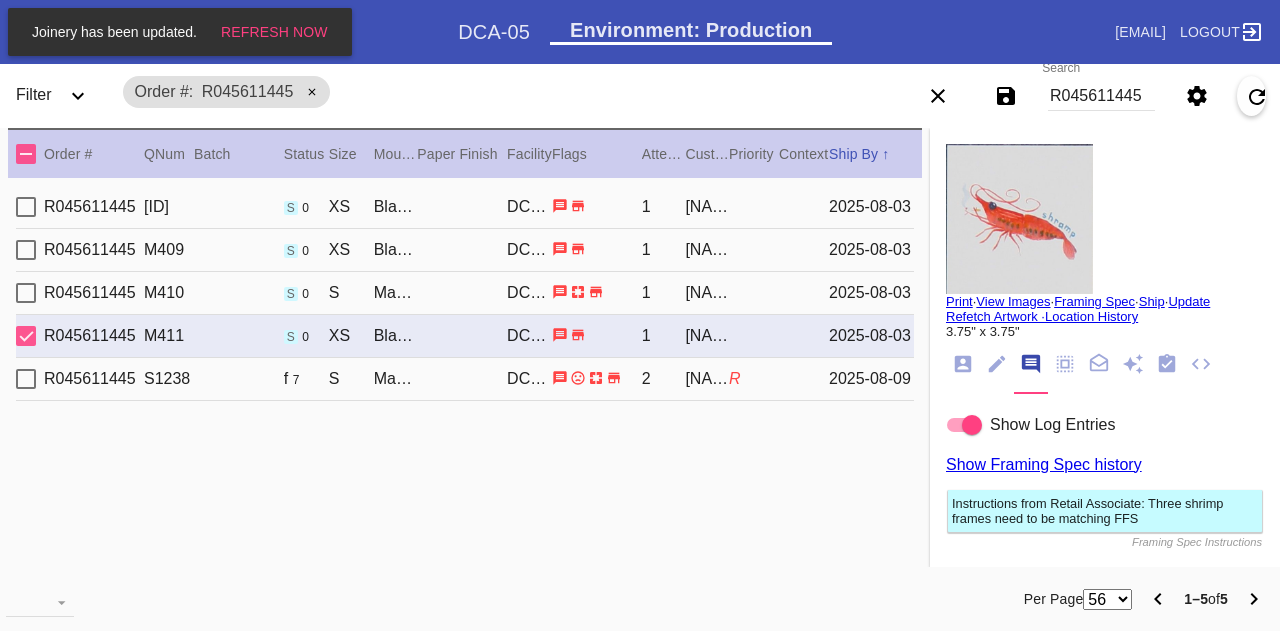 type on "1.5" 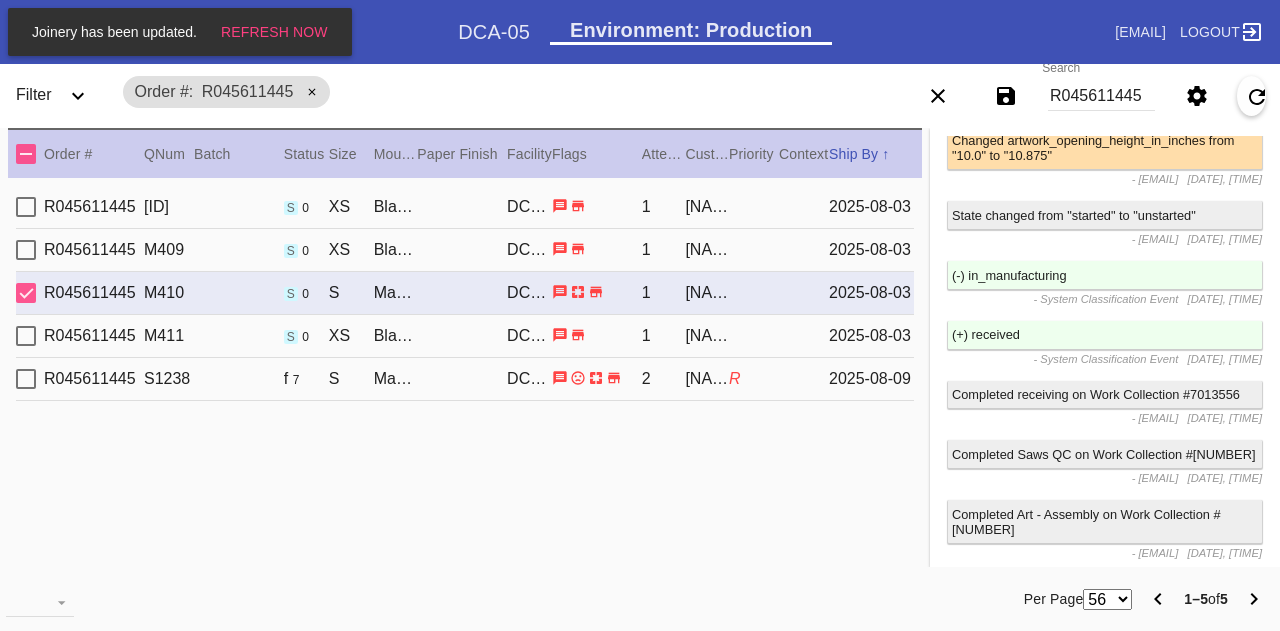 scroll, scrollTop: 3878, scrollLeft: 0, axis: vertical 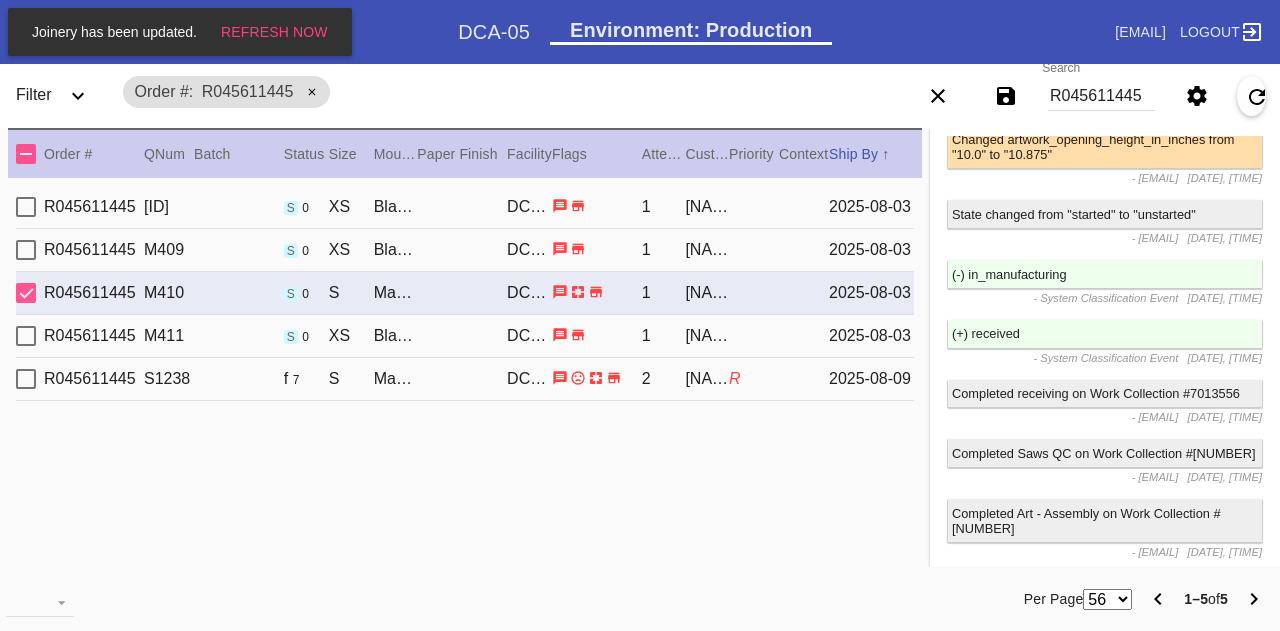 click on "- gabriel.herbaugh@fbstudio.co" at bounding box center (1155, 238) 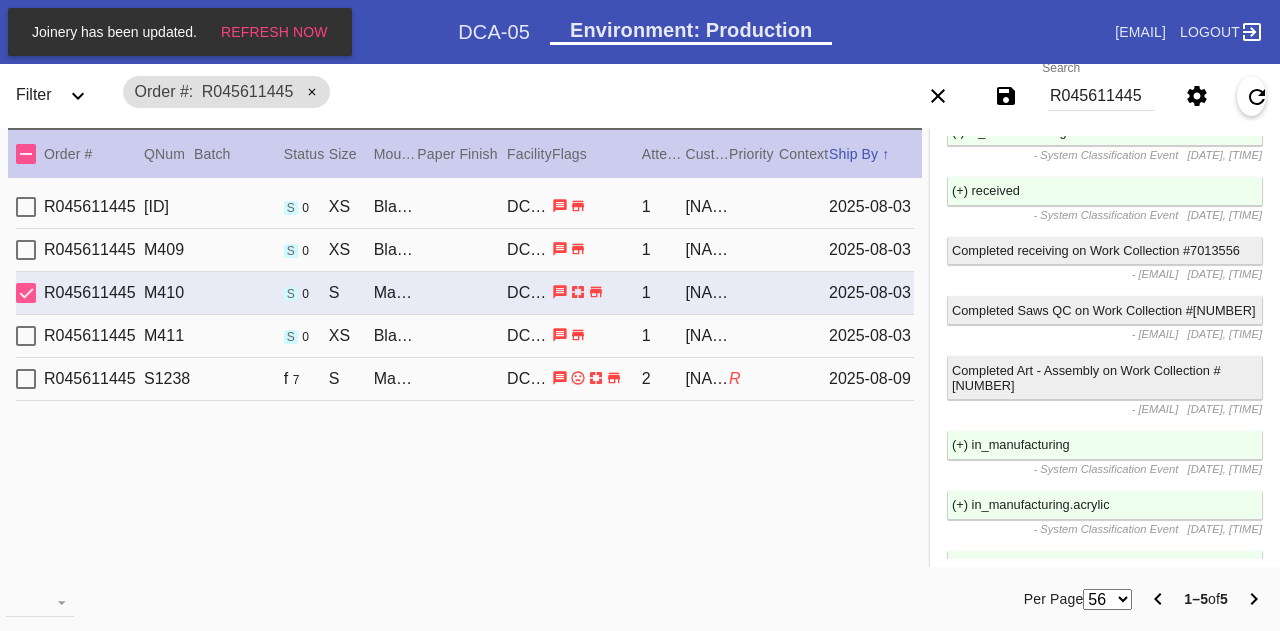 click on "(+) received" at bounding box center (1105, 191) 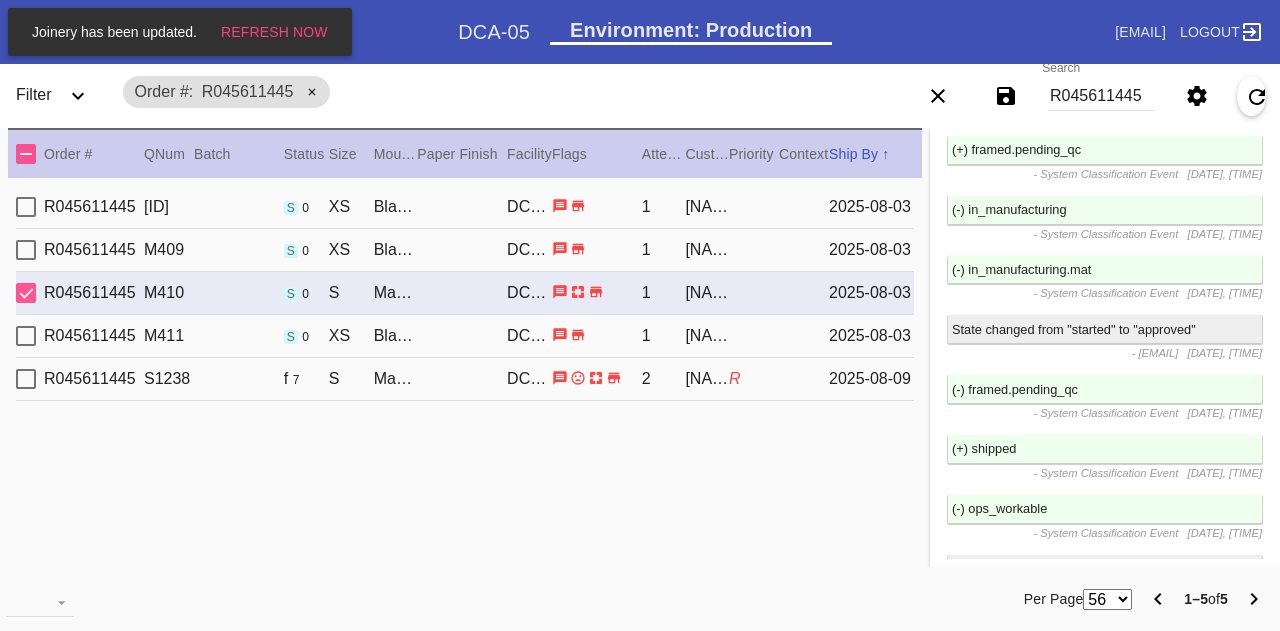 scroll, scrollTop: 5393, scrollLeft: 0, axis: vertical 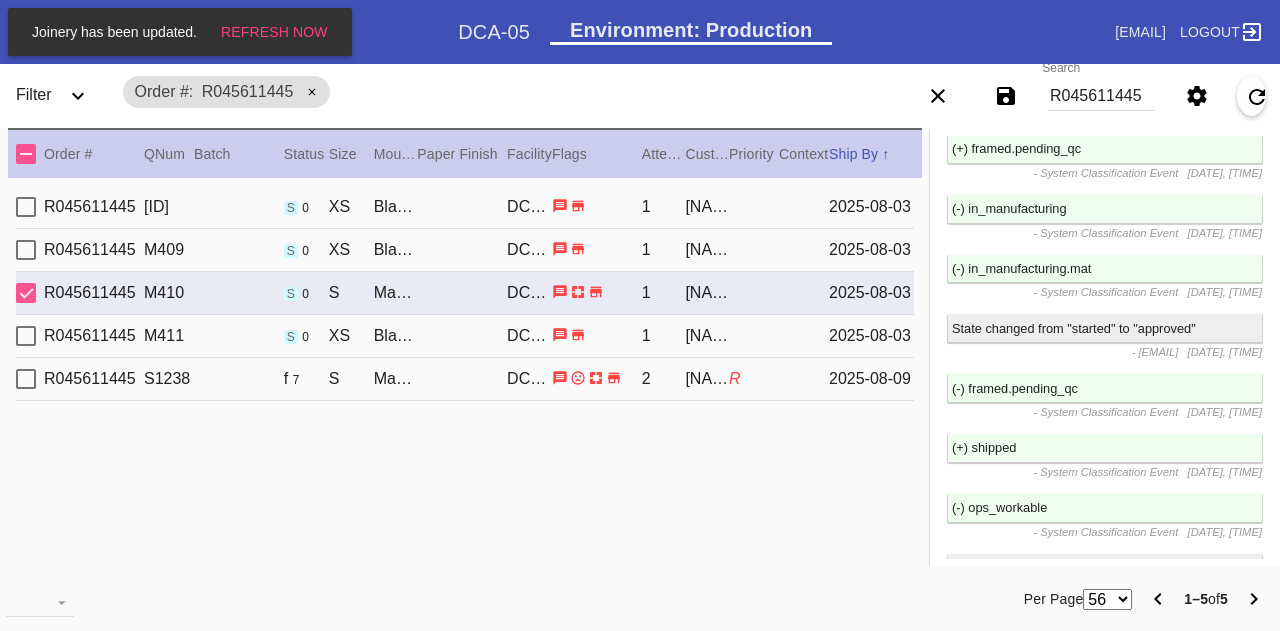click on "R045611445" at bounding box center [1101, 96] 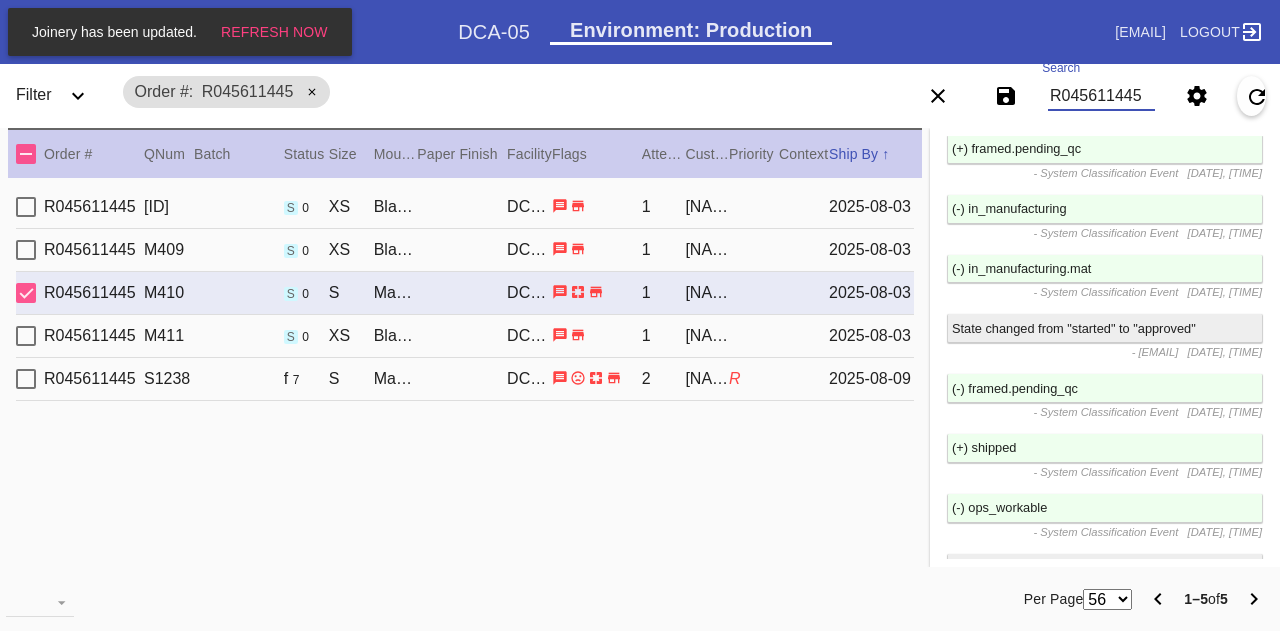 click on "R045611445" at bounding box center (1101, 96) 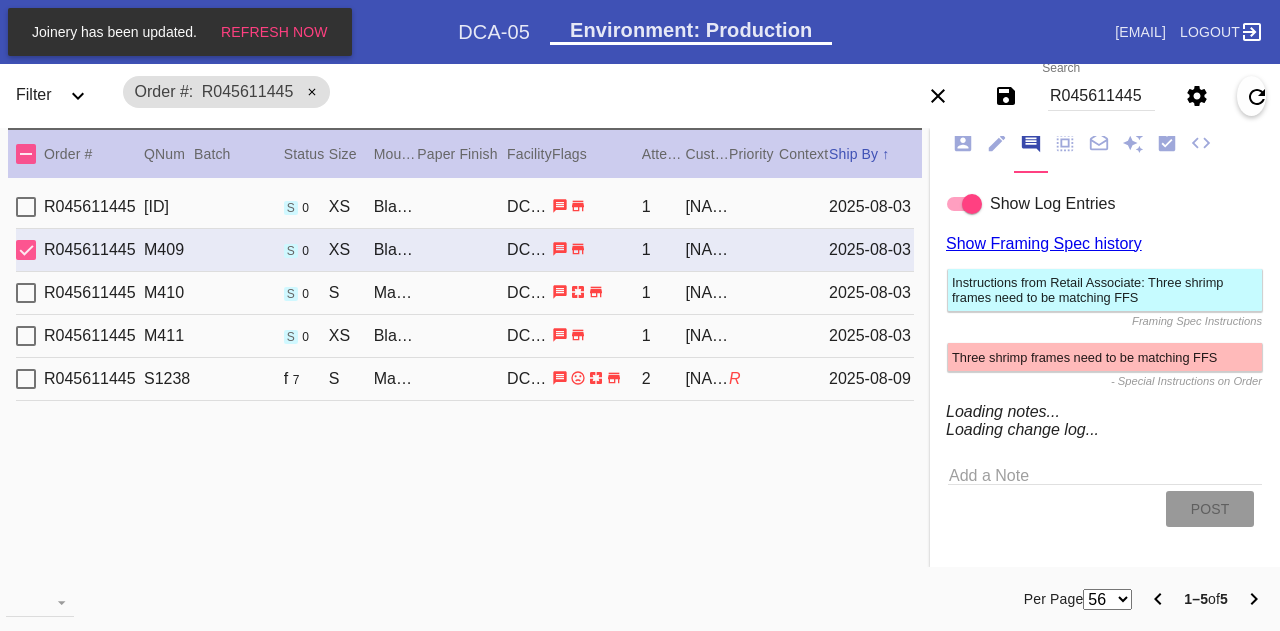 scroll, scrollTop: 0, scrollLeft: 0, axis: both 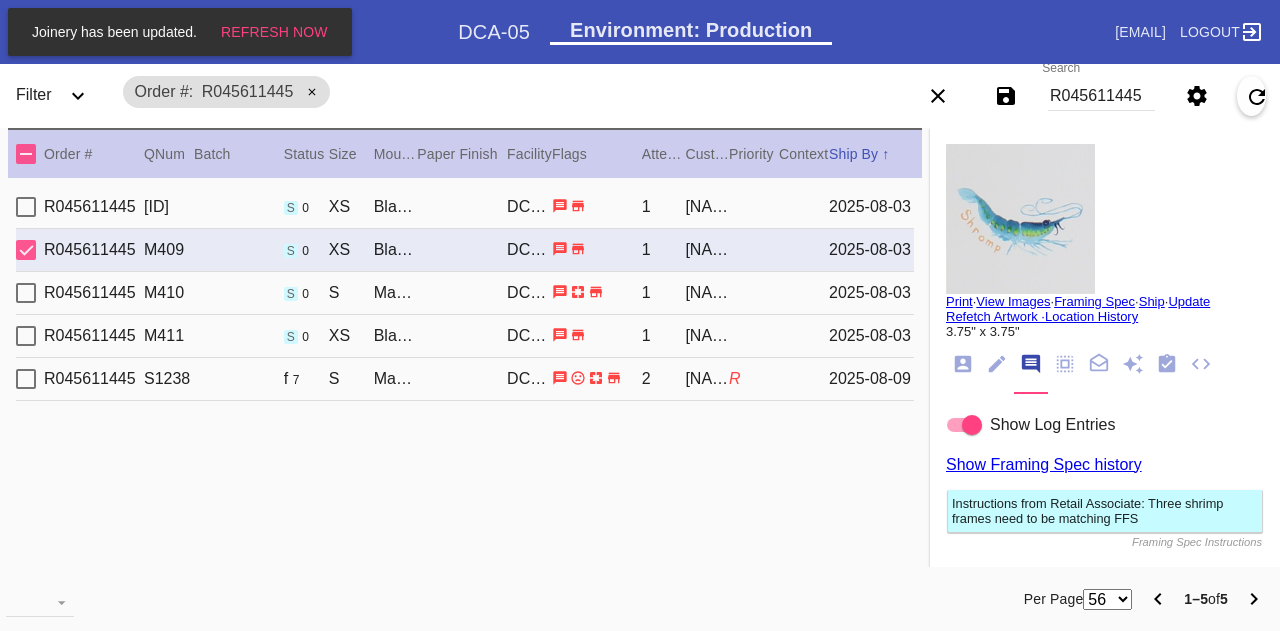 type on "Faint line T edge NP7/30" 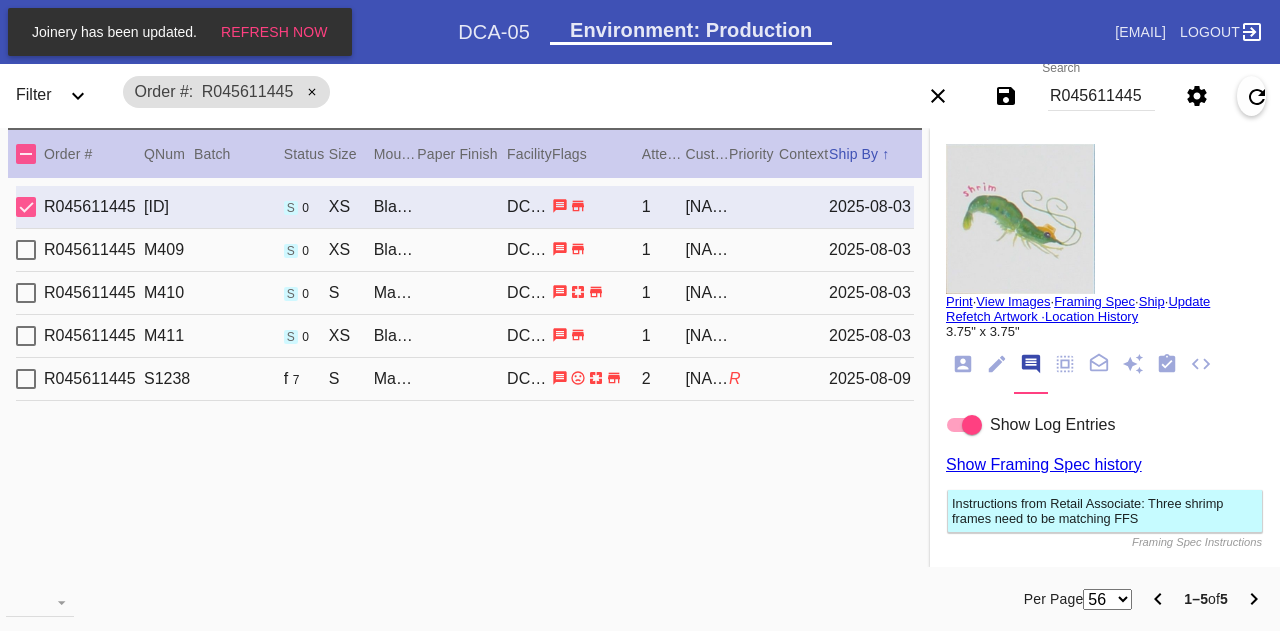 click on "R045611445" at bounding box center (1101, 96) 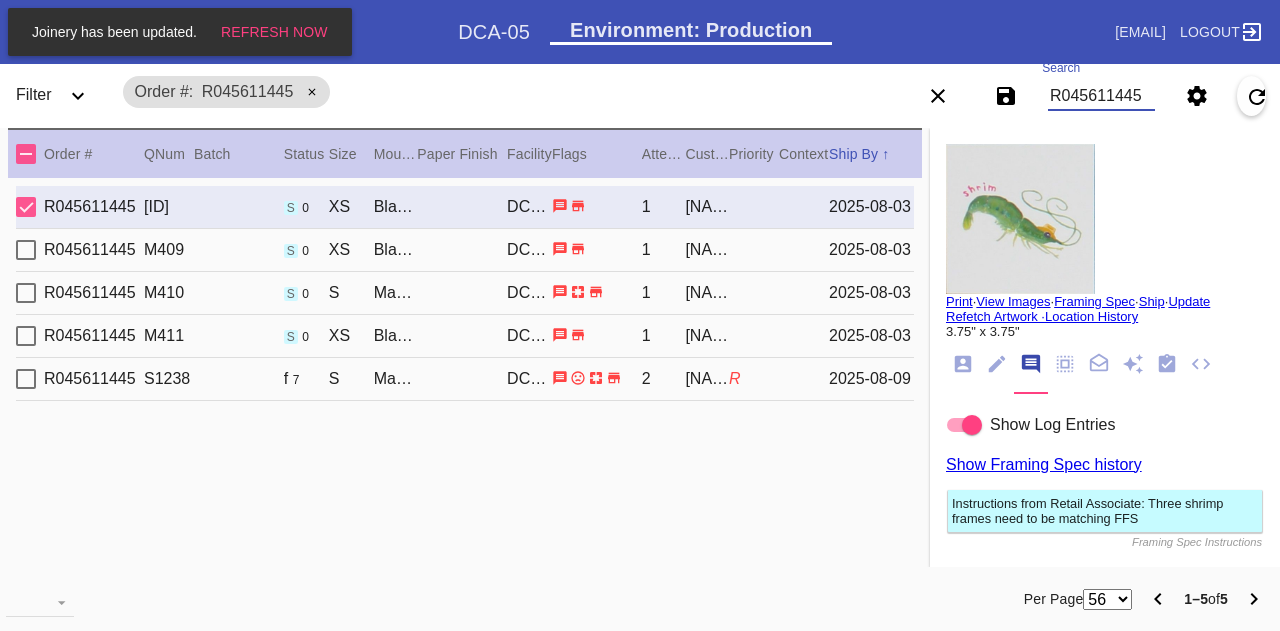click on "R045611445" at bounding box center [1101, 96] 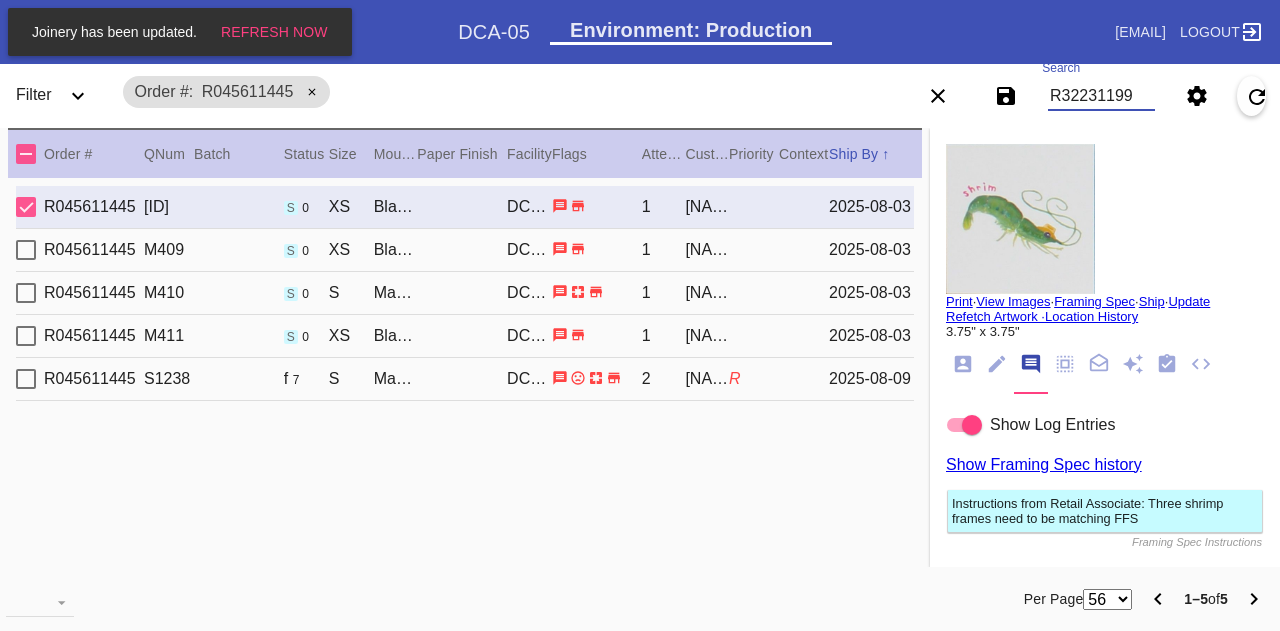 type on "R322311994" 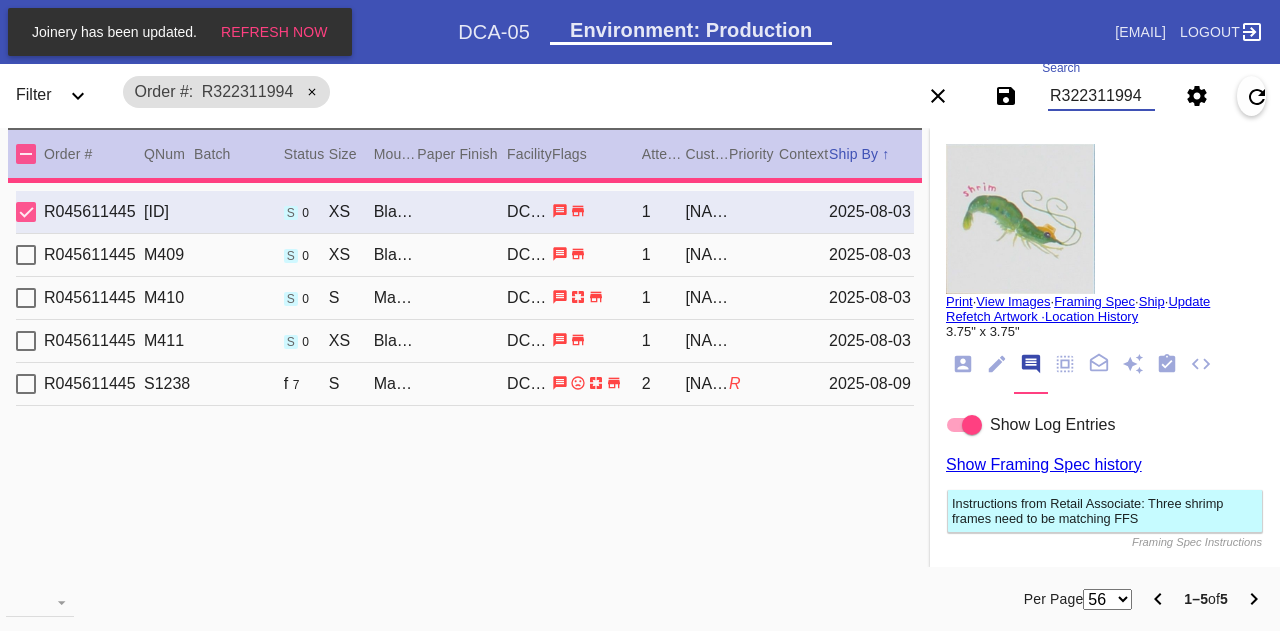 type 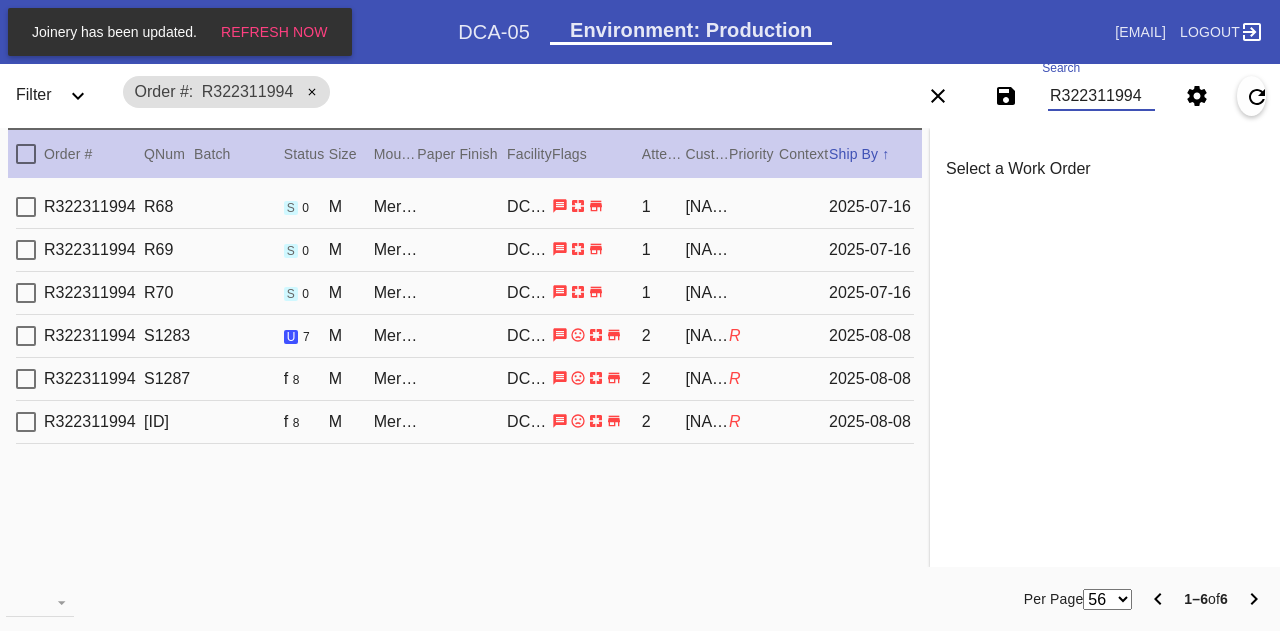 type on "R322311994" 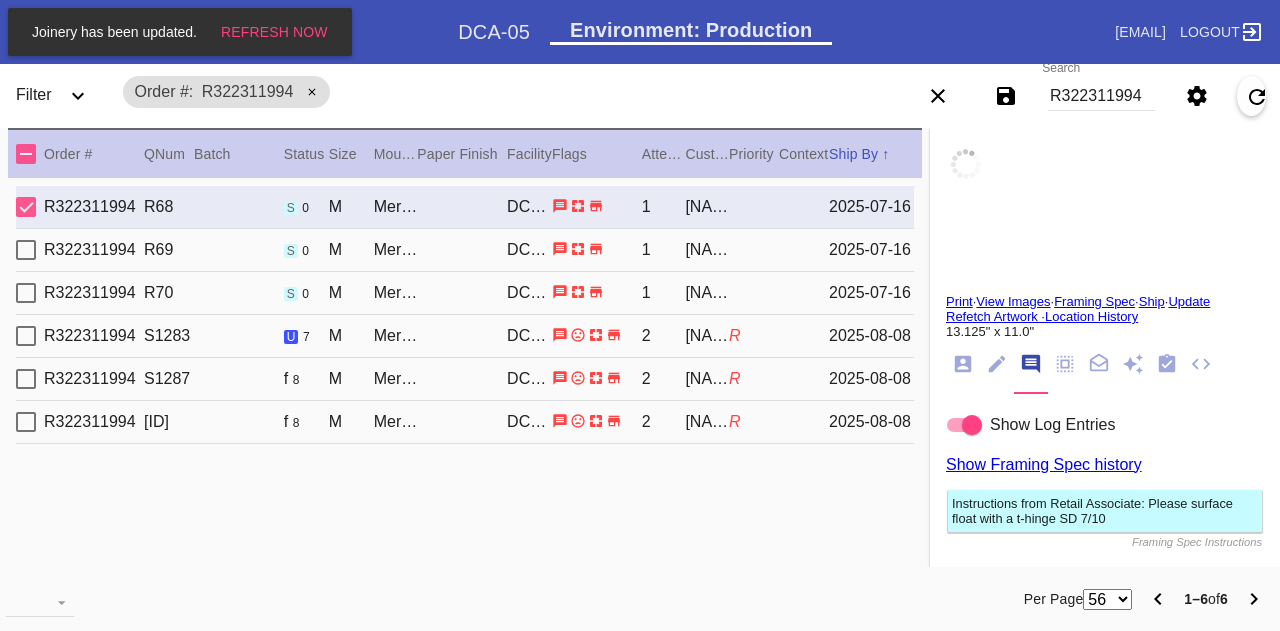 type on "0.5" 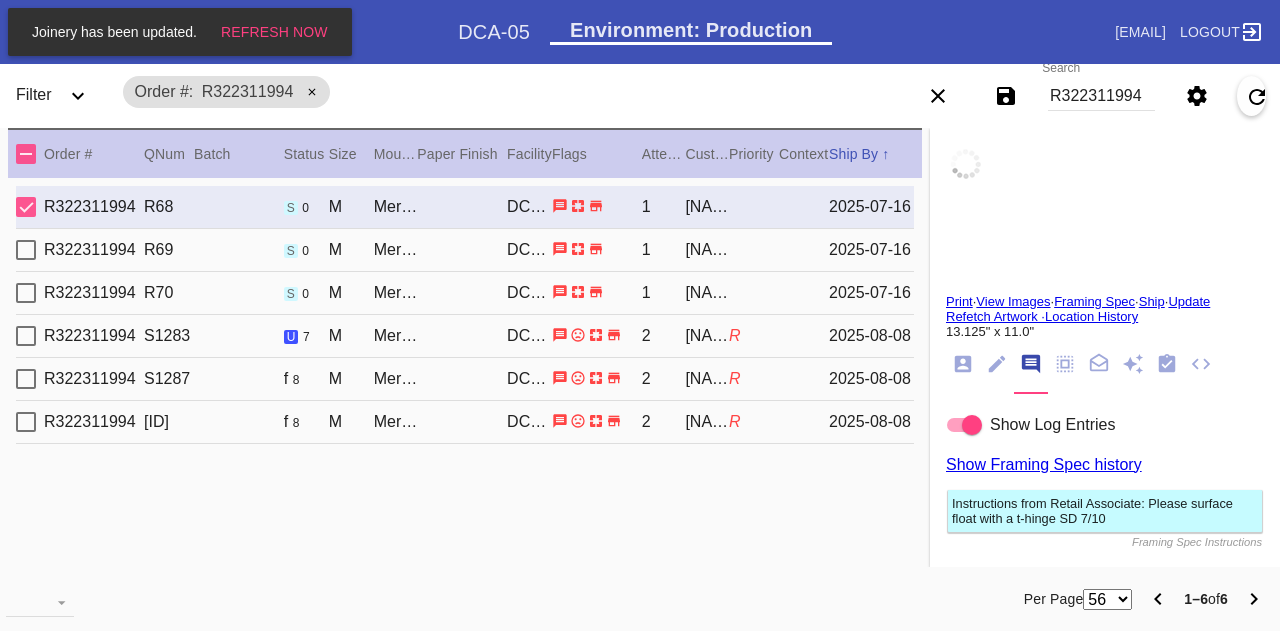 type on "0.5" 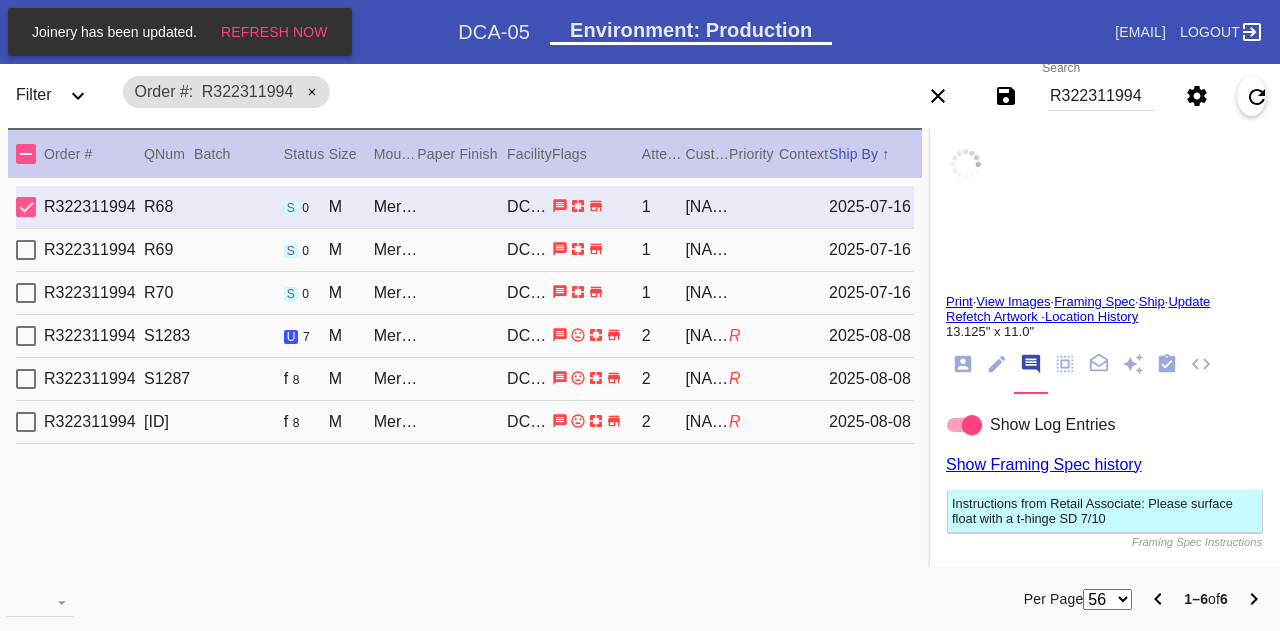 type on "0.5" 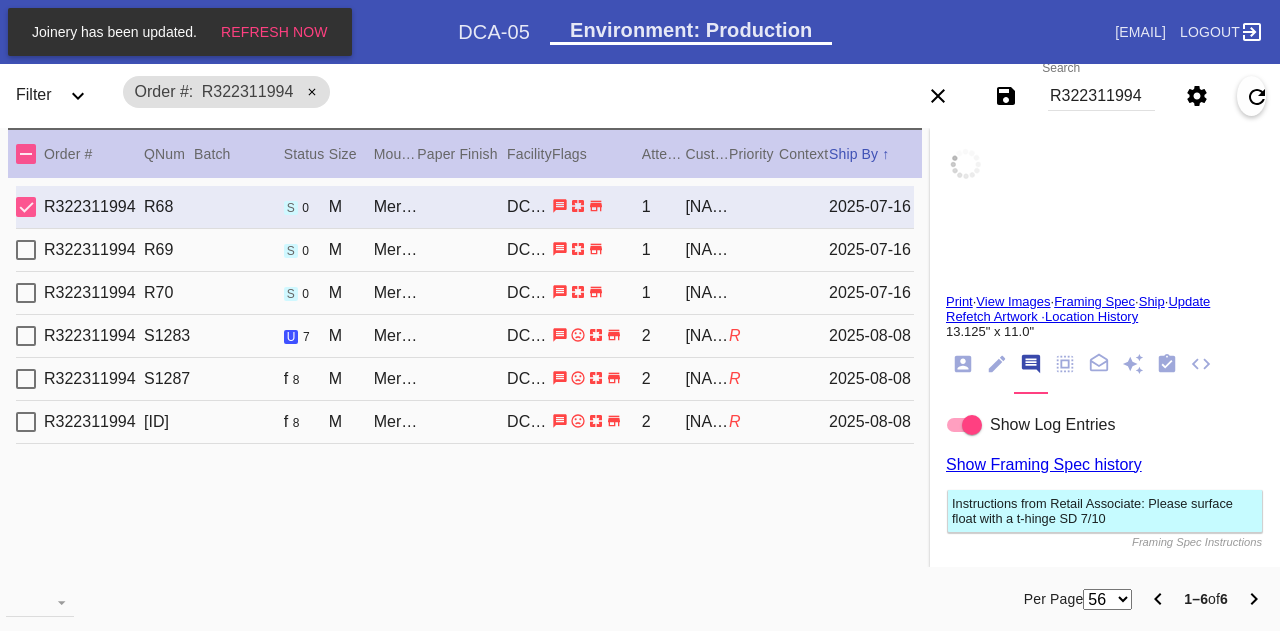 type on "0.5" 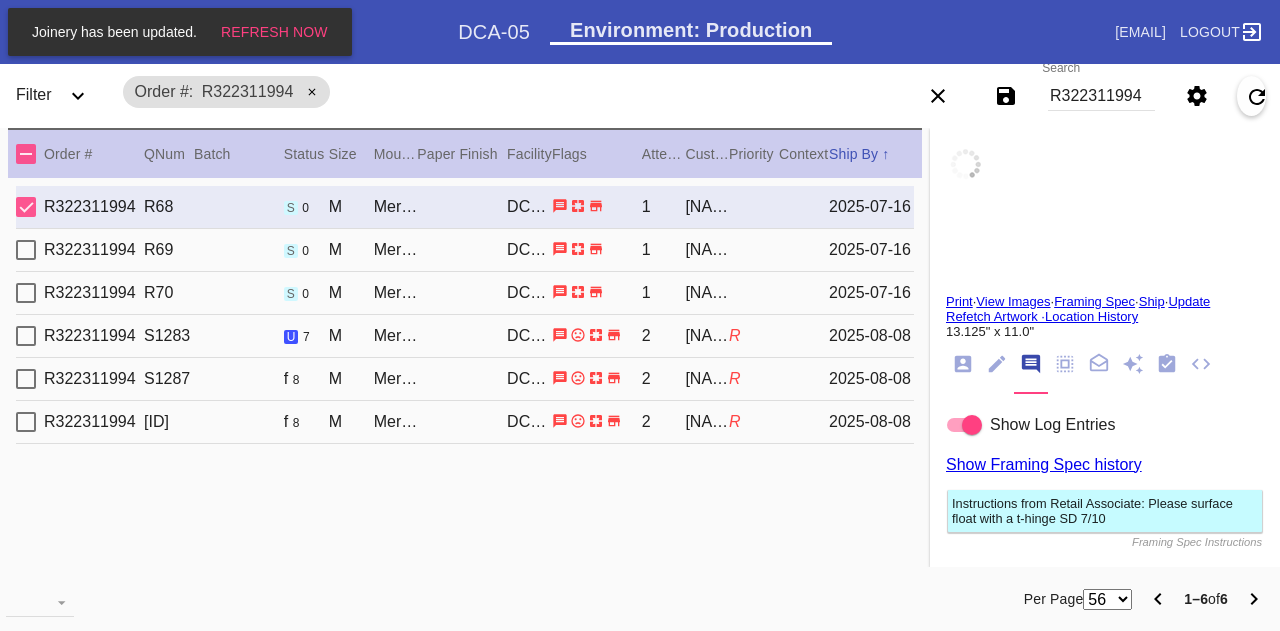 type on "0.1875" 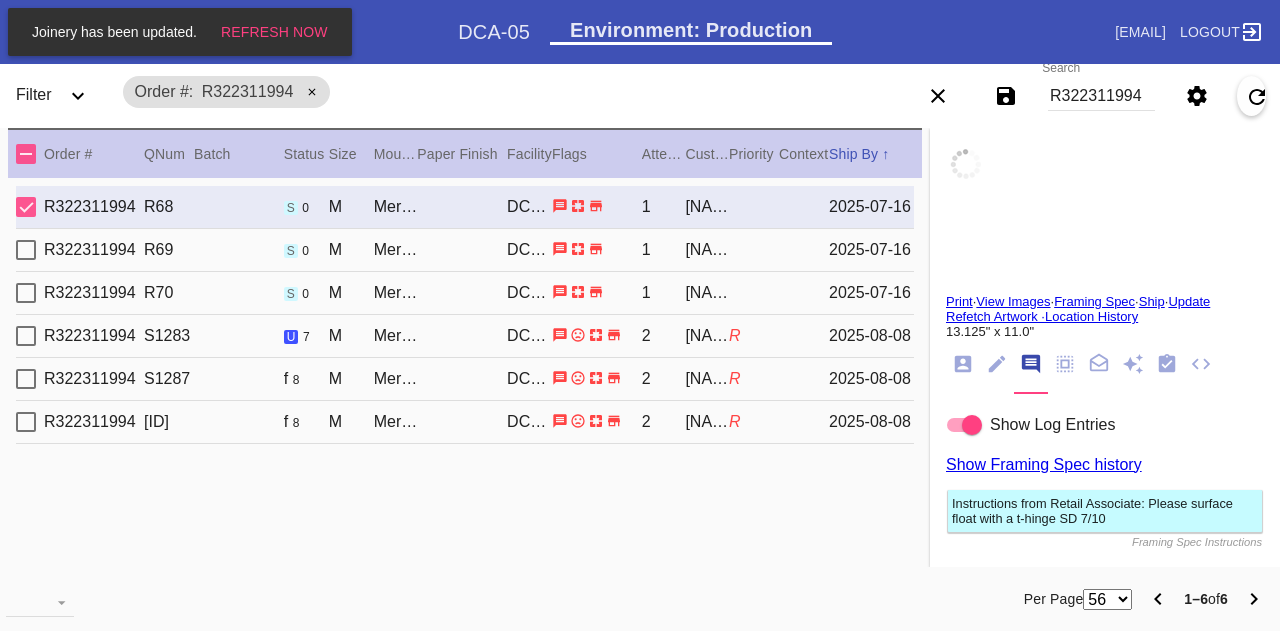 type on "13.125" 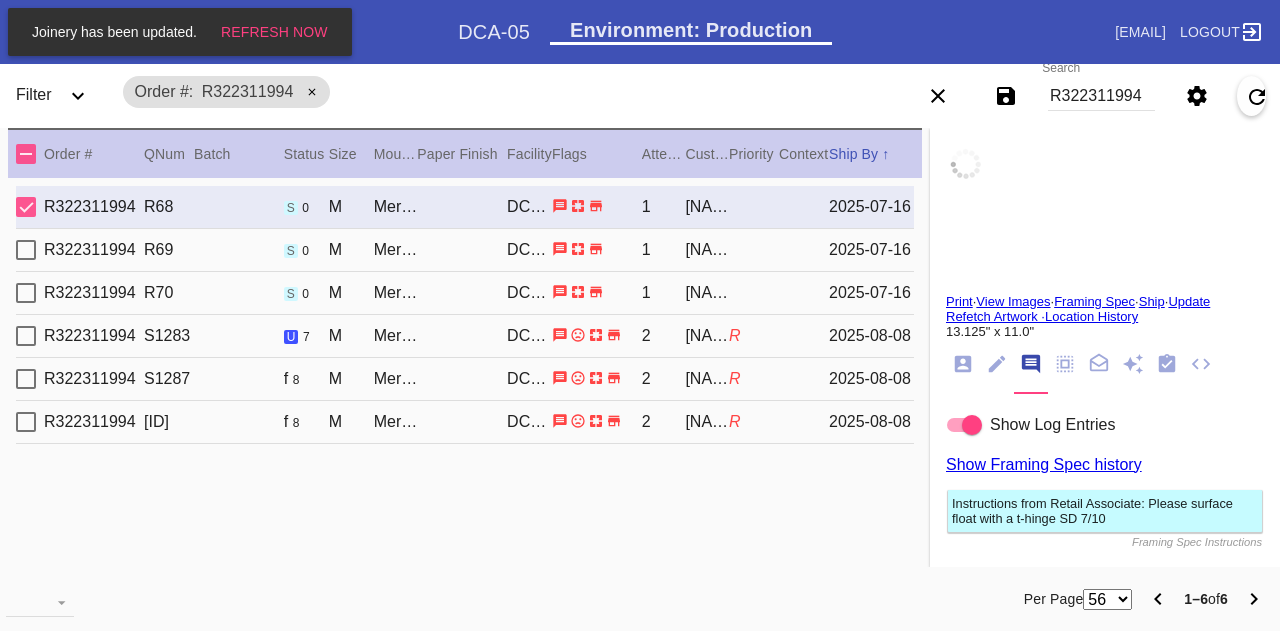 type on "11.0" 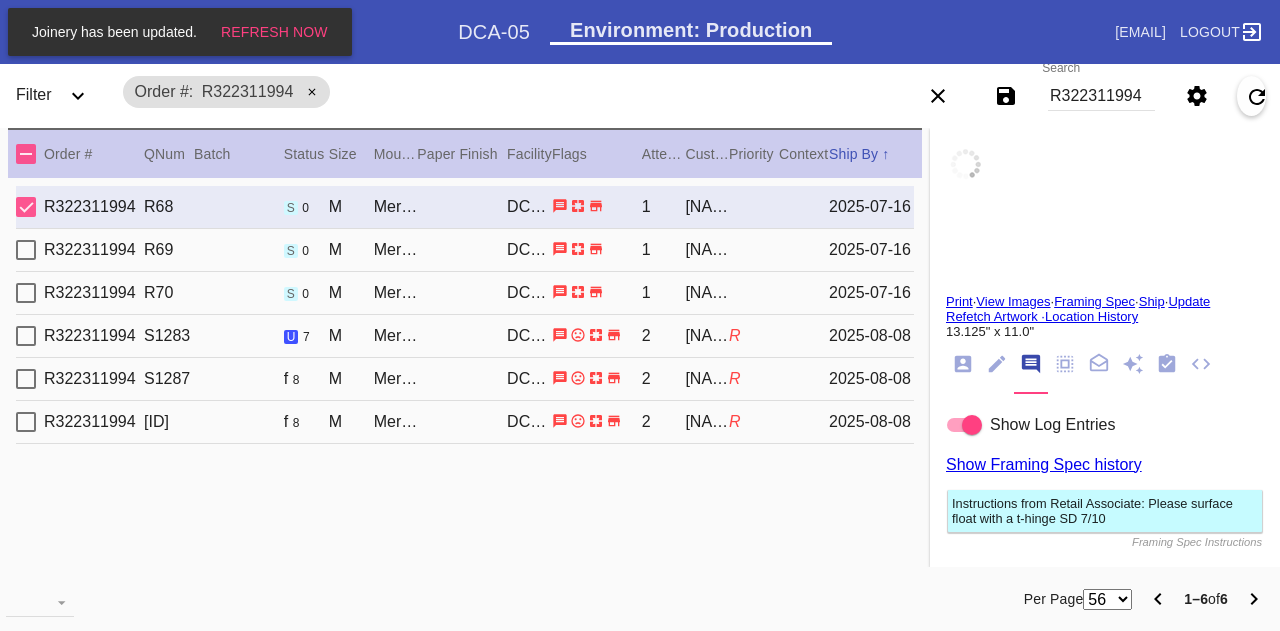 type on "Dirt smudges throughout white borders. Big speck left bottom border. Pencil marks and specks left top border. Scratch marks throughout border's edges." 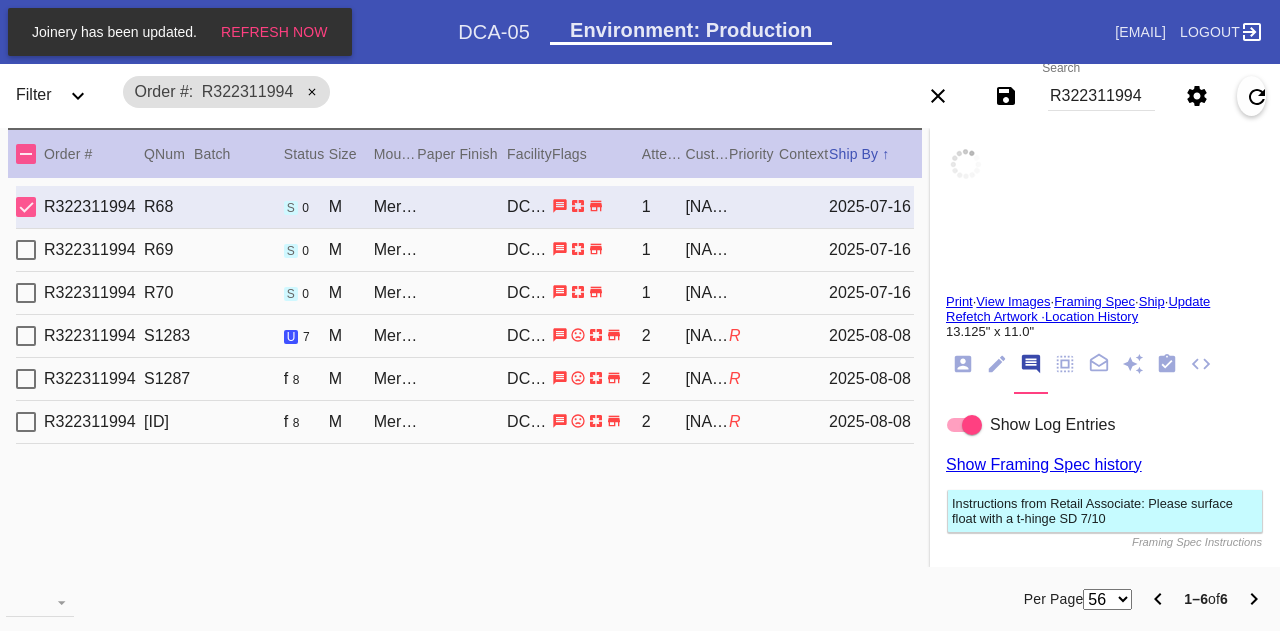 type on "8/5/2025" 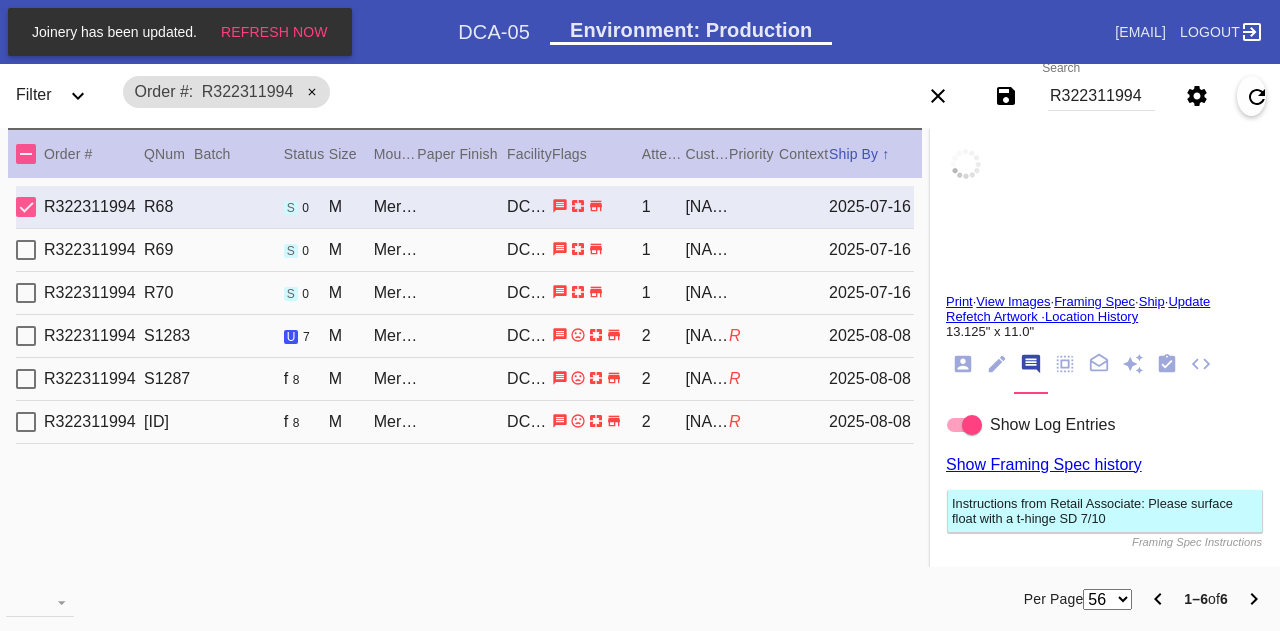 type on "7/14/2025" 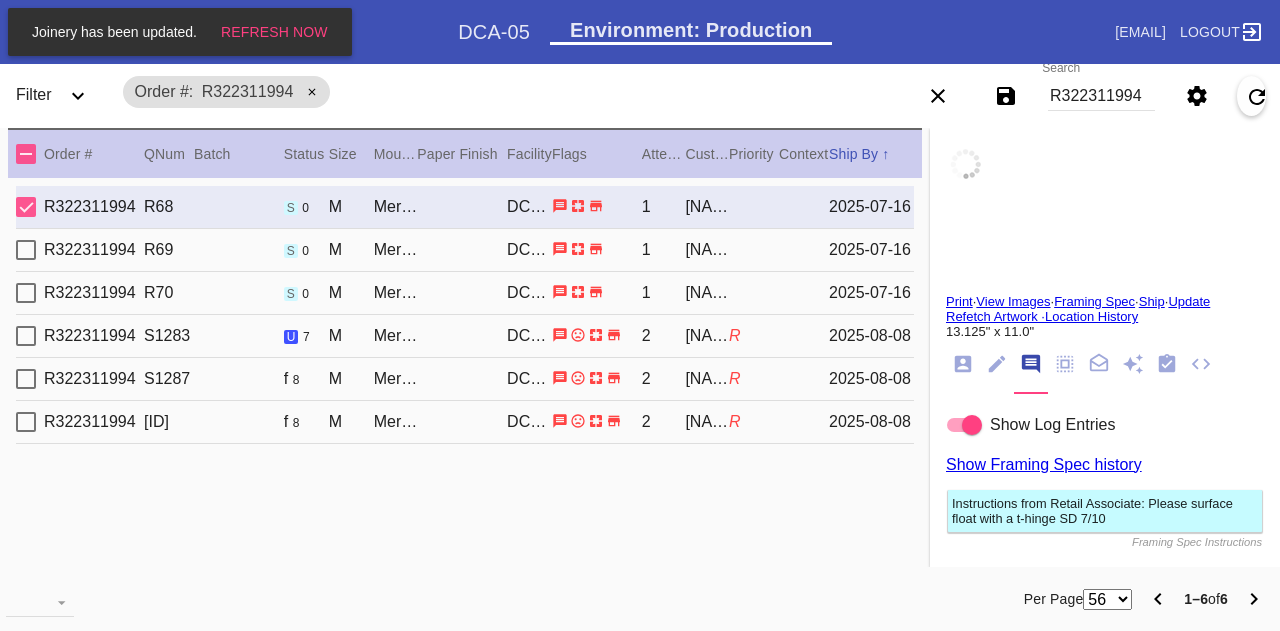 type on "7/16/2025" 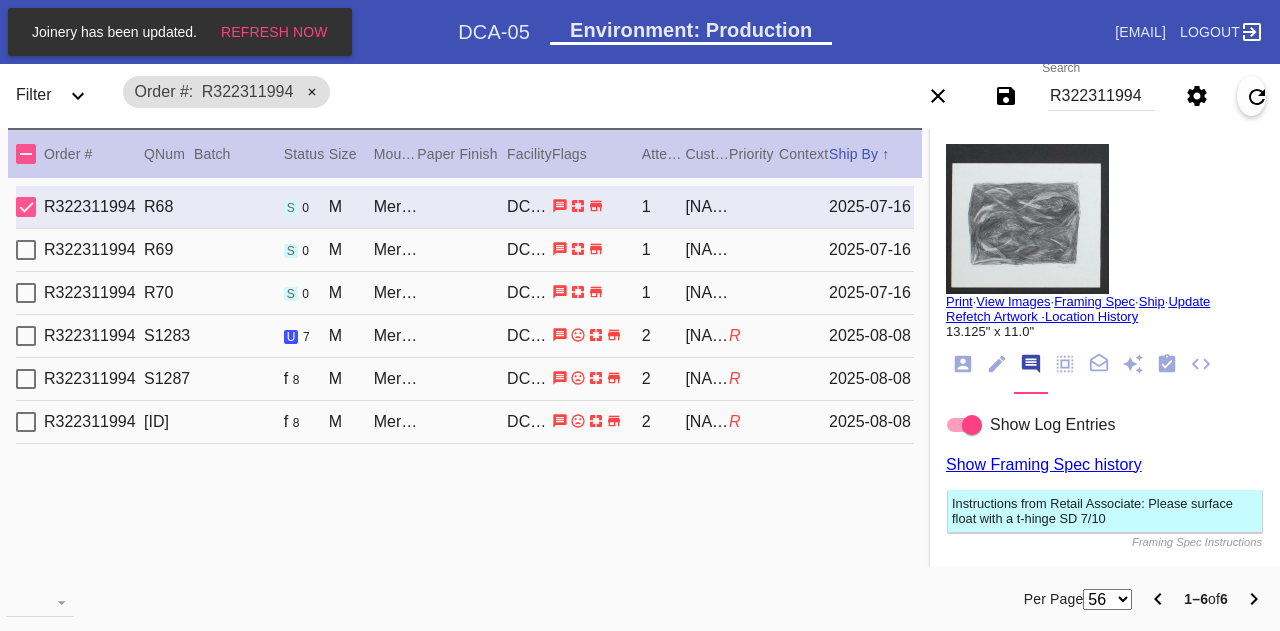 type on "12.0" 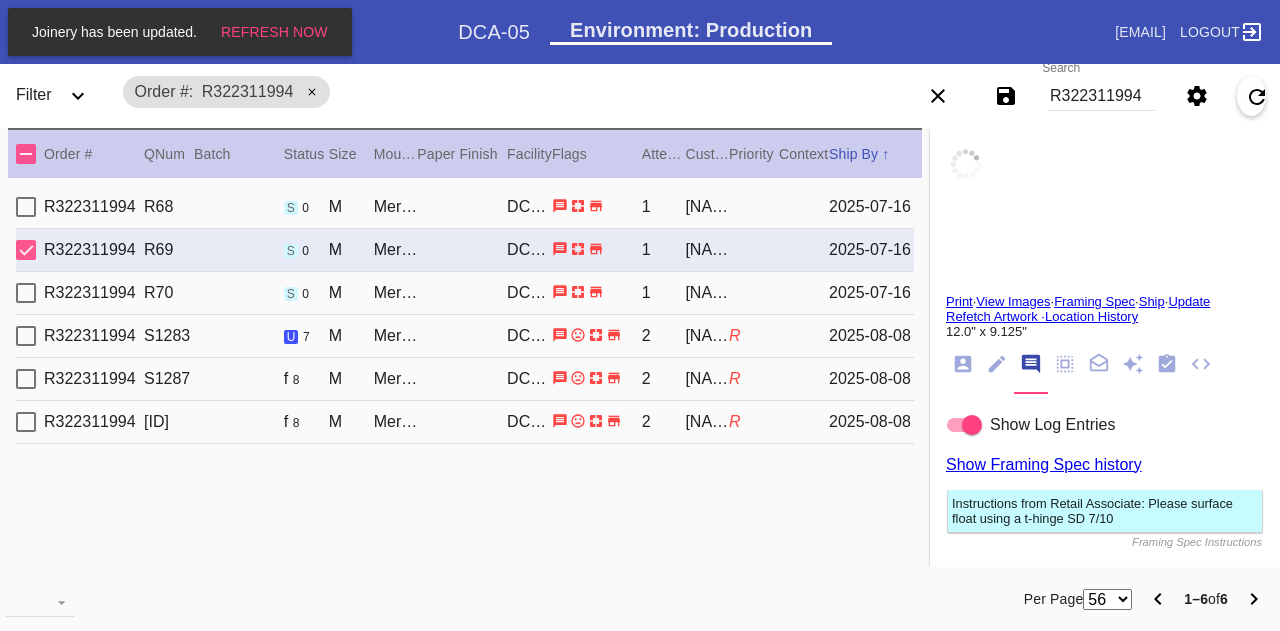 scroll, scrollTop: 22, scrollLeft: 0, axis: vertical 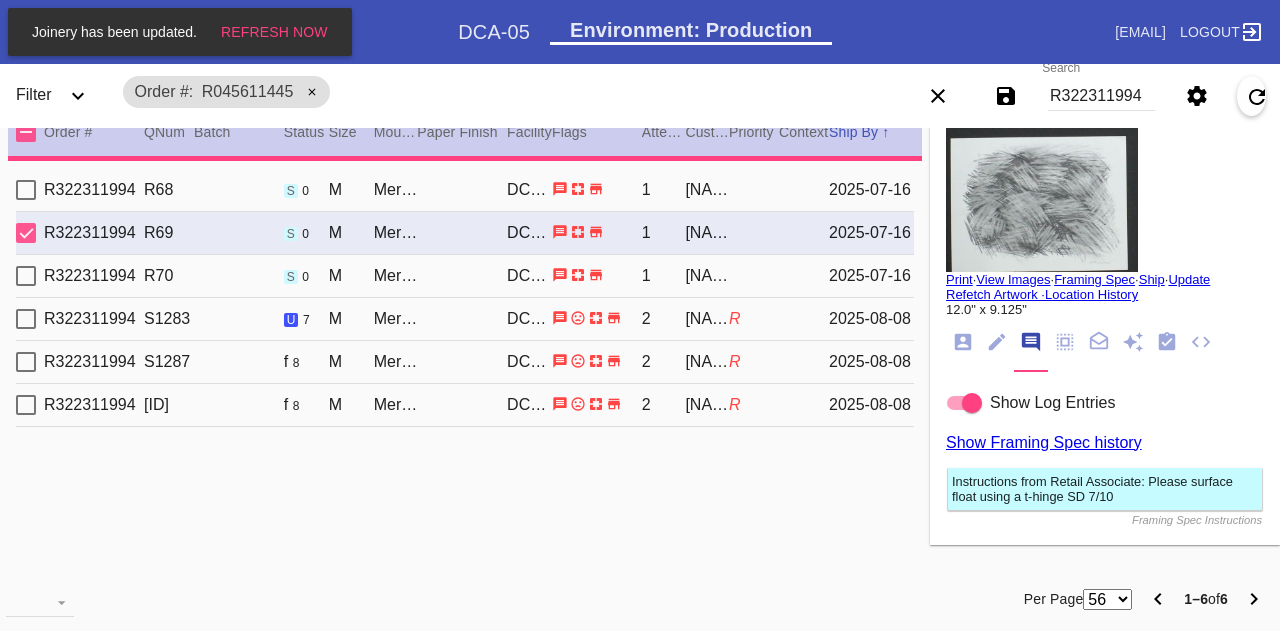 type 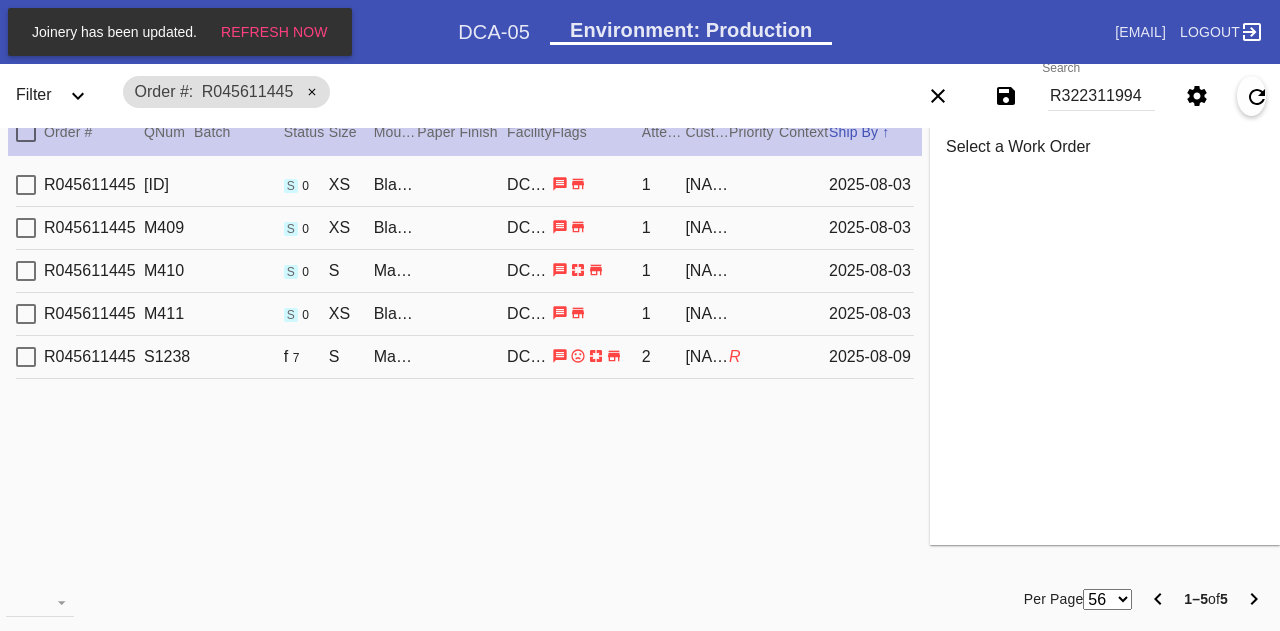 click on "R045611445 M408 s   0 XS Black Walnut Mini / Milk White DCA-05 1 Lizzie Ellis
2025-08-03" at bounding box center (465, 185) 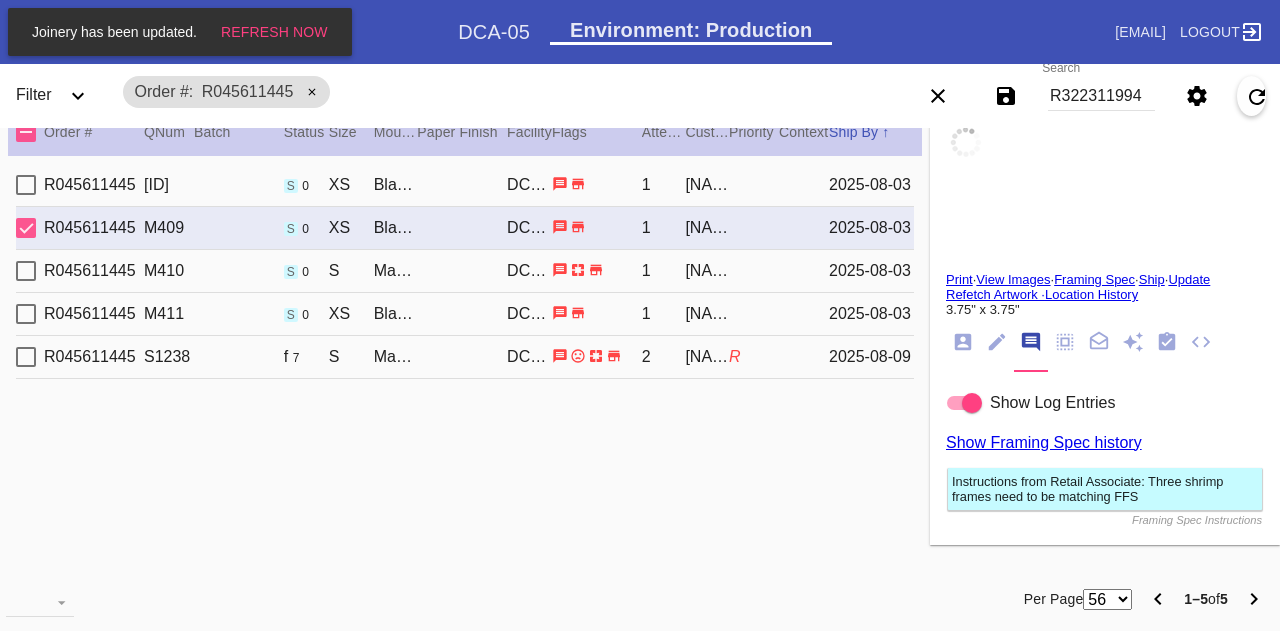 scroll, scrollTop: 0, scrollLeft: 0, axis: both 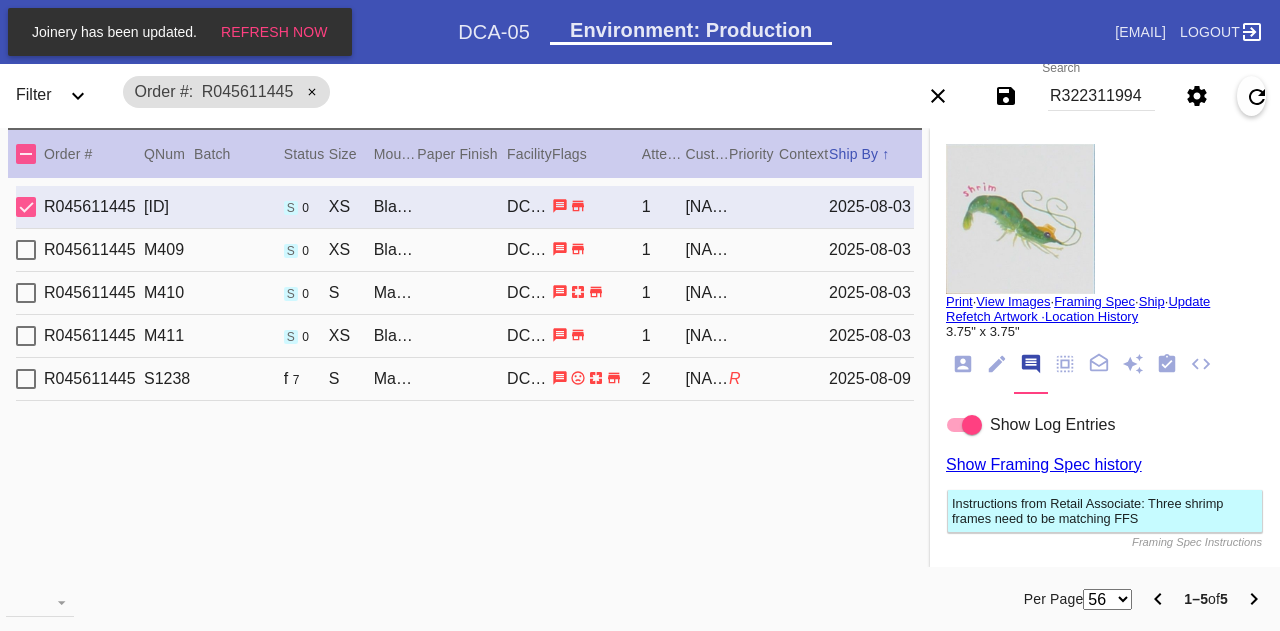 click on "R045611445 M408 s   0 XS Black Walnut Mini / Milk White DCA-05 1 Lizzie Ellis
2025-08-03 R045611445 M409 s   0 XS Black Walnut Mini / Milk White DCA-05 1 Lizzie Ellis
2025-08-03 R045611445 M410 s   0 S Madrid / White DCA-05 1 Lizzie Ellis
2025-08-03 R045611445 M411 s   0 XS Black Walnut Mini / Milk White DCA-05 1 Lizzie Ellis
2025-08-03 R045611445 S1238 f   7 S Madrid / White DCA-05 2 Lizzie Ellis
R
2025-08-09" at bounding box center (465, 383) 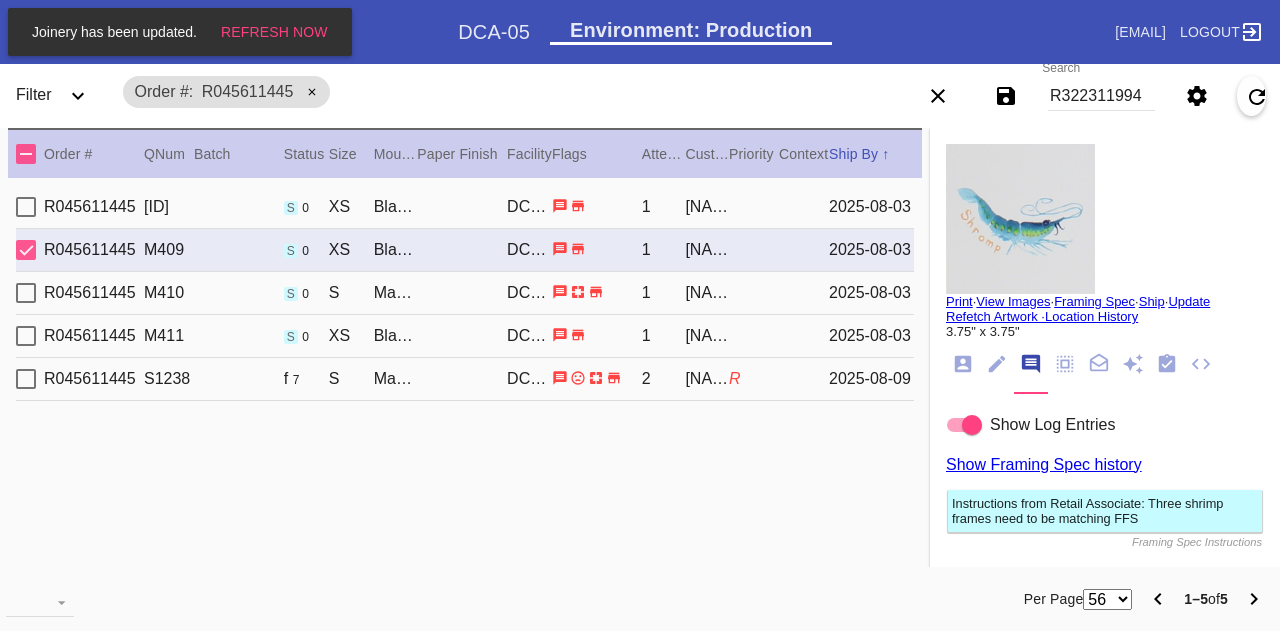 click on "R045611445 M408 s   0 XS Black Walnut Mini / Milk White DCA-05 1 Lizzie Ellis
2025-08-03 R045611445 M409 s   0 XS Black Walnut Mini / Milk White DCA-05 1 Lizzie Ellis
2025-08-03 R045611445 M410 s   0 S Madrid / White DCA-05 1 Lizzie Ellis
2025-08-03 R045611445 M411 s   0 XS Black Walnut Mini / Milk White DCA-05 1 Lizzie Ellis
2025-08-03 R045611445 S1238 f   7 S Madrid / White DCA-05 2 Lizzie Ellis
R
2025-08-09" at bounding box center [465, 383] 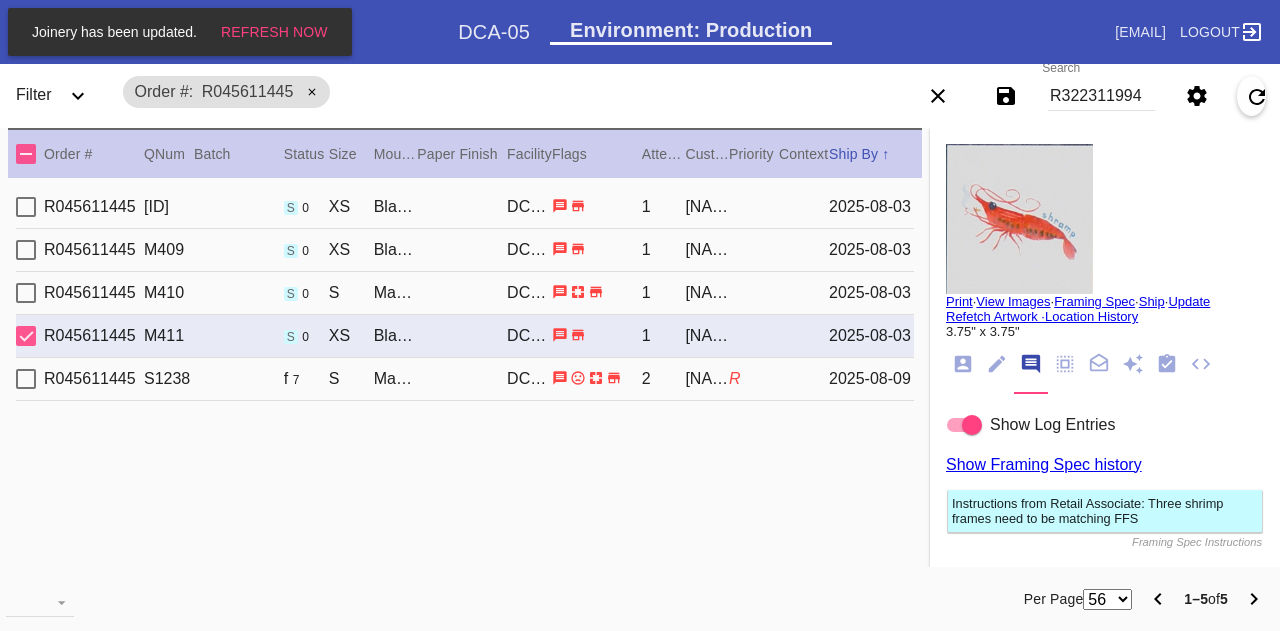 click on "R045611445 M408 s   0 XS Black Walnut Mini / Milk White DCA-05 1 Lizzie Ellis
2025-08-03 R045611445 M409 s   0 XS Black Walnut Mini / Milk White DCA-05 1 Lizzie Ellis
2025-08-03 R045611445 M410 s   0 S Madrid / White DCA-05 1 Lizzie Ellis
2025-08-03 R045611445 M411 s   0 XS Black Walnut Mini / Milk White DCA-05 1 Lizzie Ellis
2025-08-03 R045611445 S1238 f   7 S Madrid / White DCA-05 2 Lizzie Ellis
R
2025-08-09" at bounding box center (465, 383) 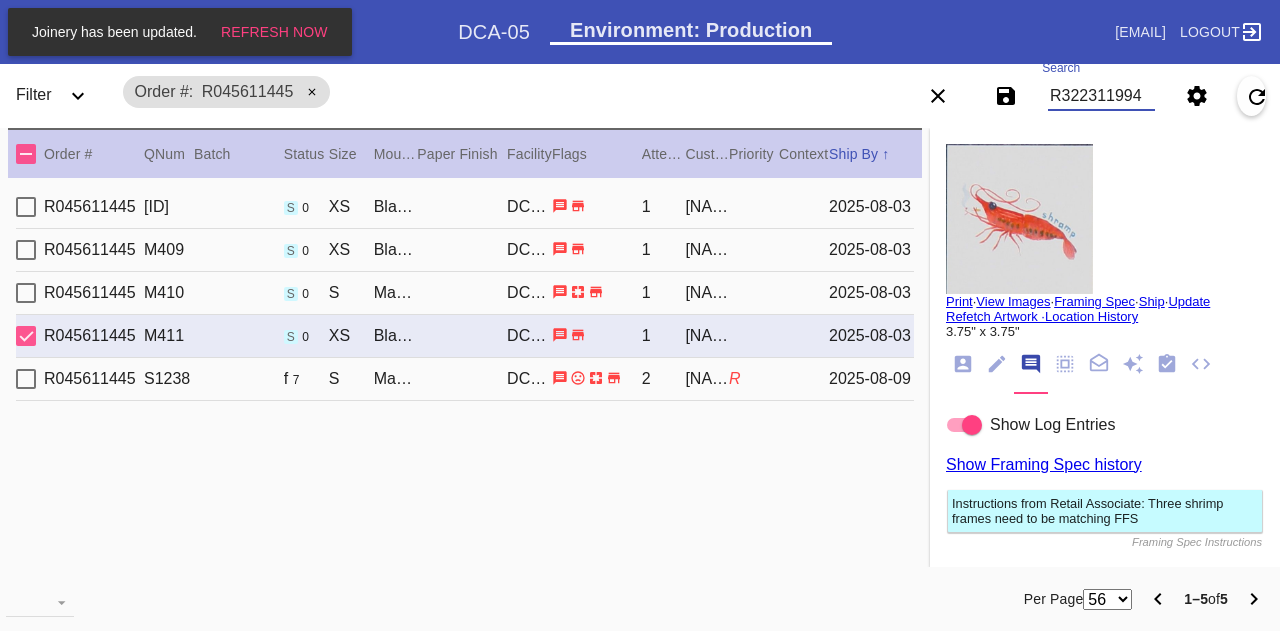 click on "R322311994" at bounding box center [1101, 96] 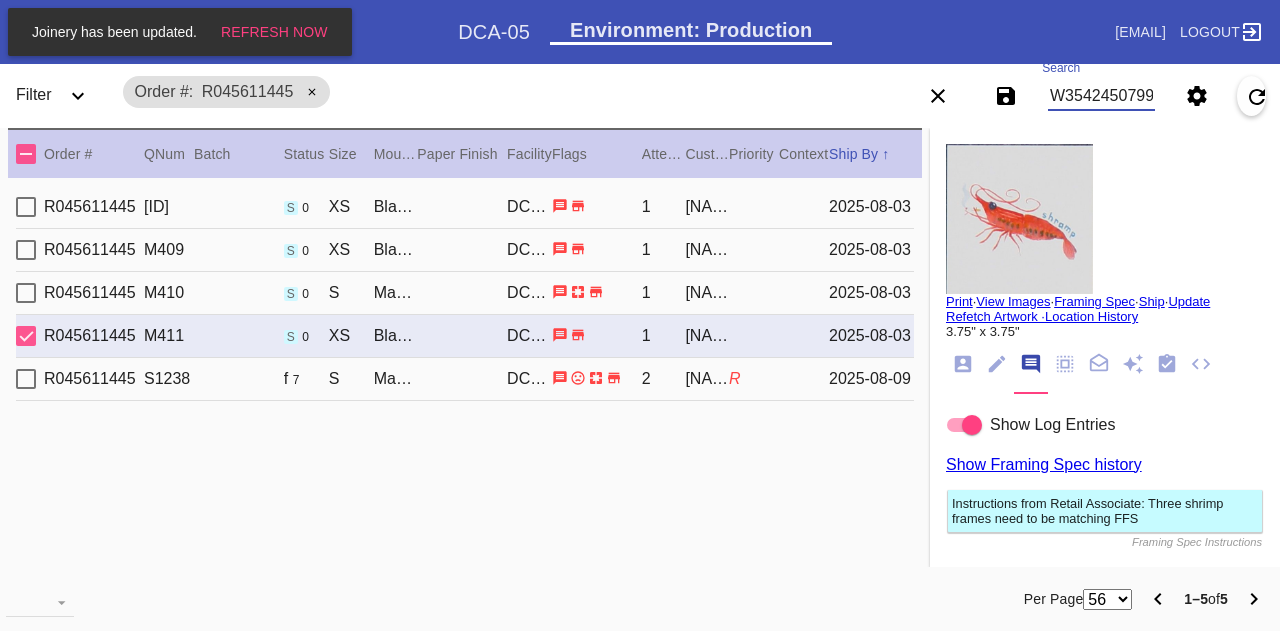 scroll, scrollTop: 0, scrollLeft: 45, axis: horizontal 